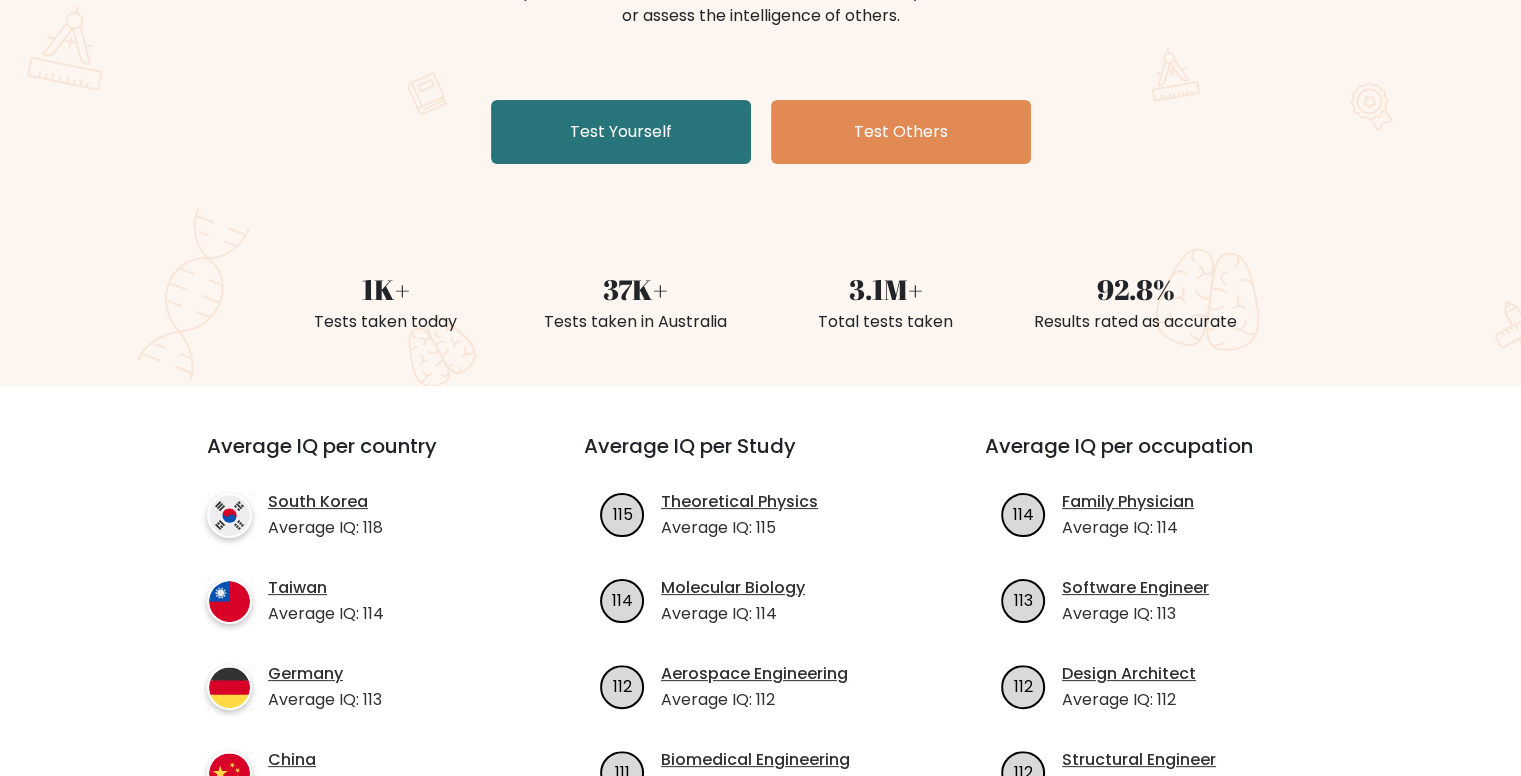 scroll, scrollTop: 316, scrollLeft: 0, axis: vertical 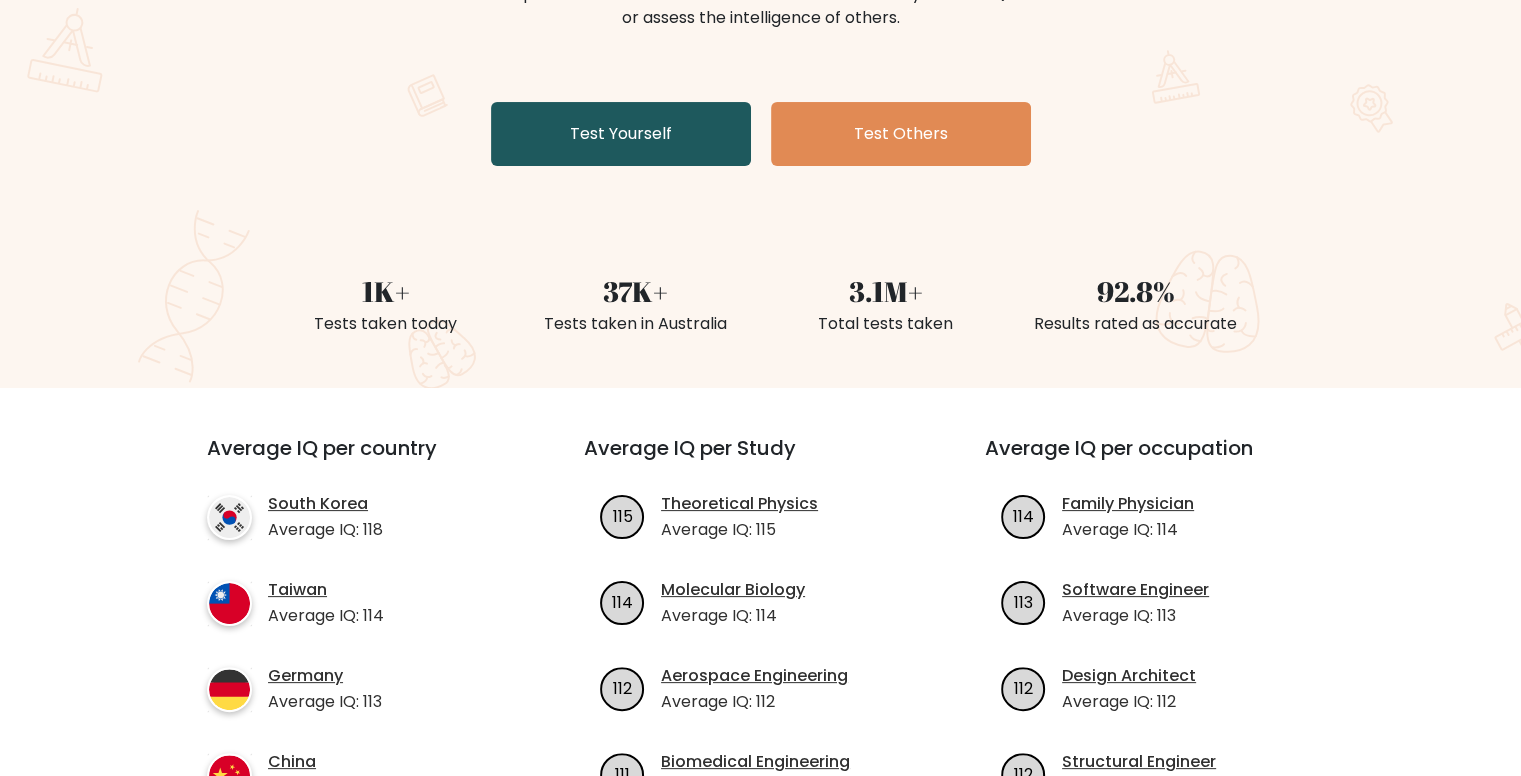 click on "Test Yourself" at bounding box center [621, 134] 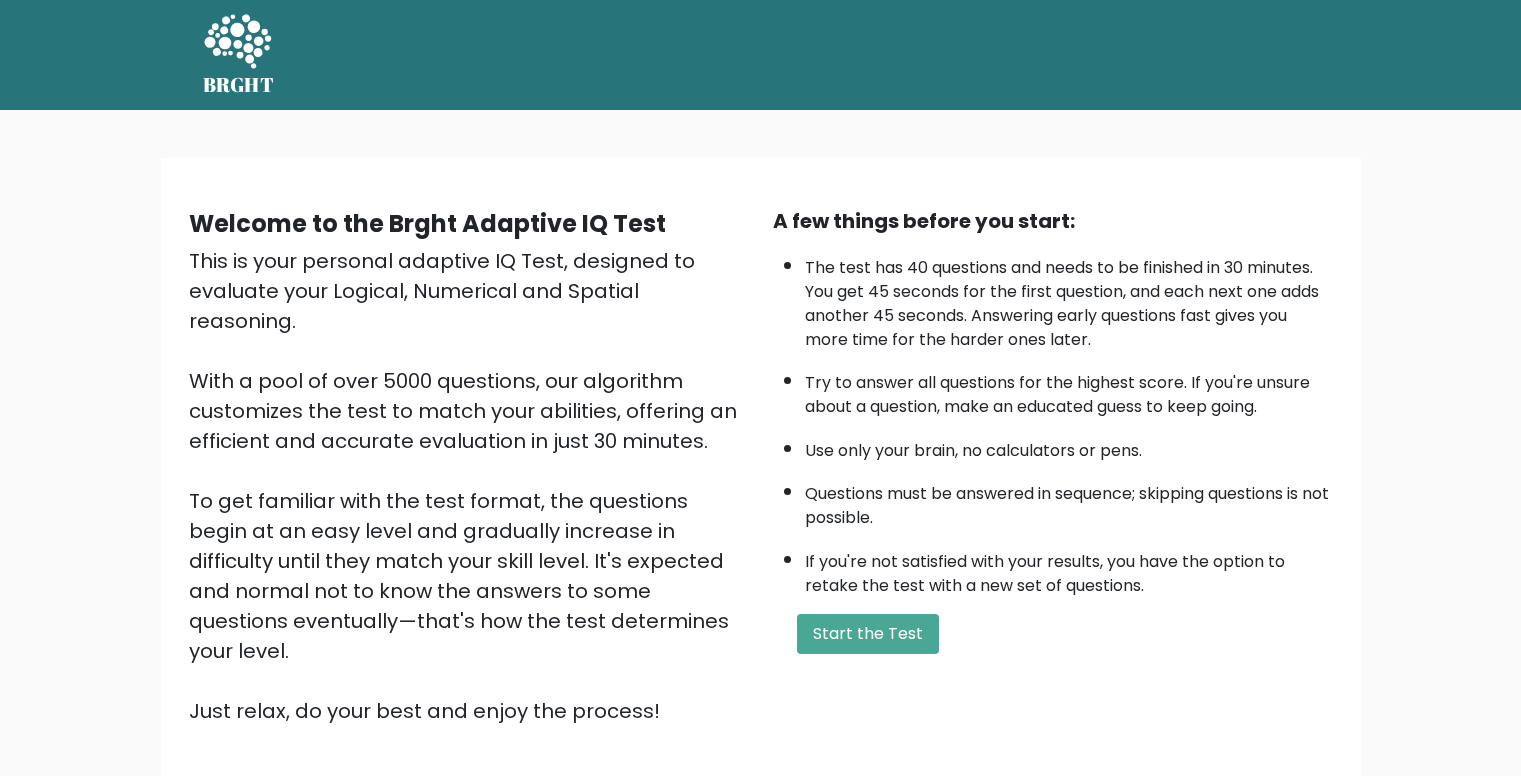 scroll, scrollTop: 0, scrollLeft: 0, axis: both 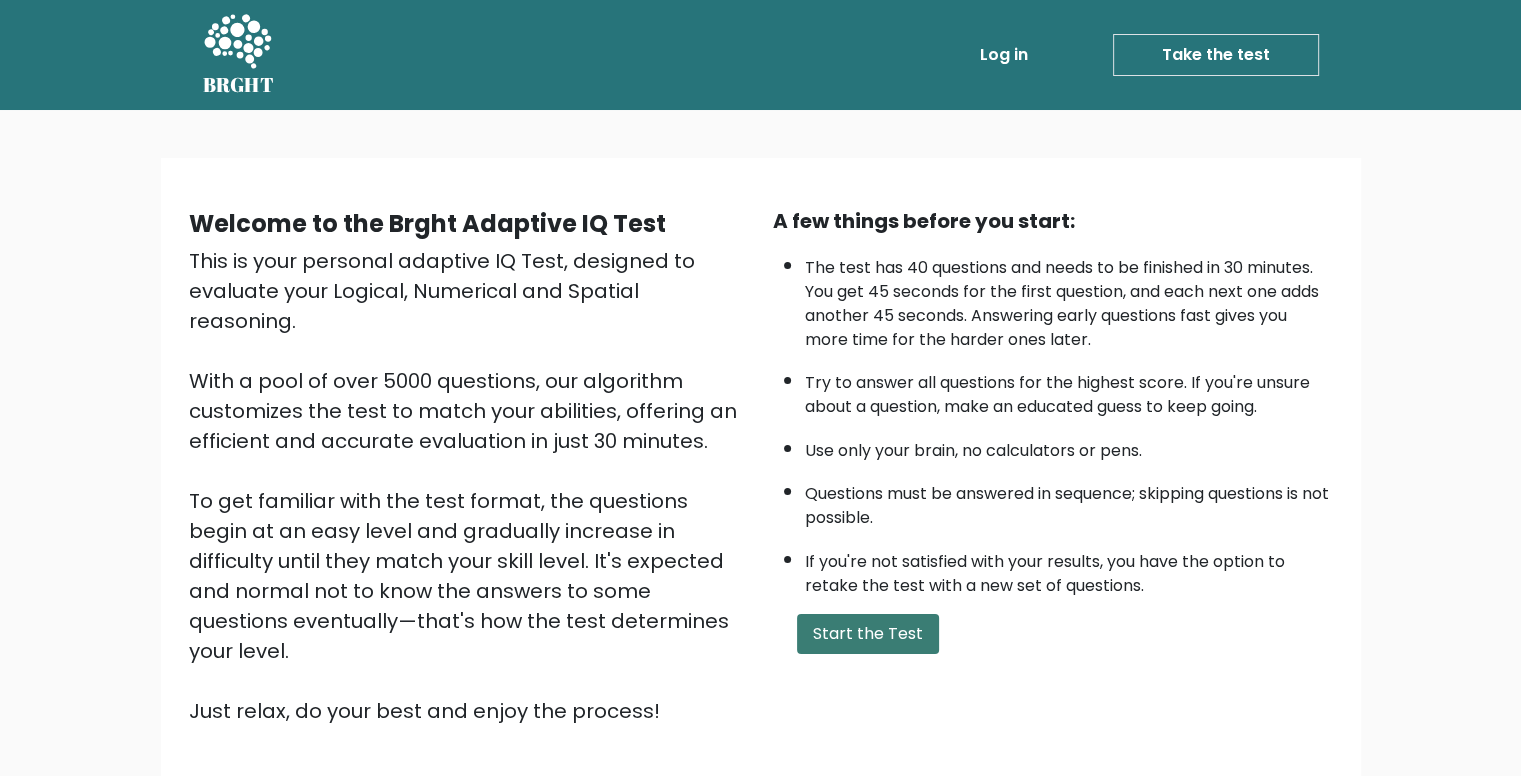 click on "Start the Test" at bounding box center (868, 634) 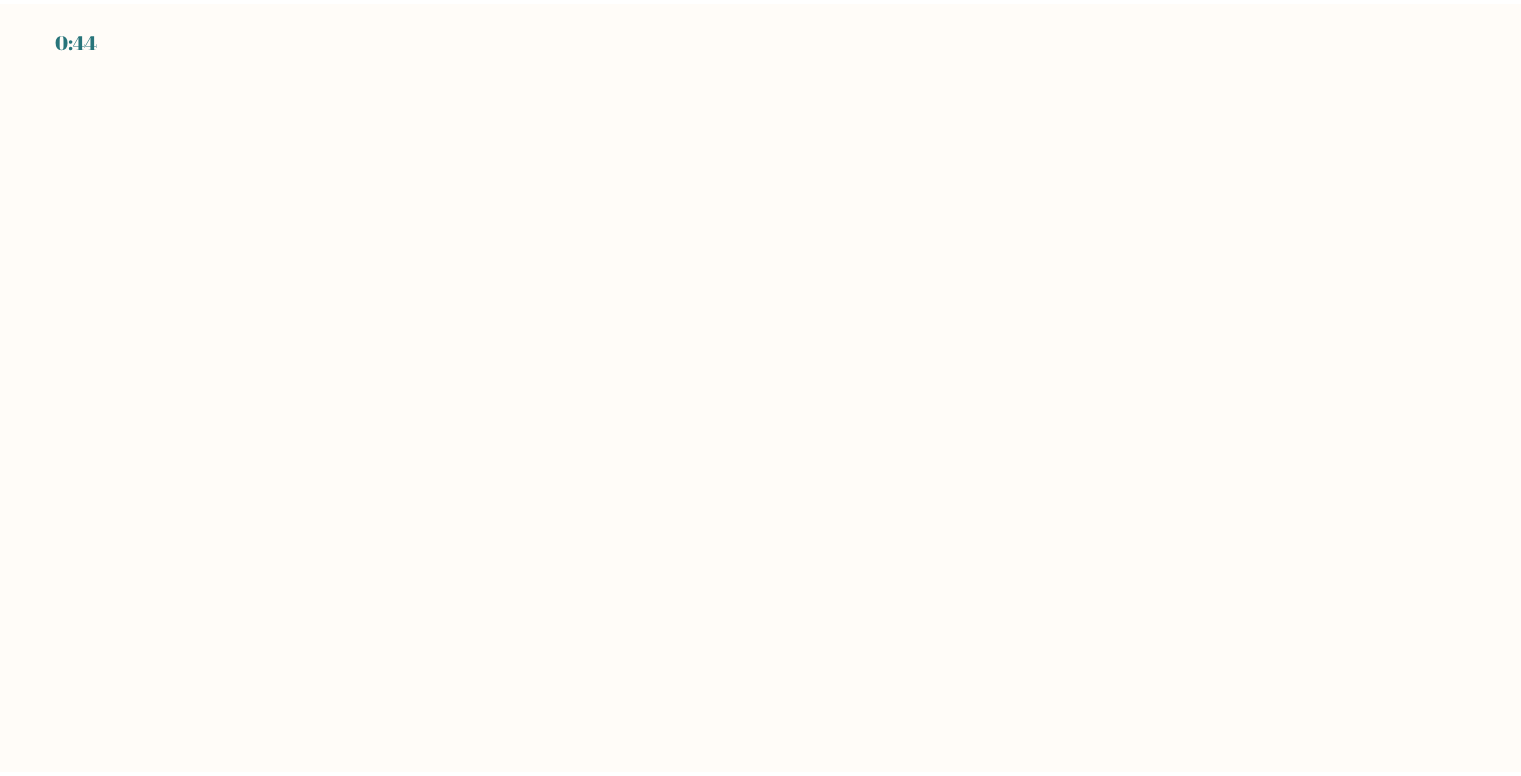 scroll, scrollTop: 0, scrollLeft: 0, axis: both 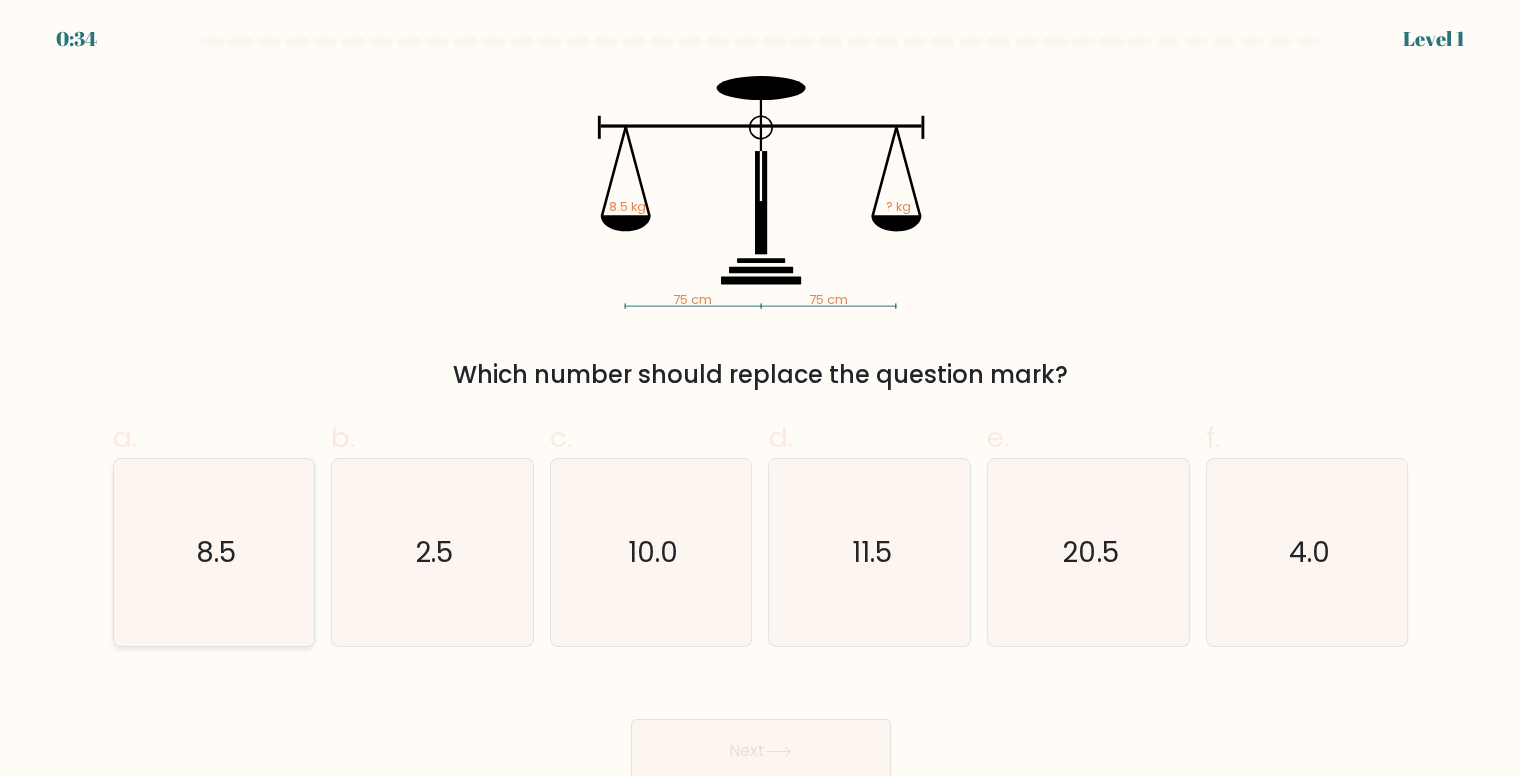 click on "8.5" 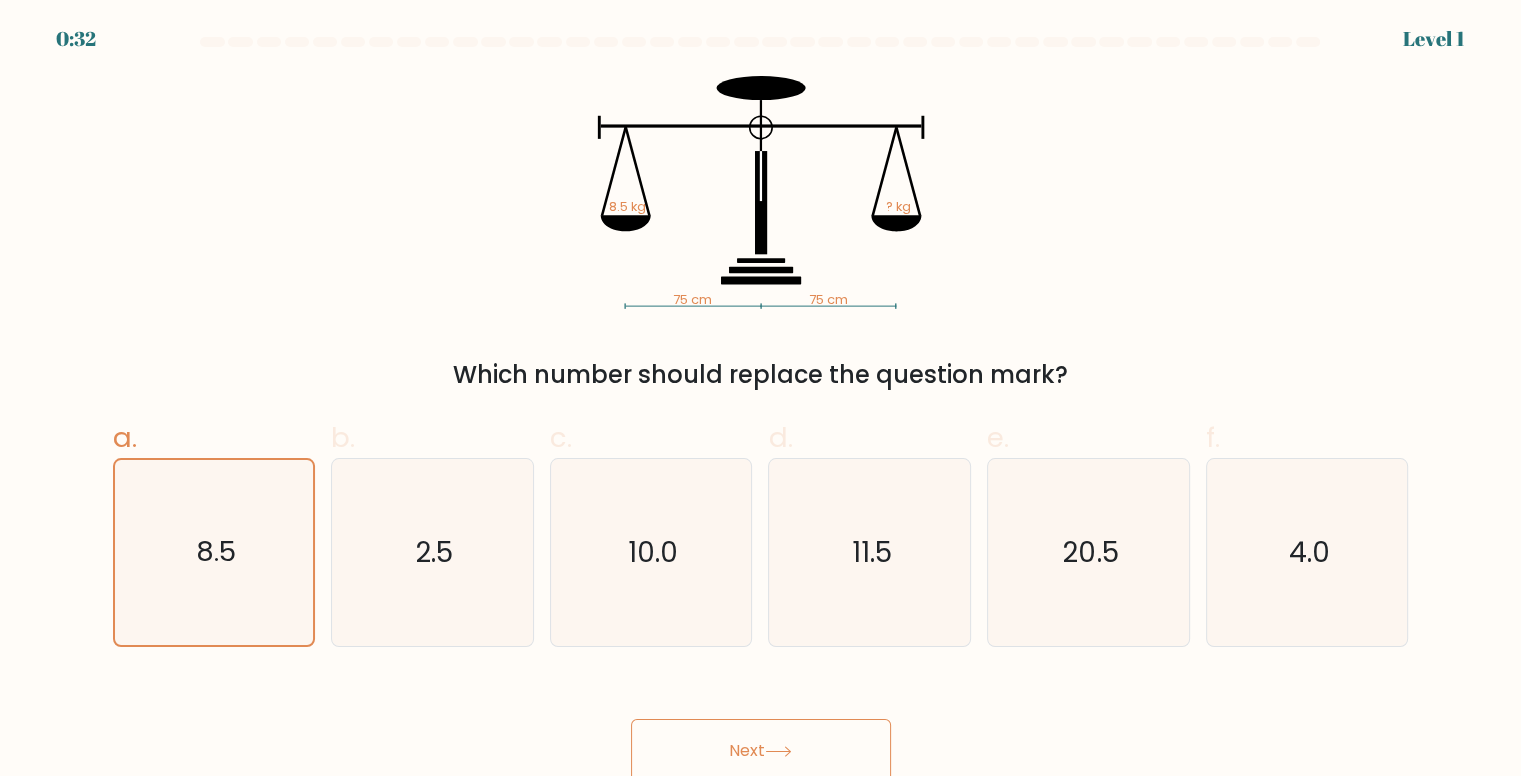 click on "75 cm   75 cm   8.5 kg   ? kg" 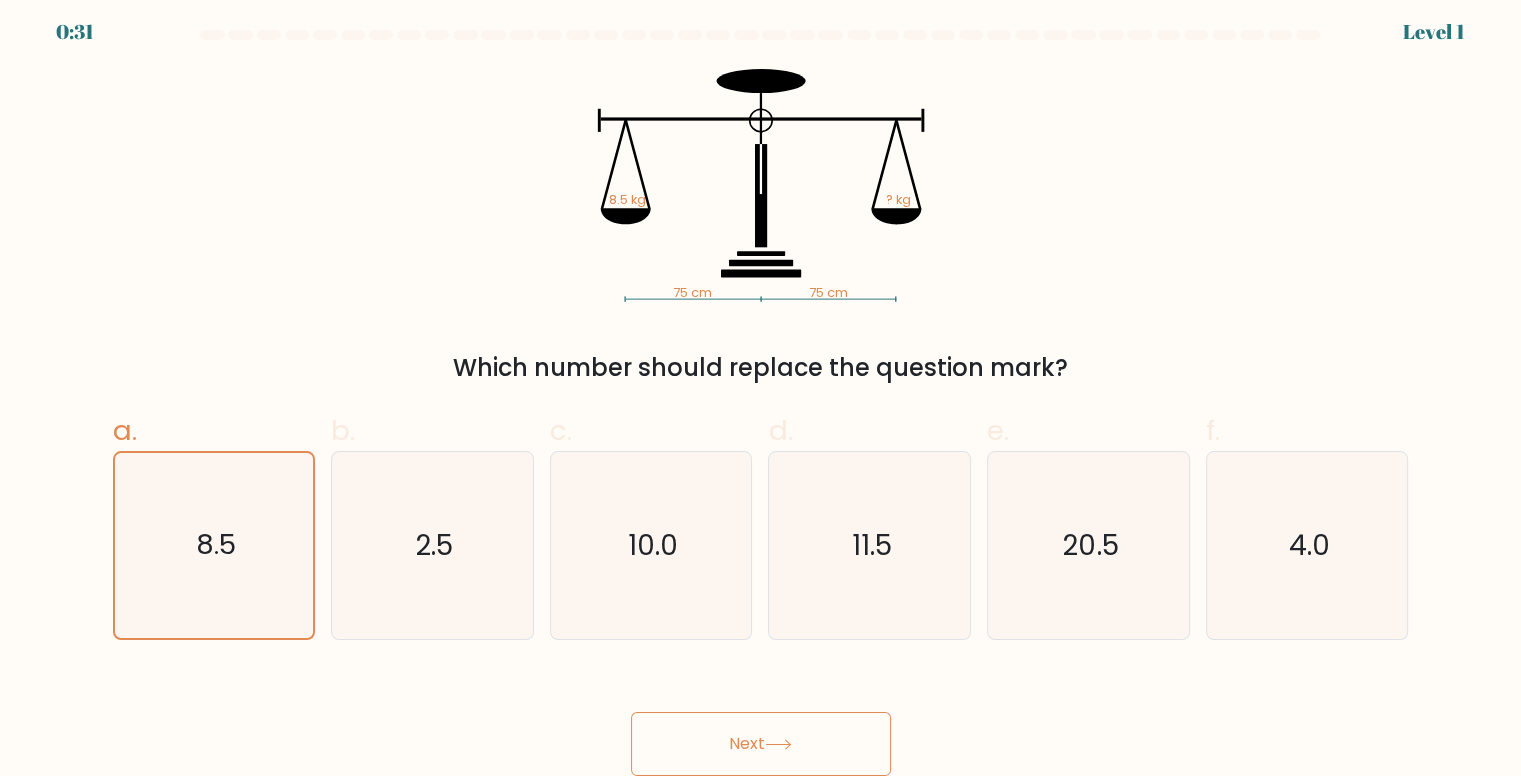 click on "Next" at bounding box center [761, 744] 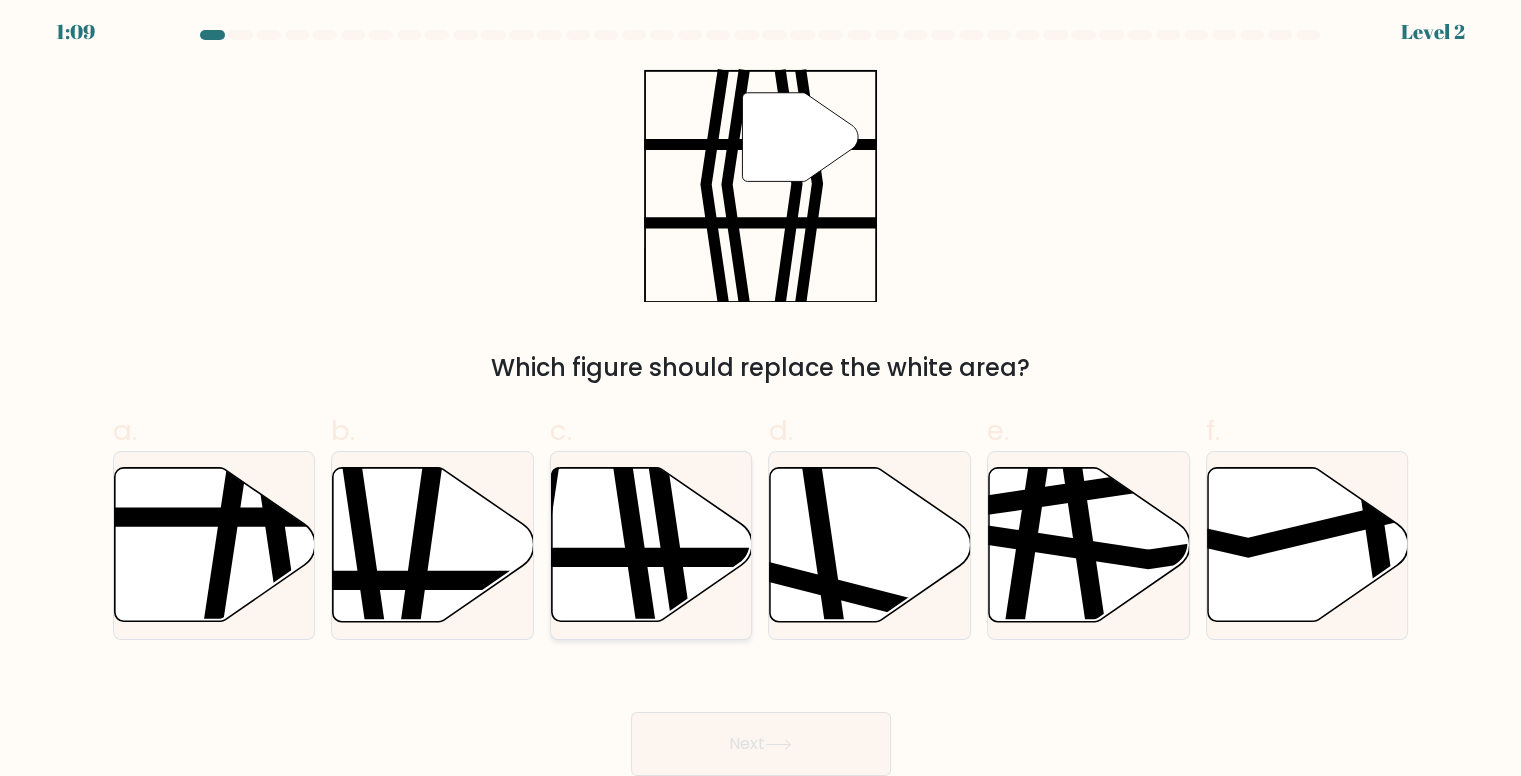 click 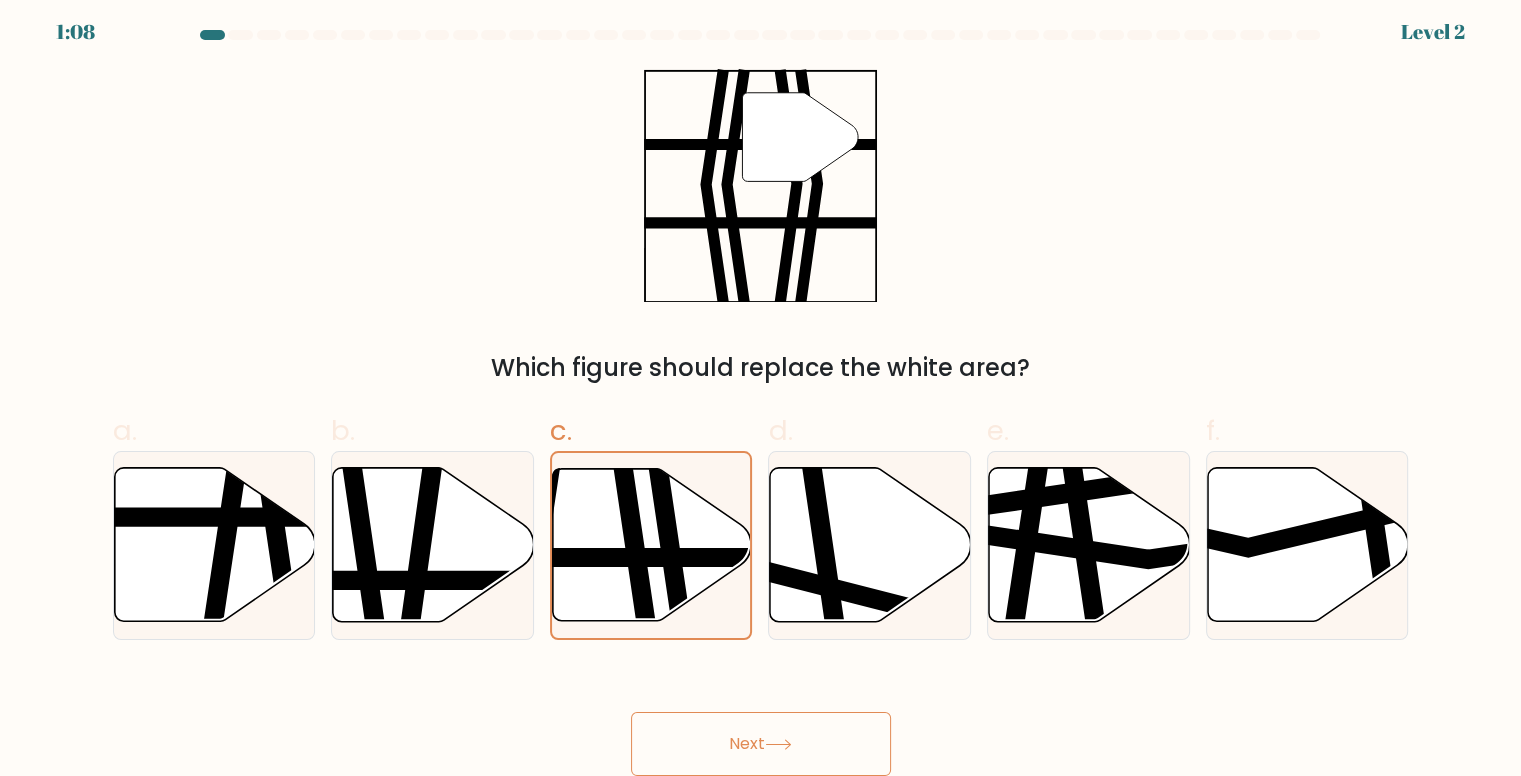 click on "Next" at bounding box center (761, 744) 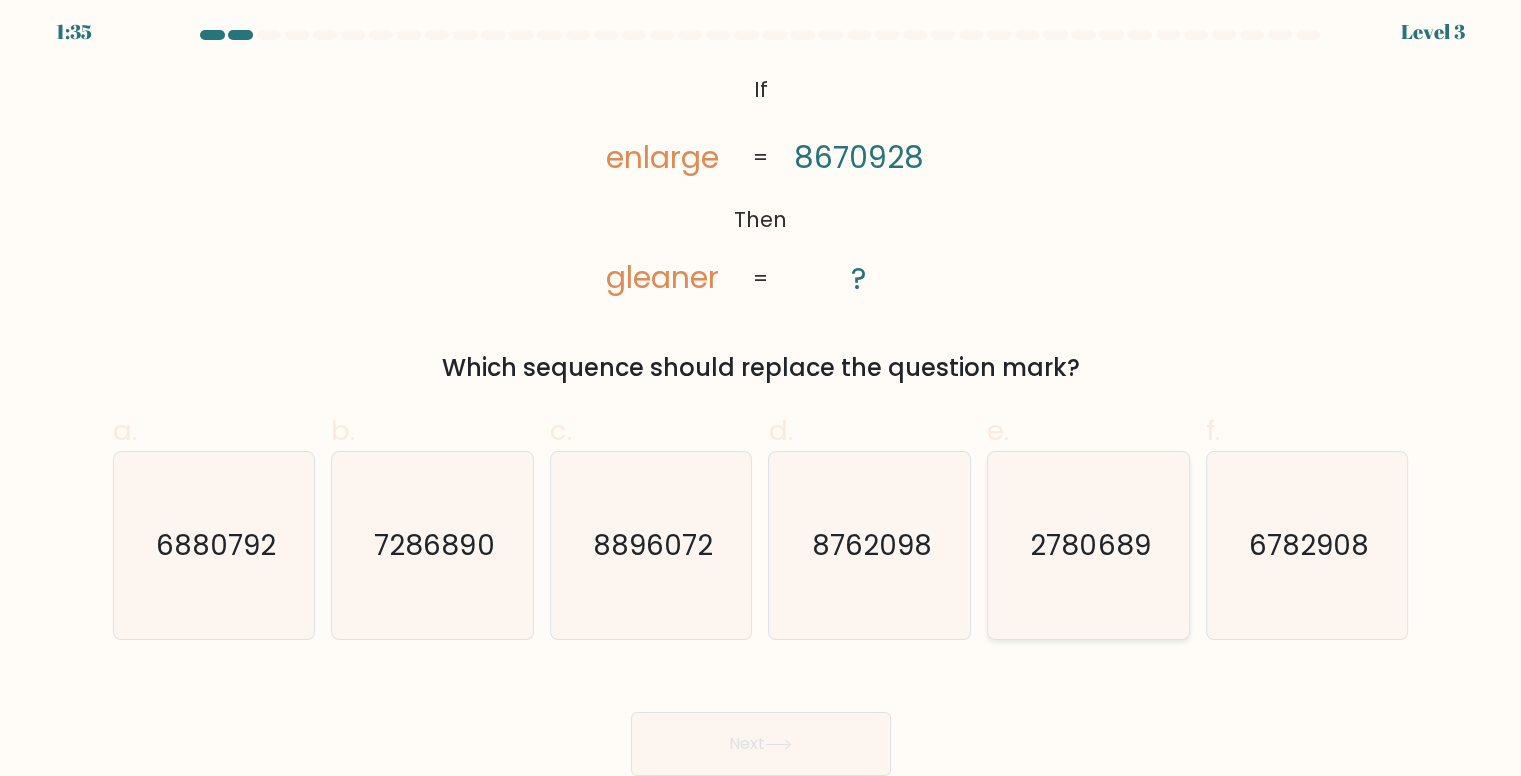 click on "2780689" 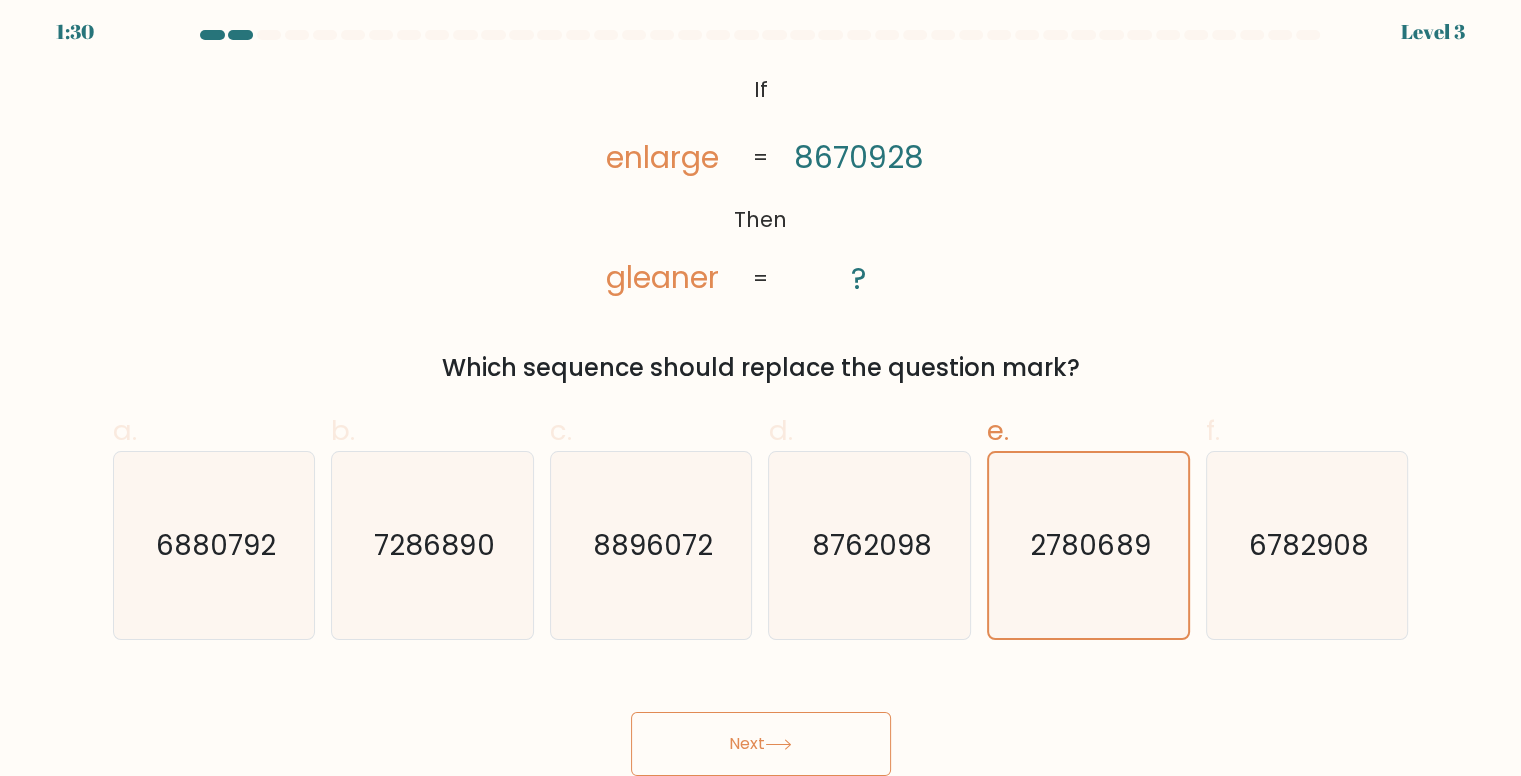click on "Next" at bounding box center [761, 744] 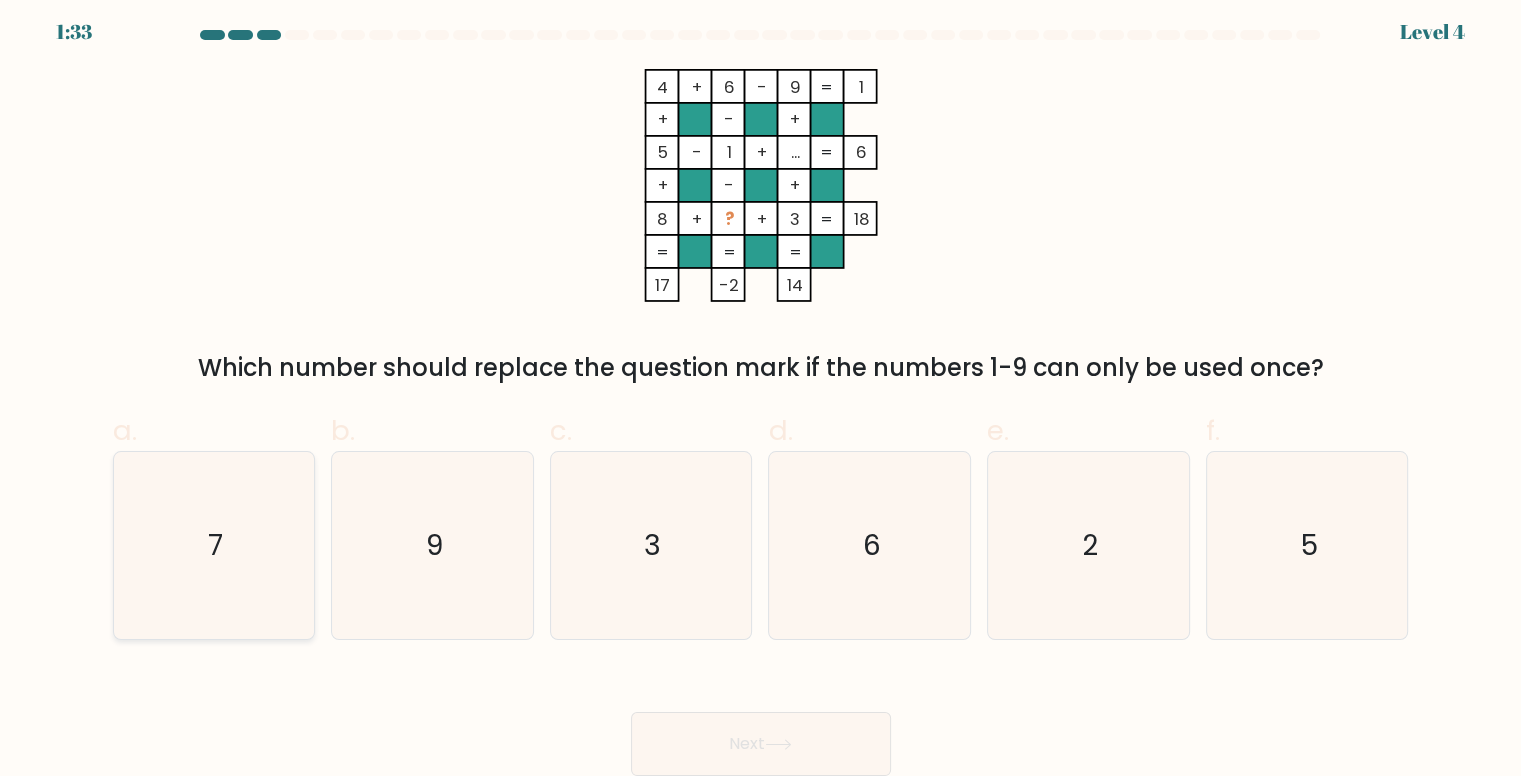 click on "7" 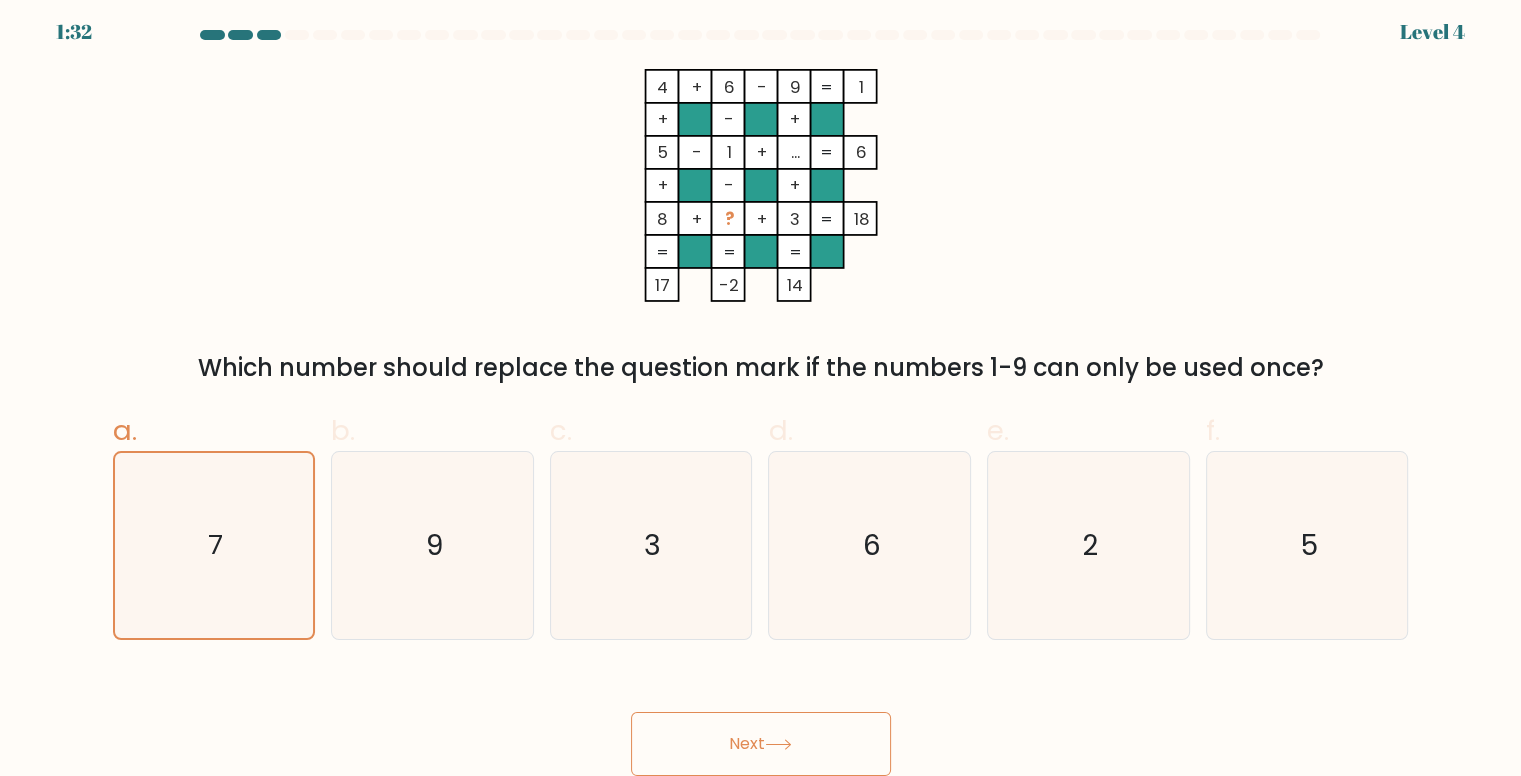 click on "Next" at bounding box center [761, 744] 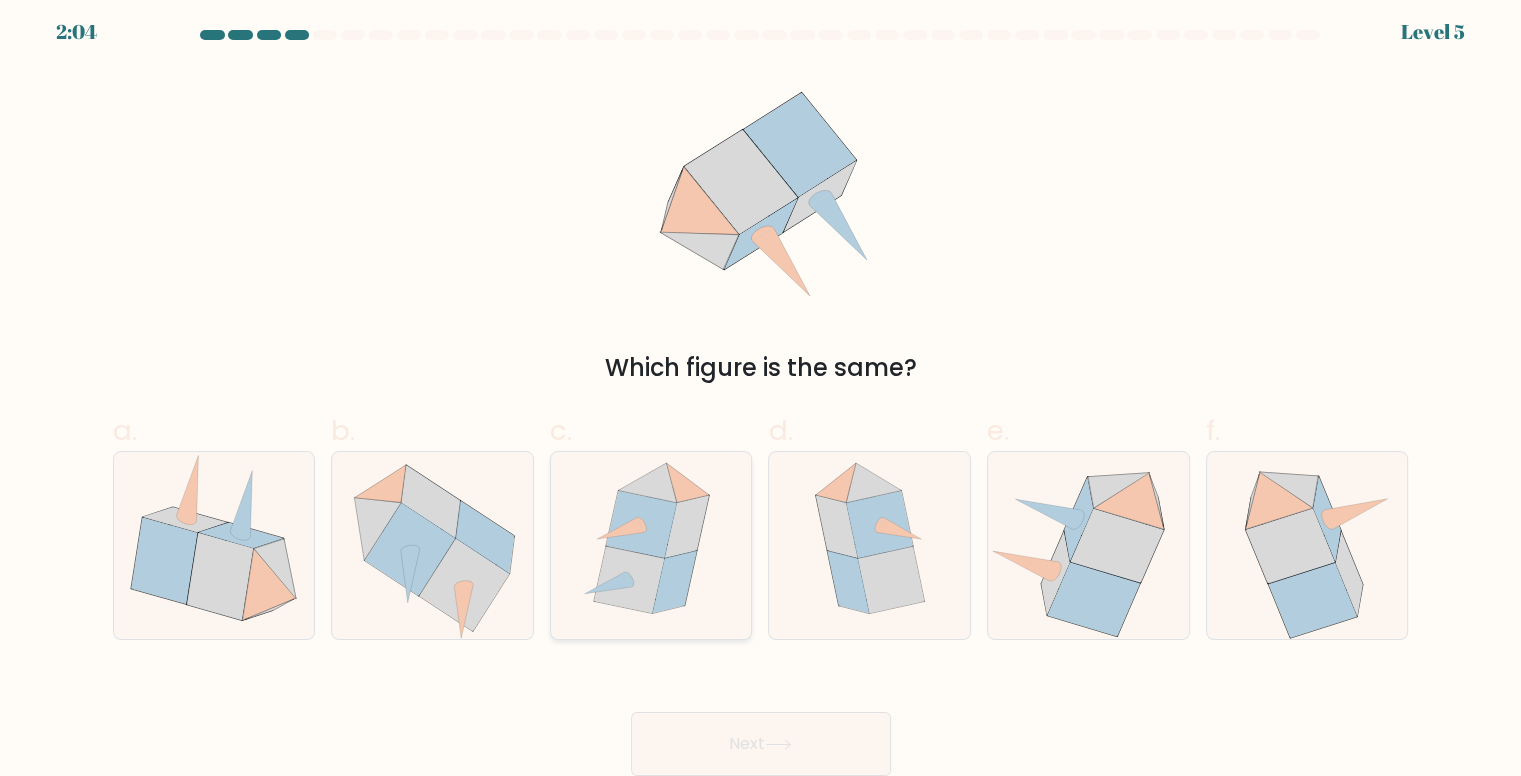 click 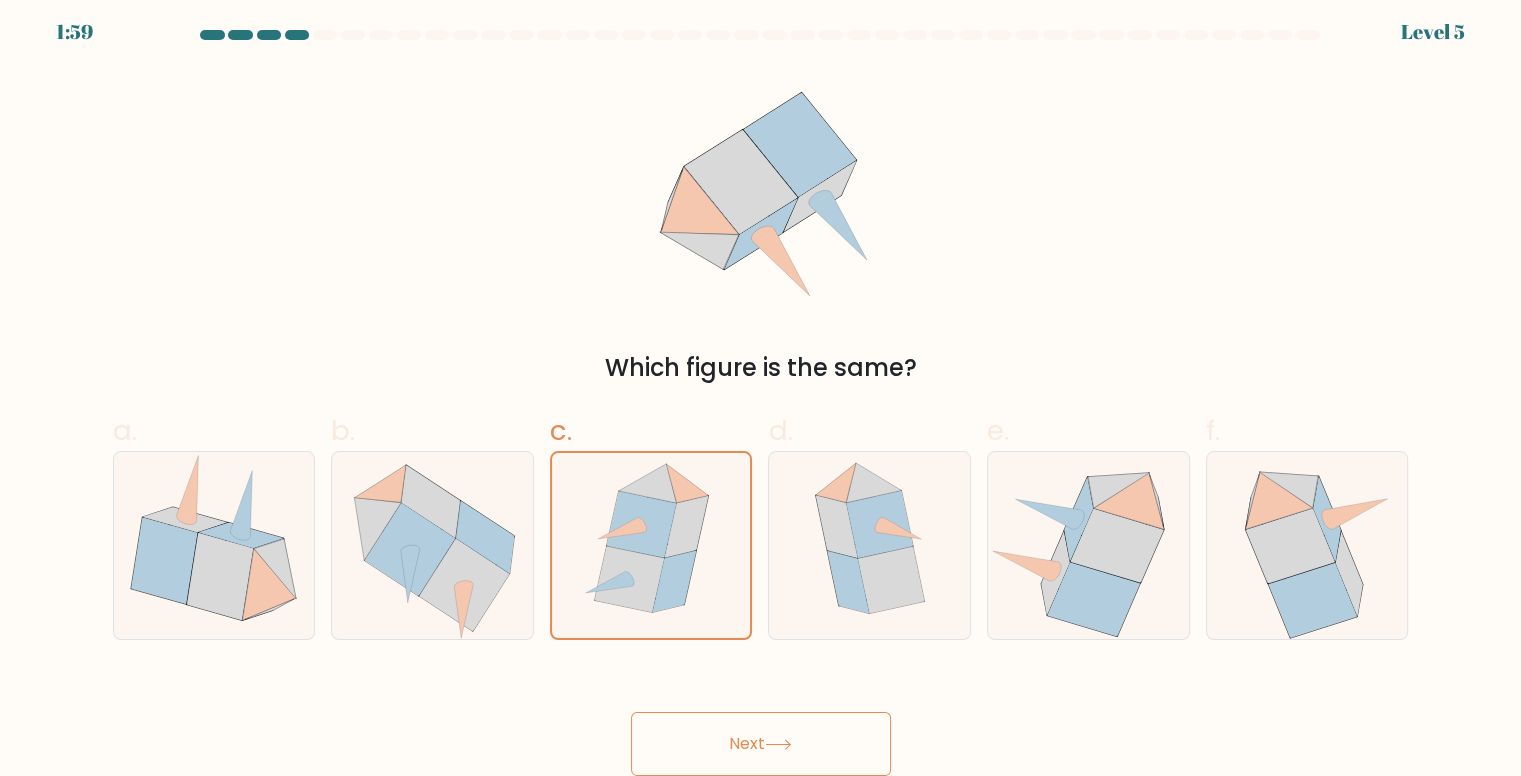 click on "Next" at bounding box center [761, 744] 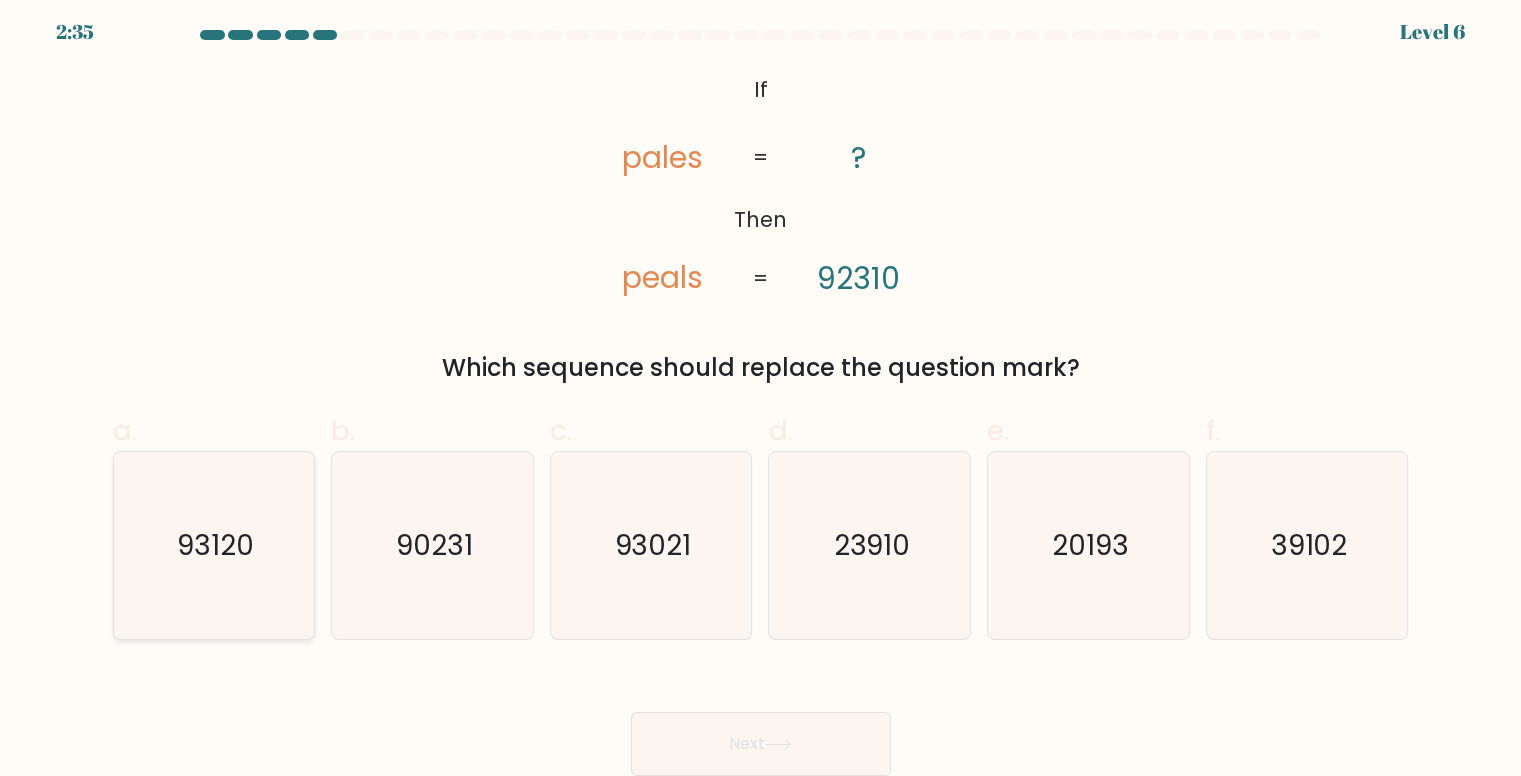 click on "93120" 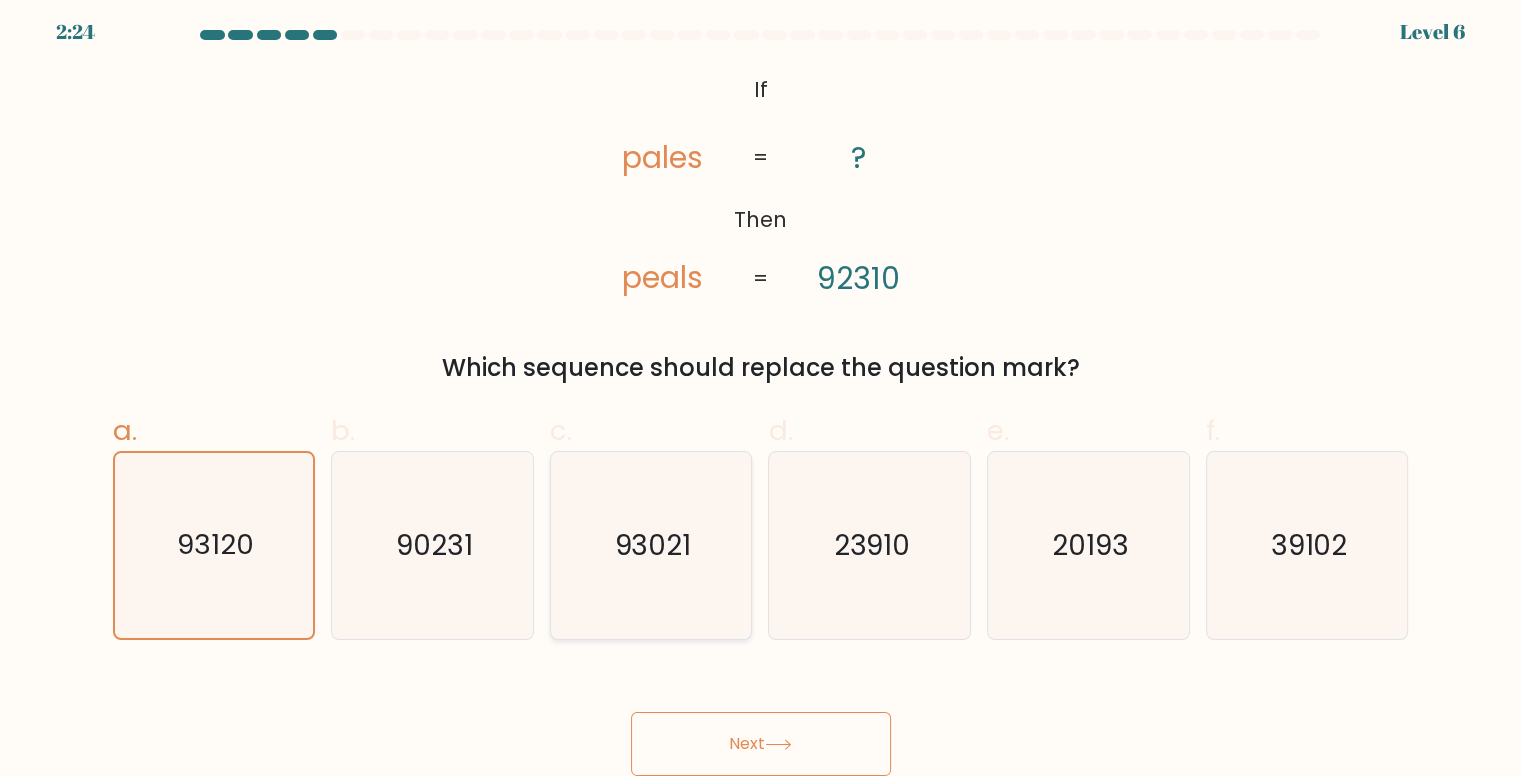 click on "93021" 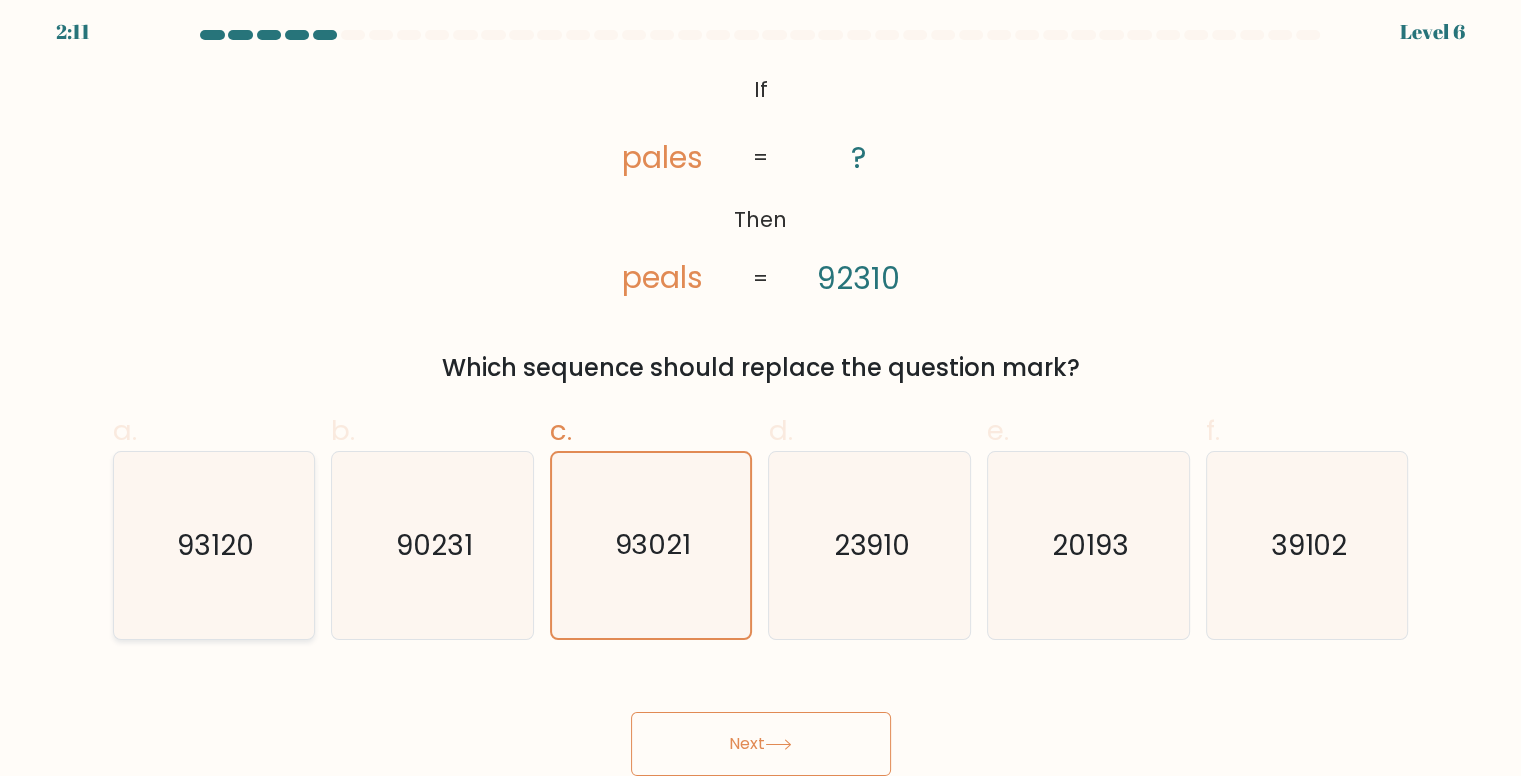 click on "93120" 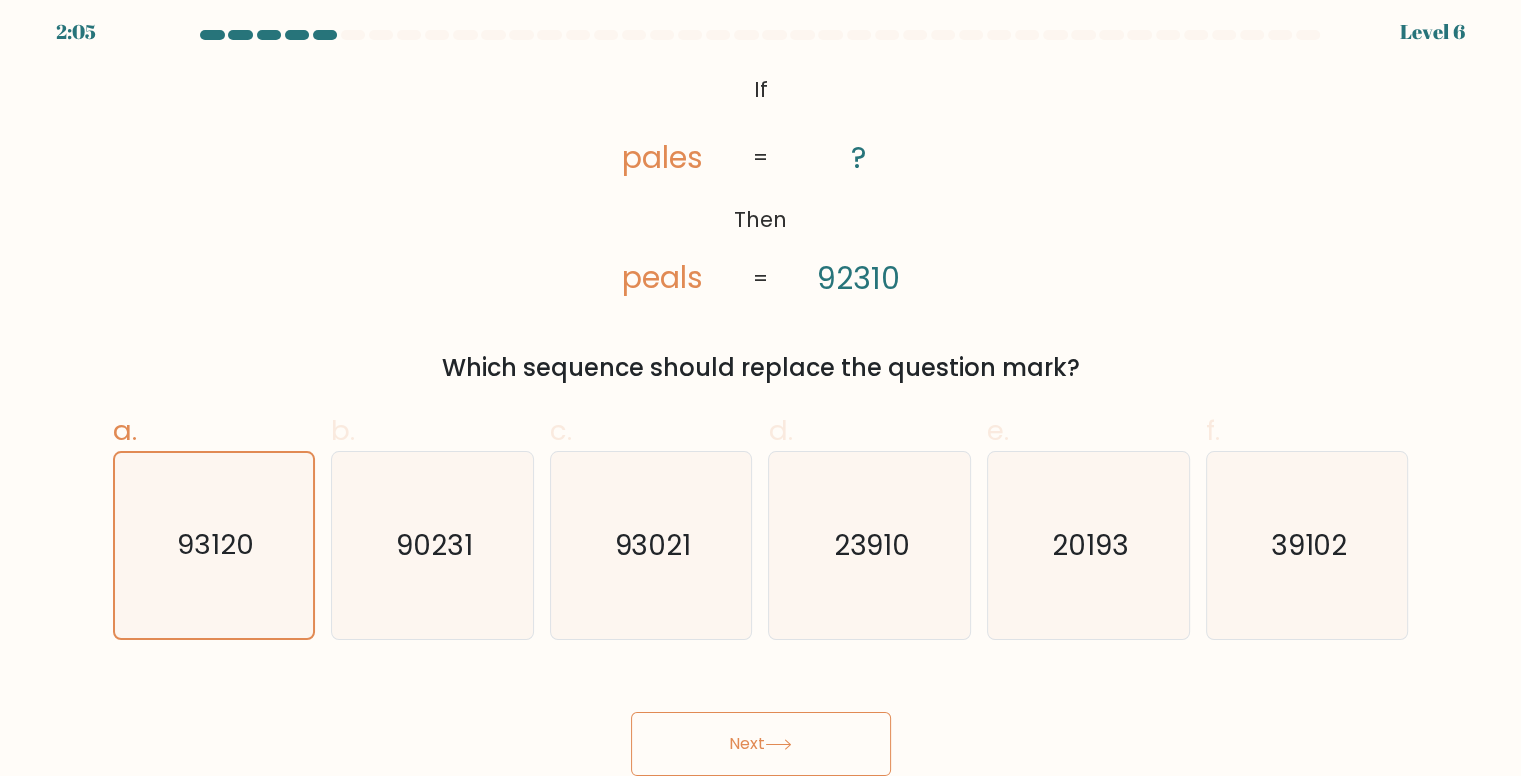 click on "Next" at bounding box center (761, 744) 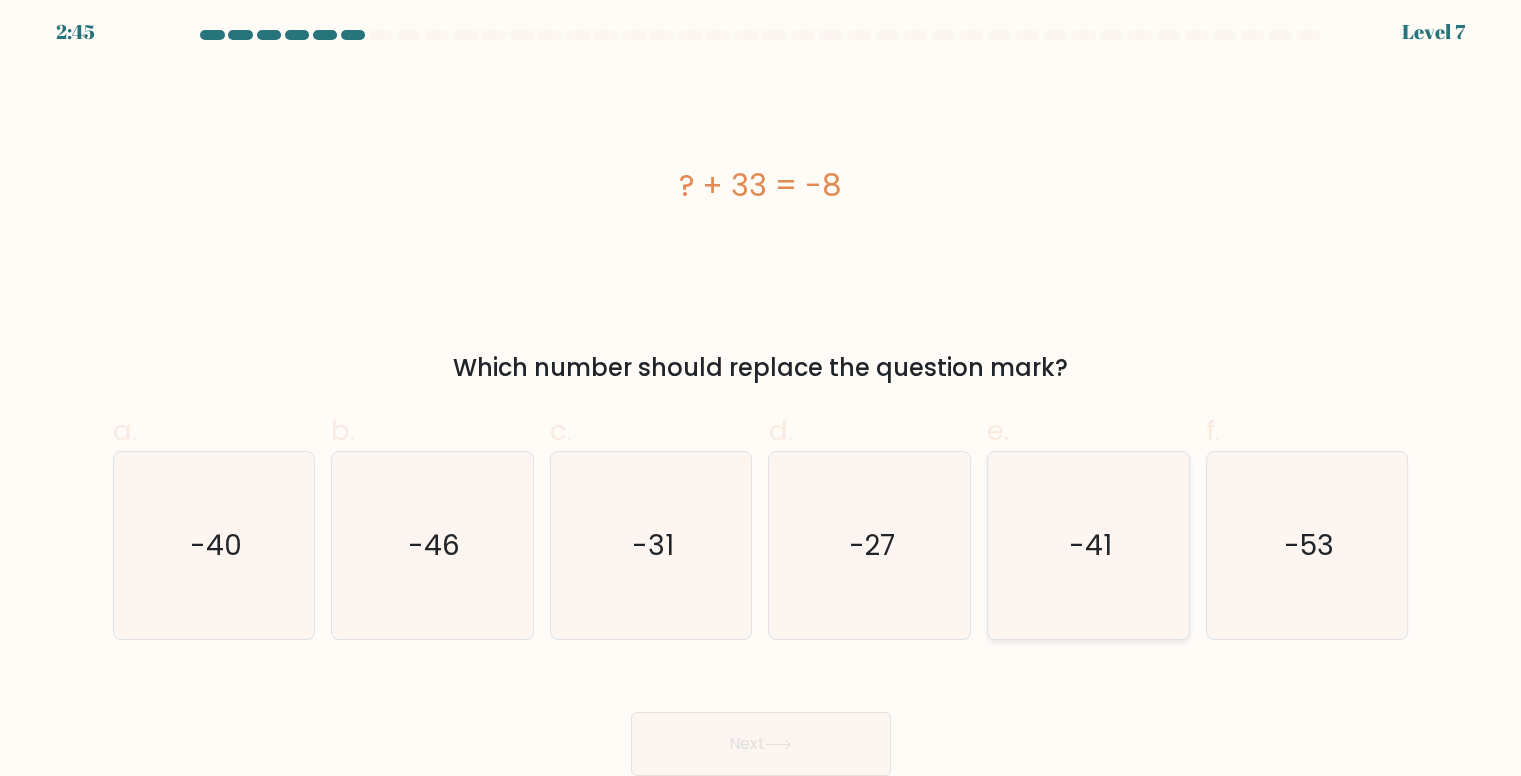 click on "-41" 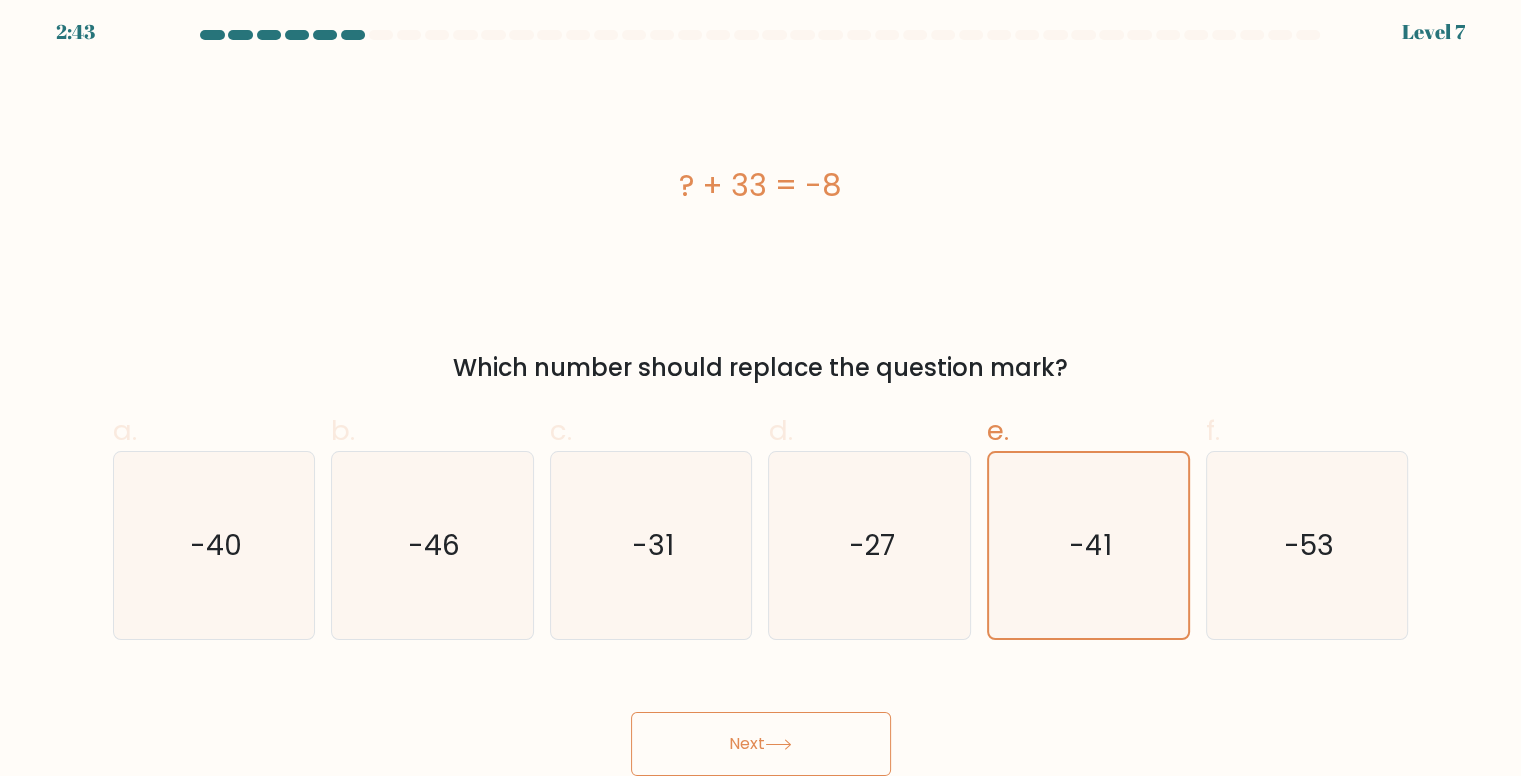 click on "Next" at bounding box center (761, 744) 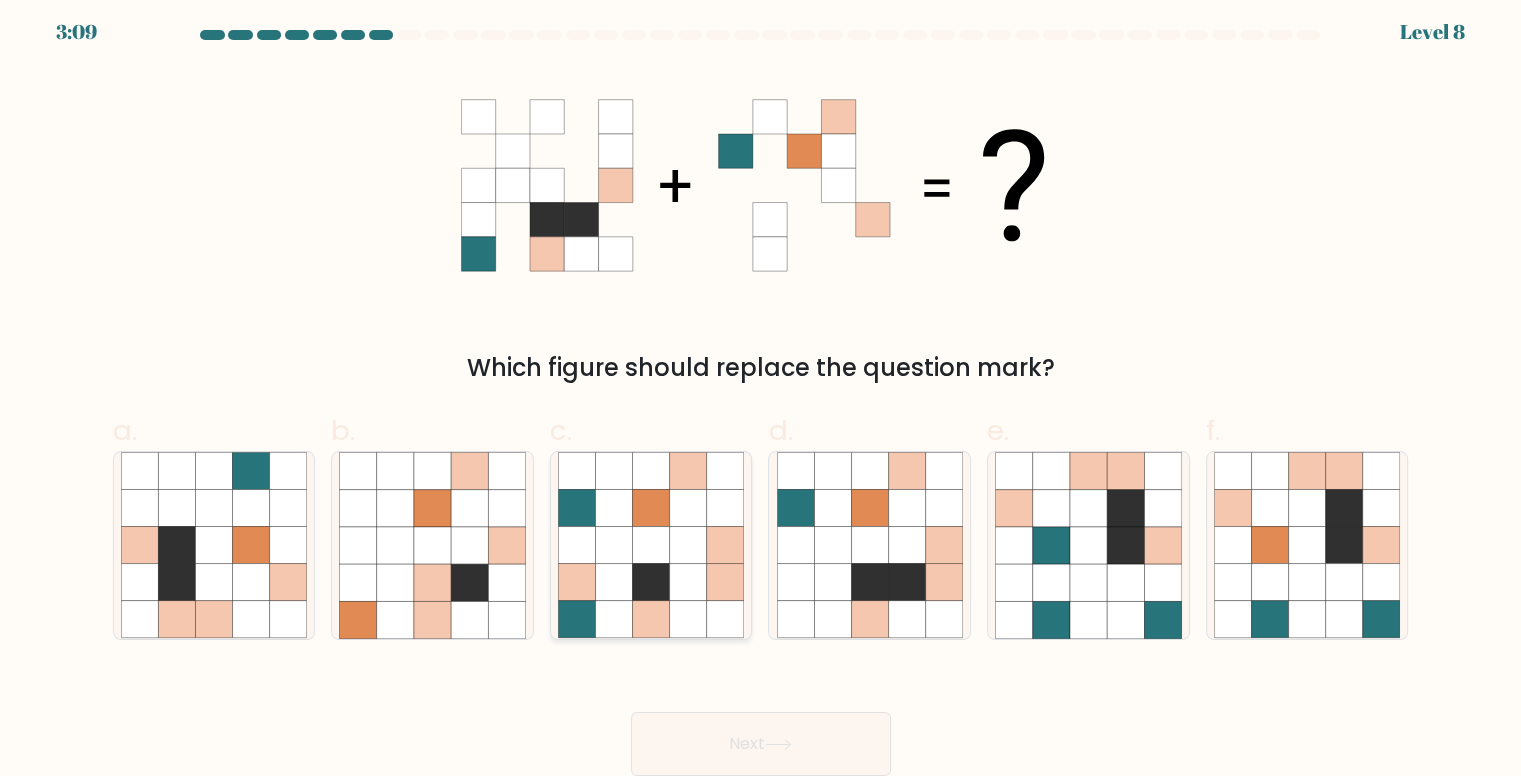 click 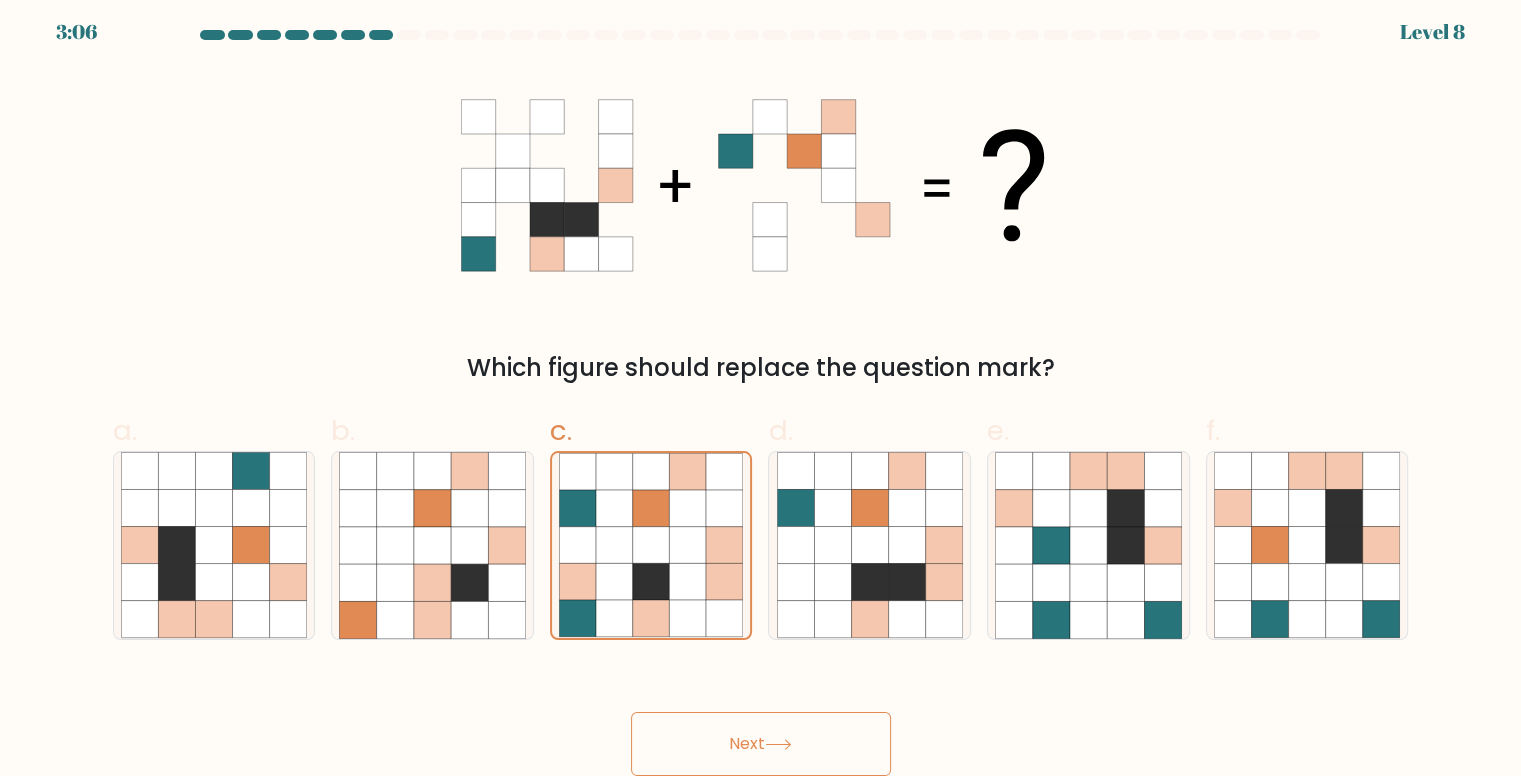 click on "Next" at bounding box center (761, 744) 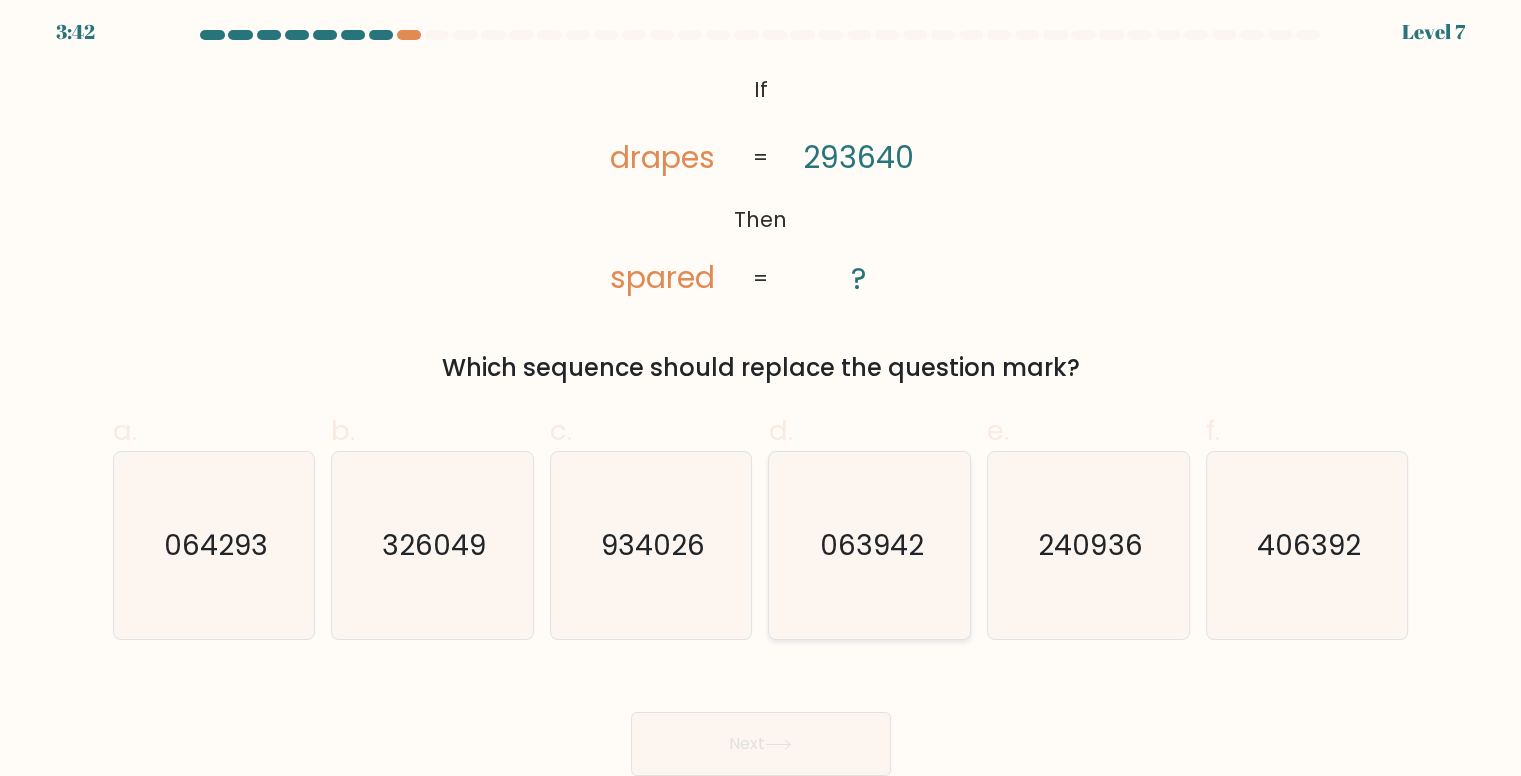 click on "063942" 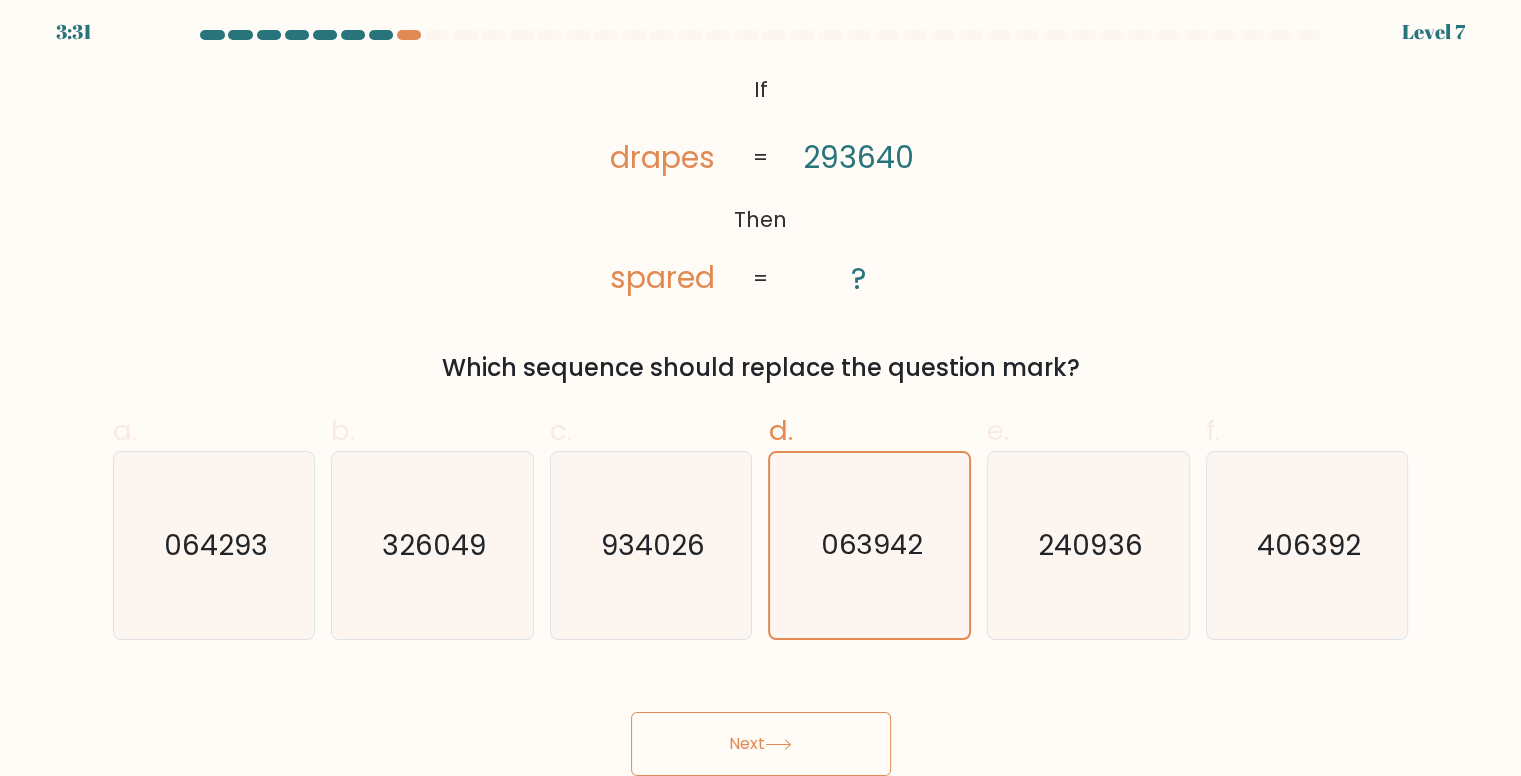 click on "Next" at bounding box center (761, 744) 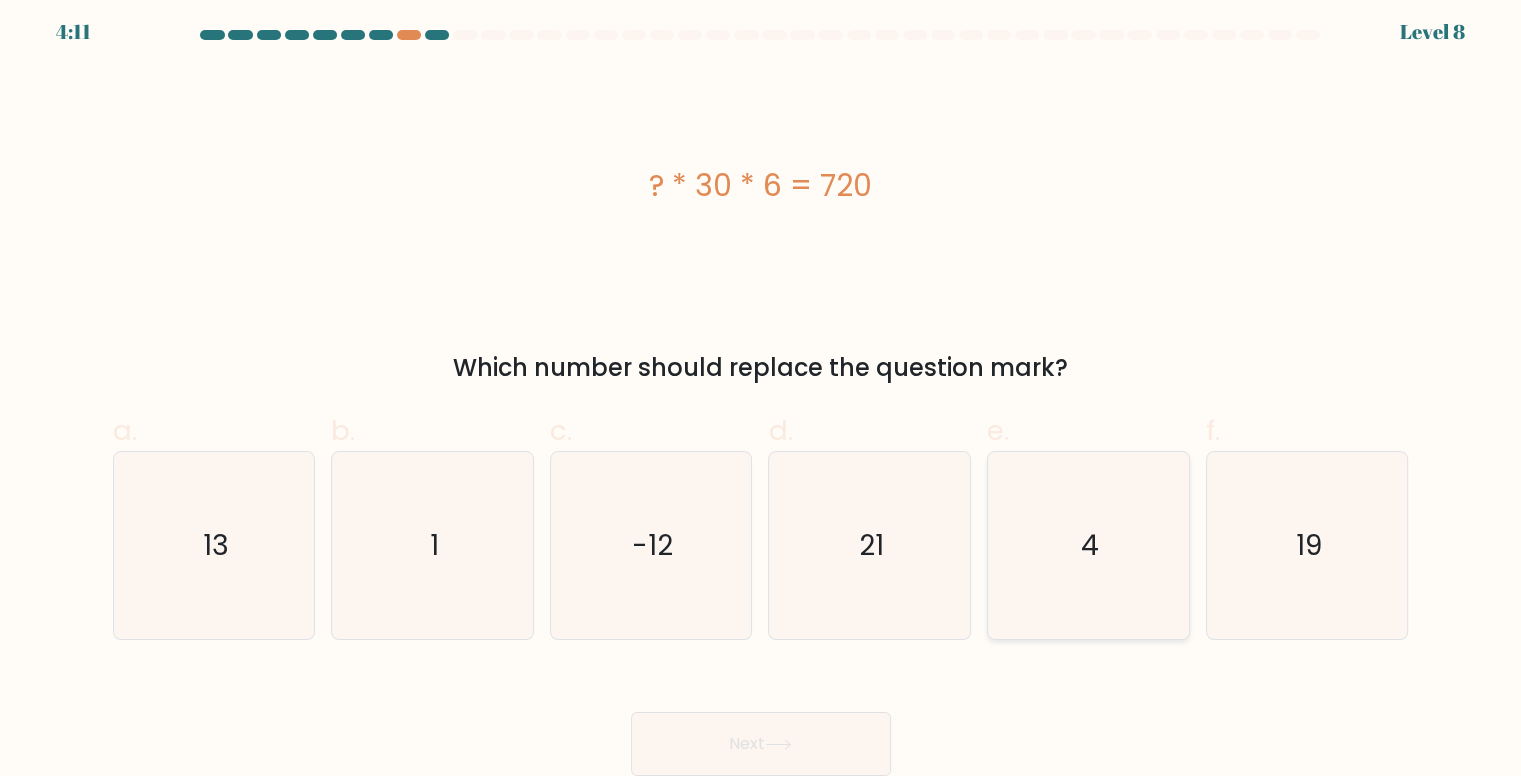 click on "4" 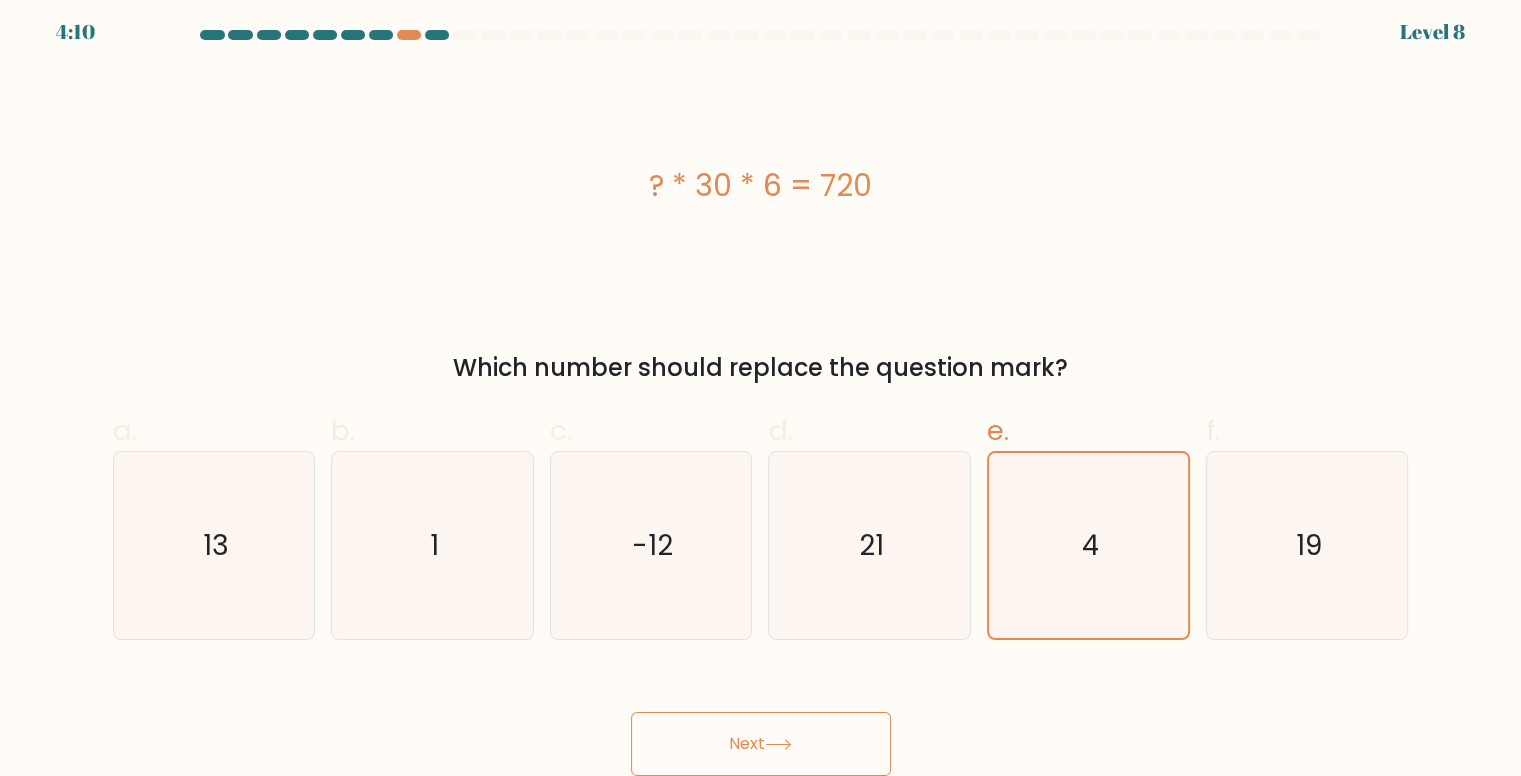 click on "Next" at bounding box center [761, 744] 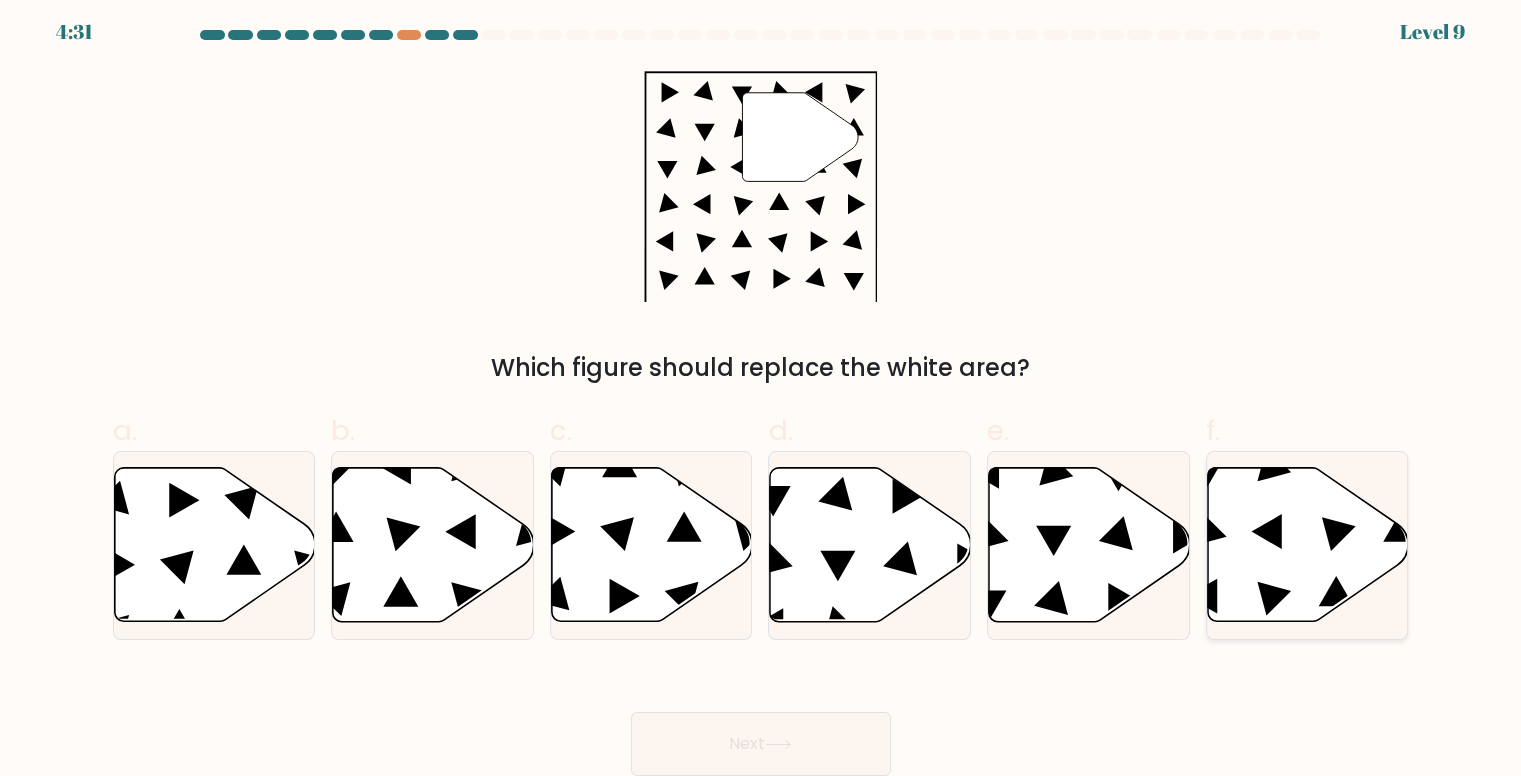 click 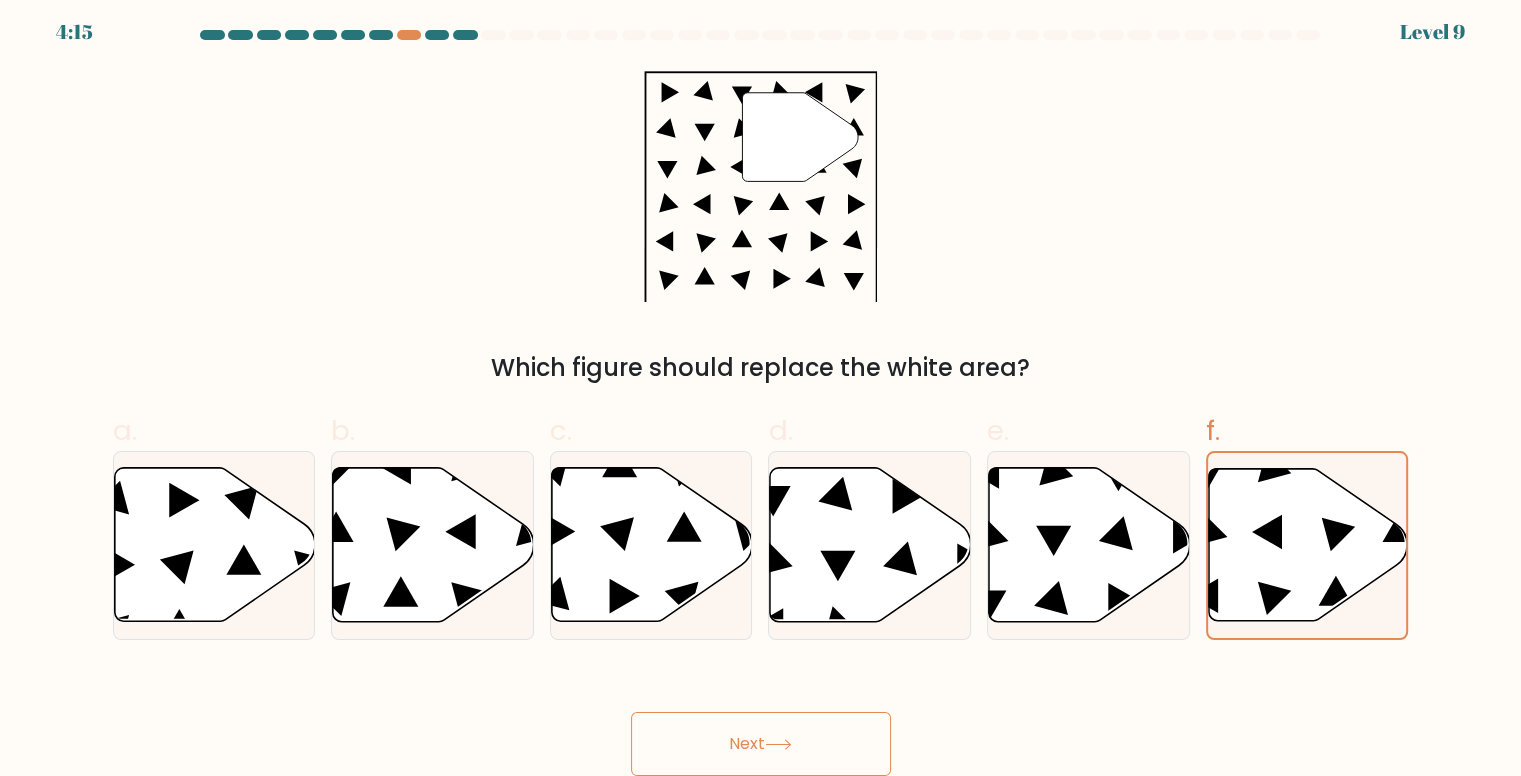 click on "Next" at bounding box center (761, 744) 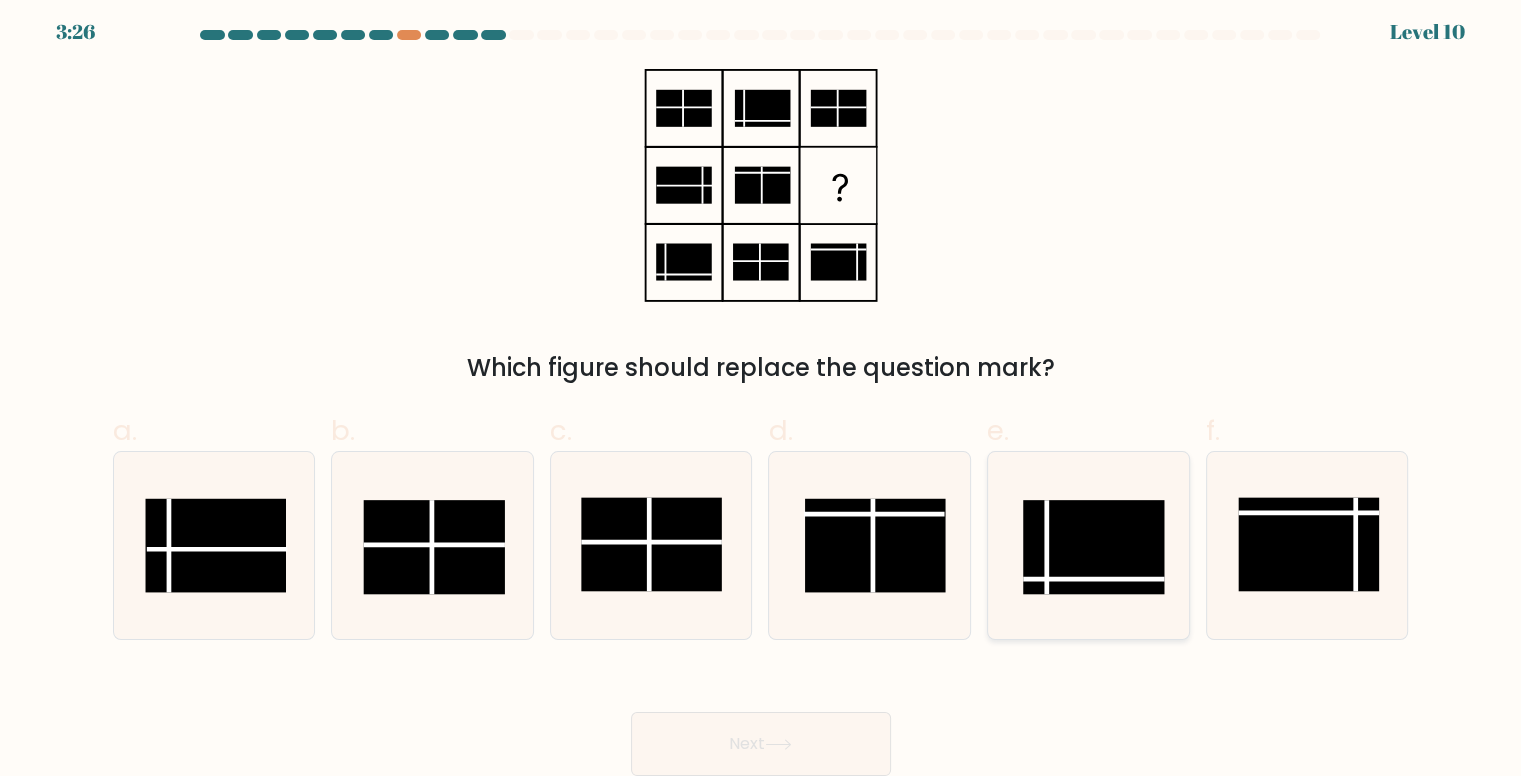 click 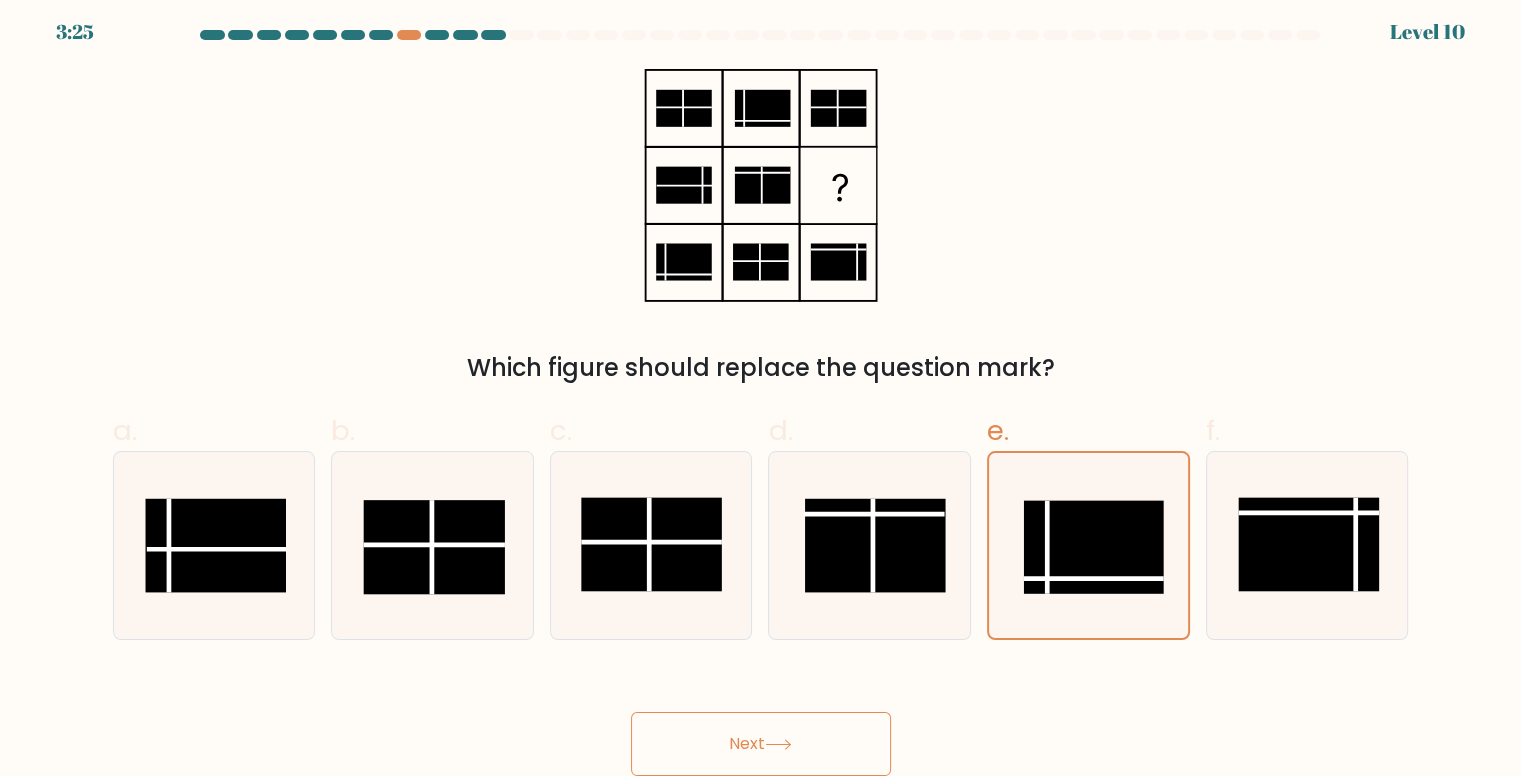 click on "Next" at bounding box center (761, 744) 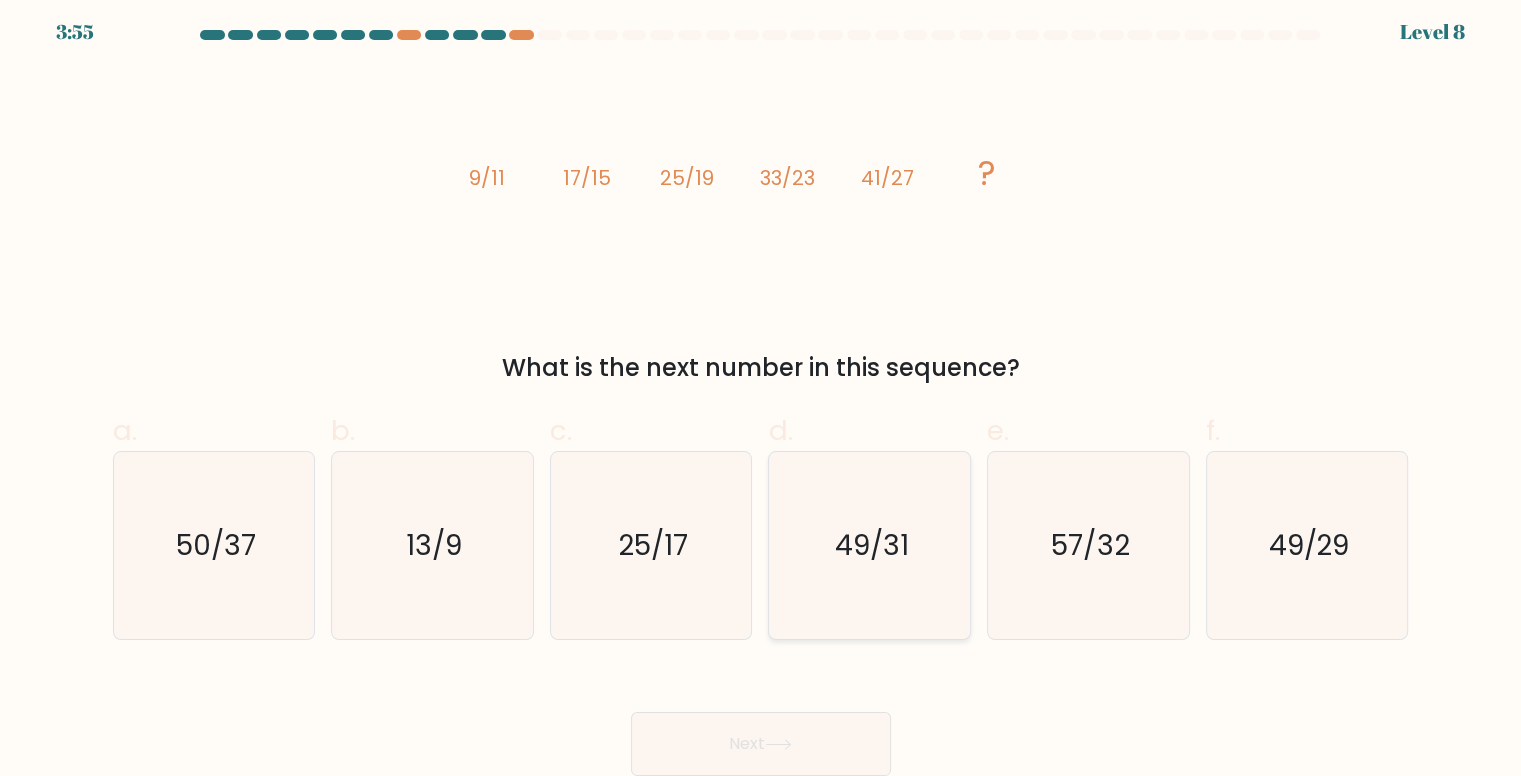 click on "49/31" 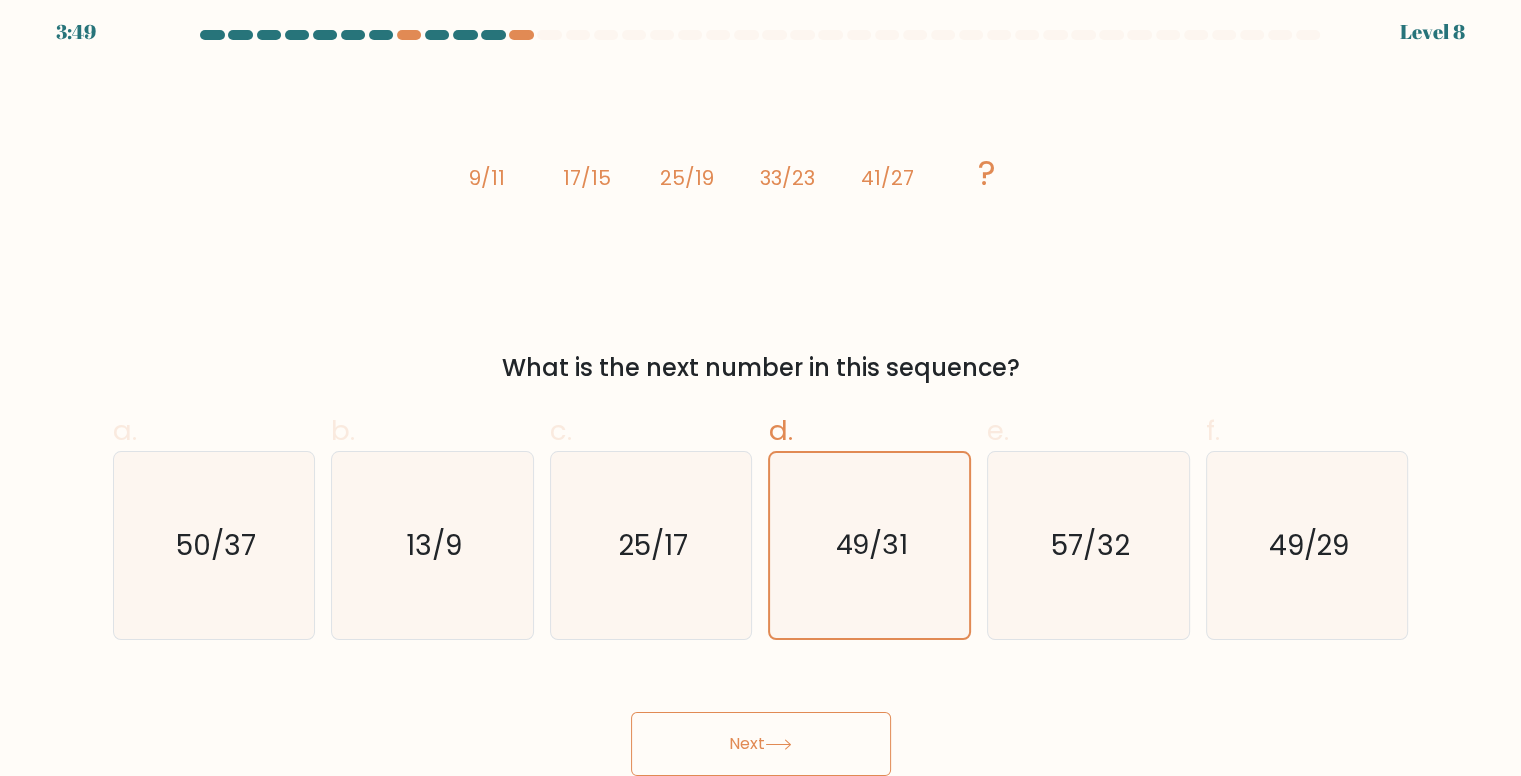 click on "Next" at bounding box center [761, 744] 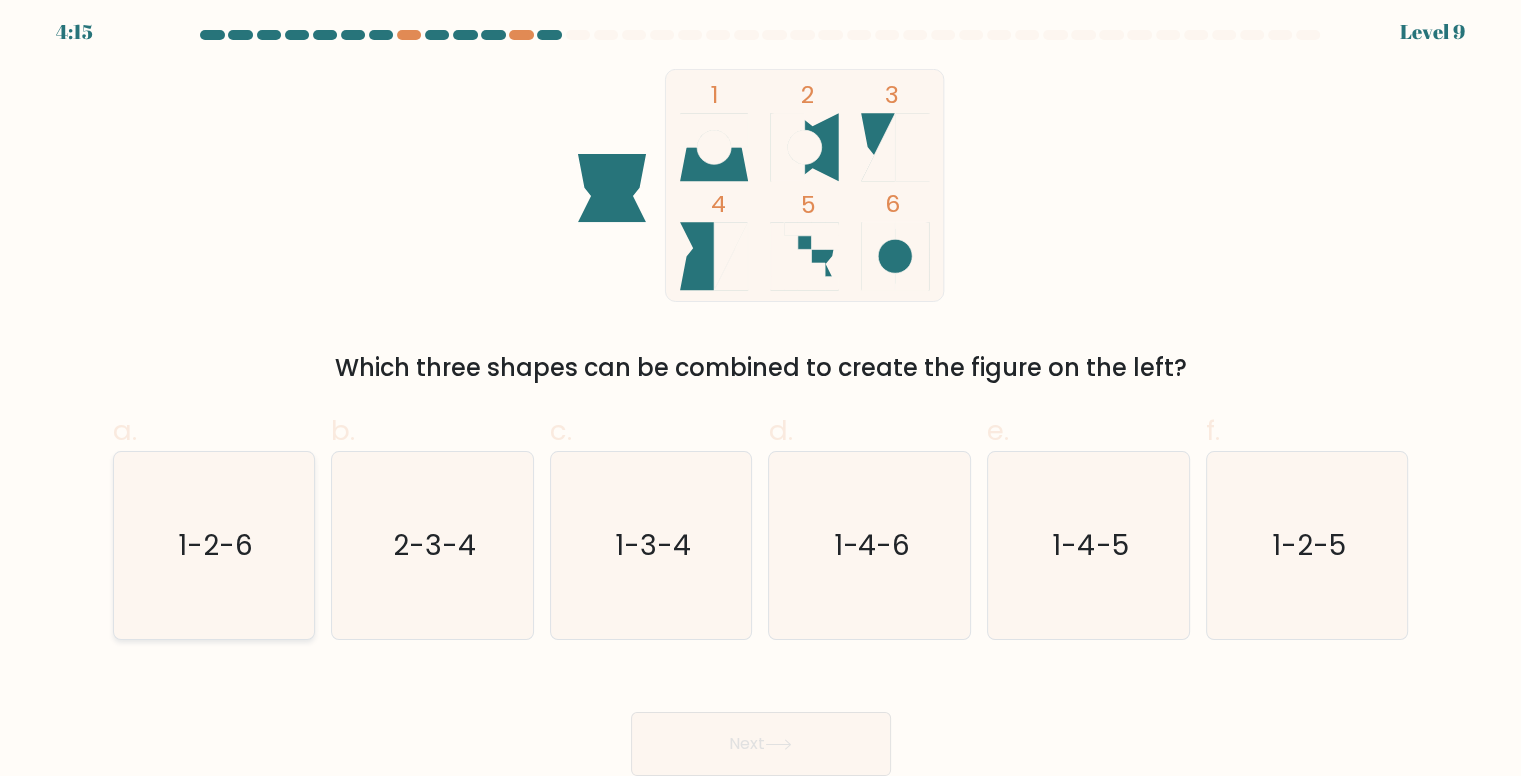 click on "1-2-6" 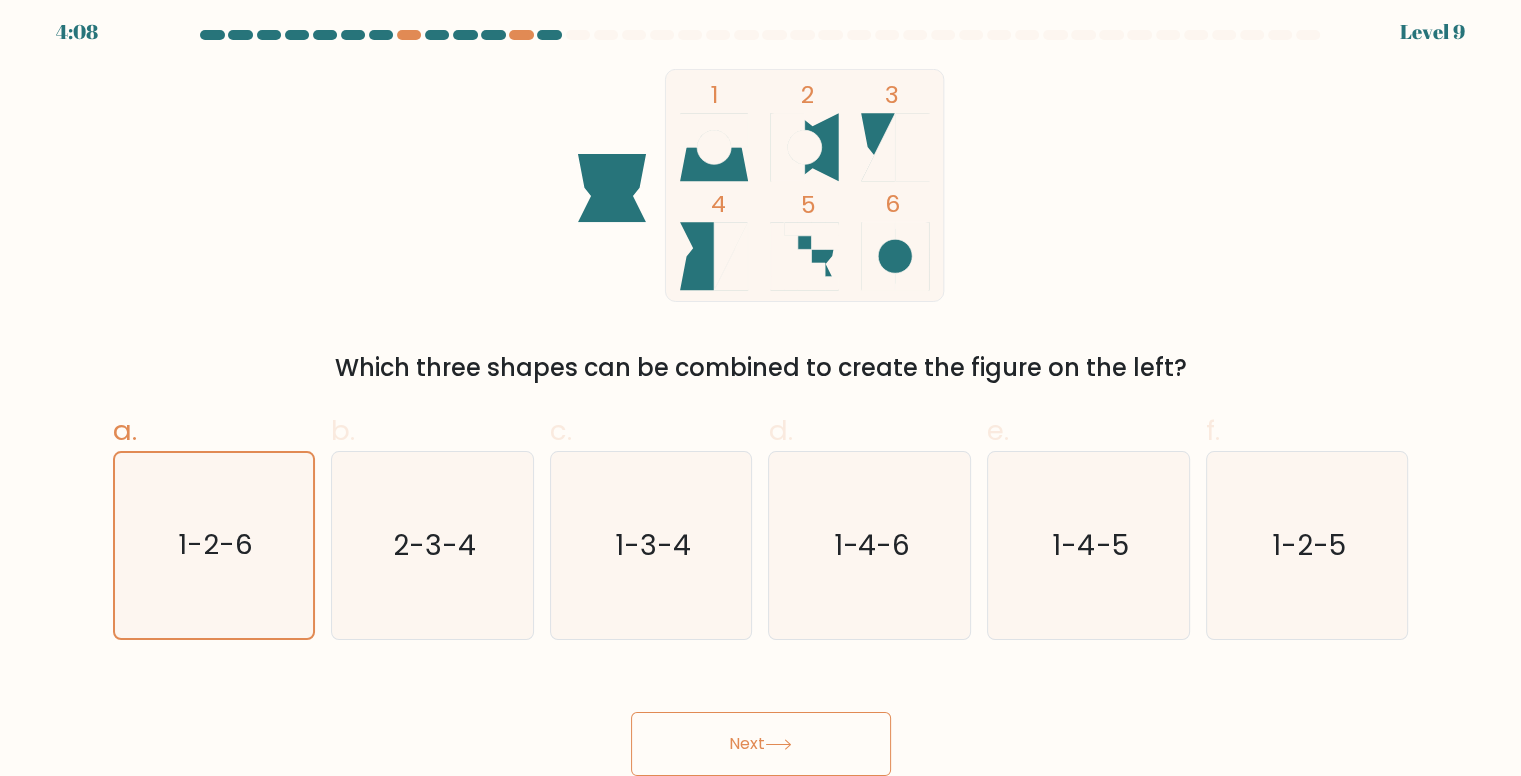 click on "Next" at bounding box center [761, 744] 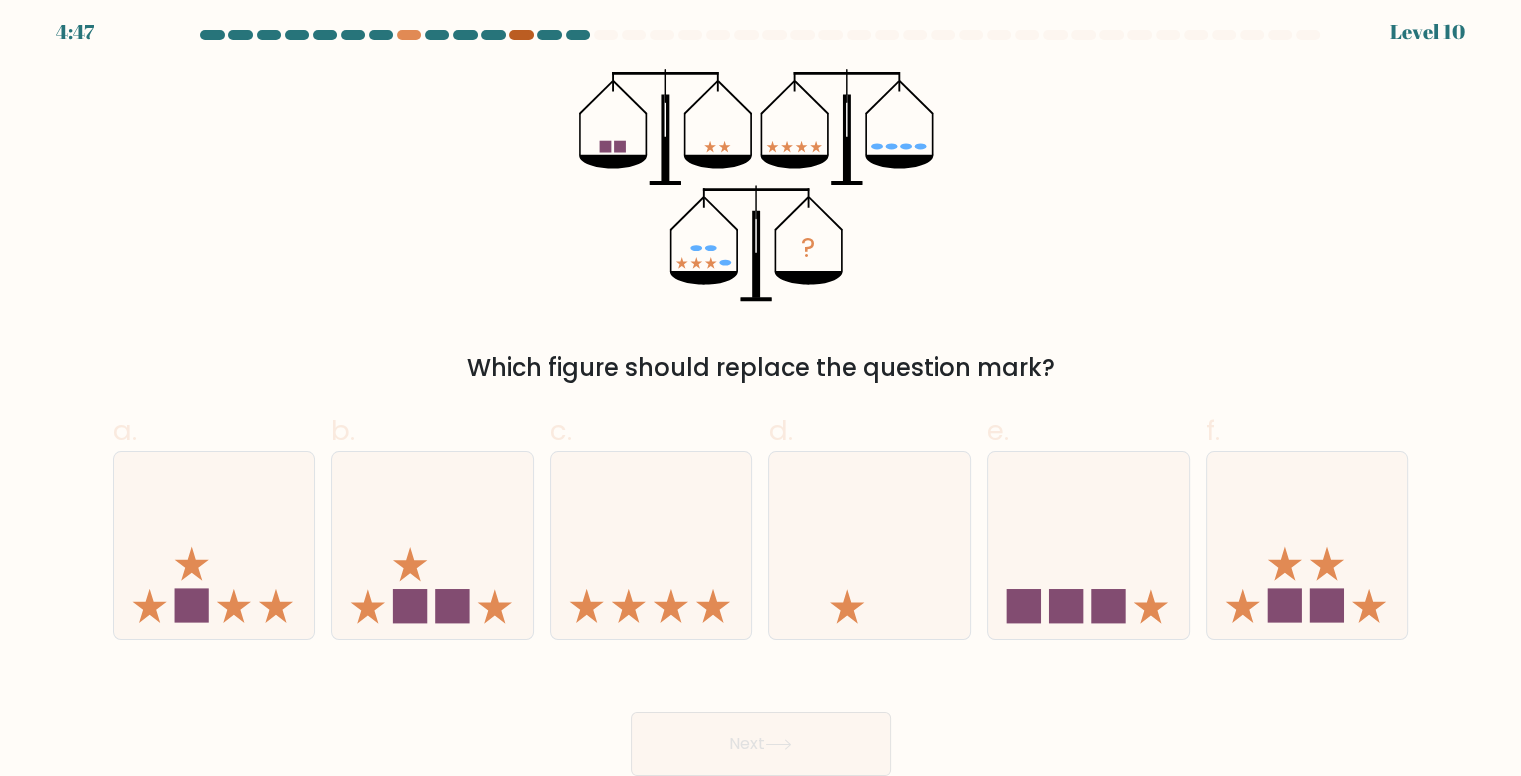 click at bounding box center (521, 35) 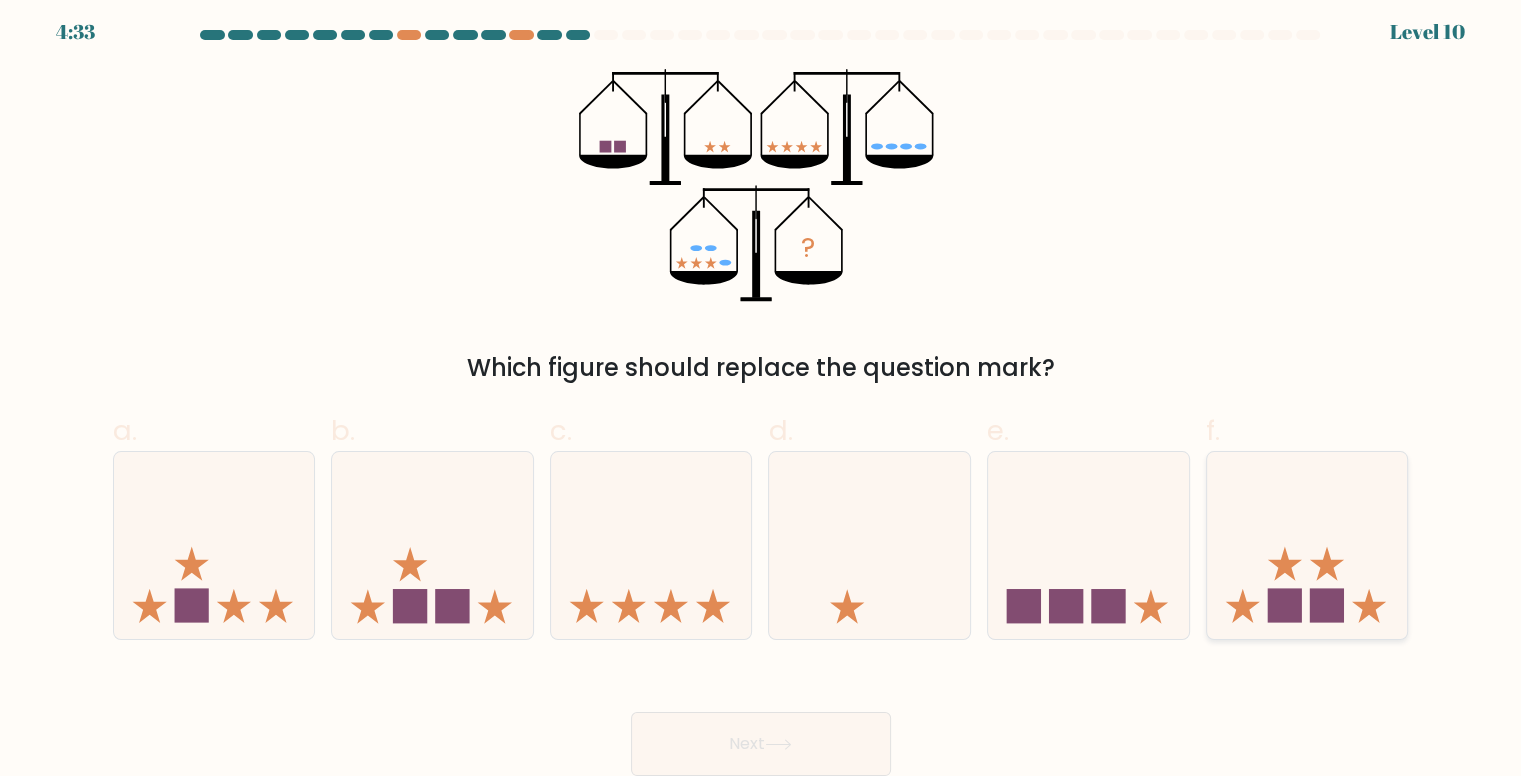 click 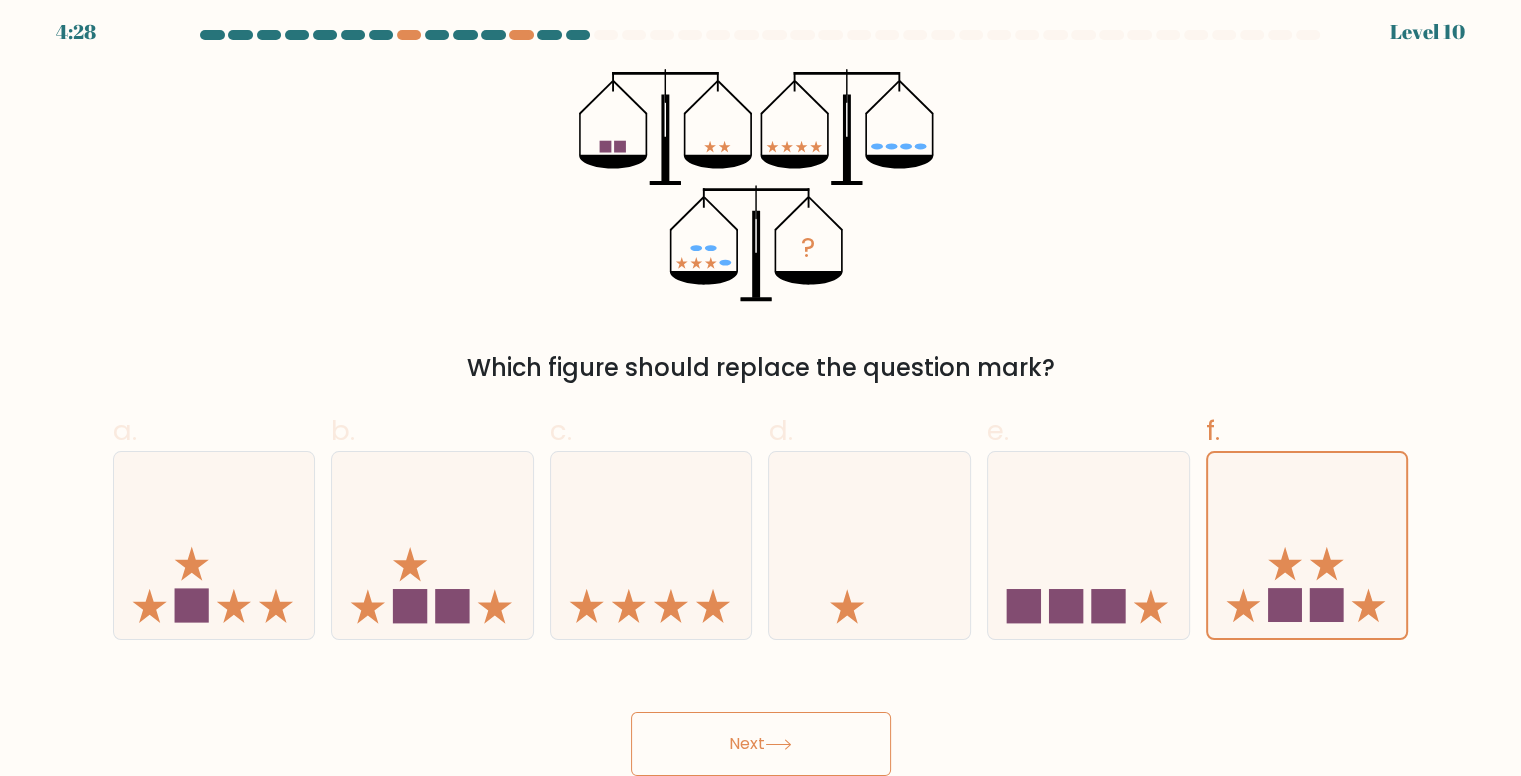 click on "Next" at bounding box center [761, 744] 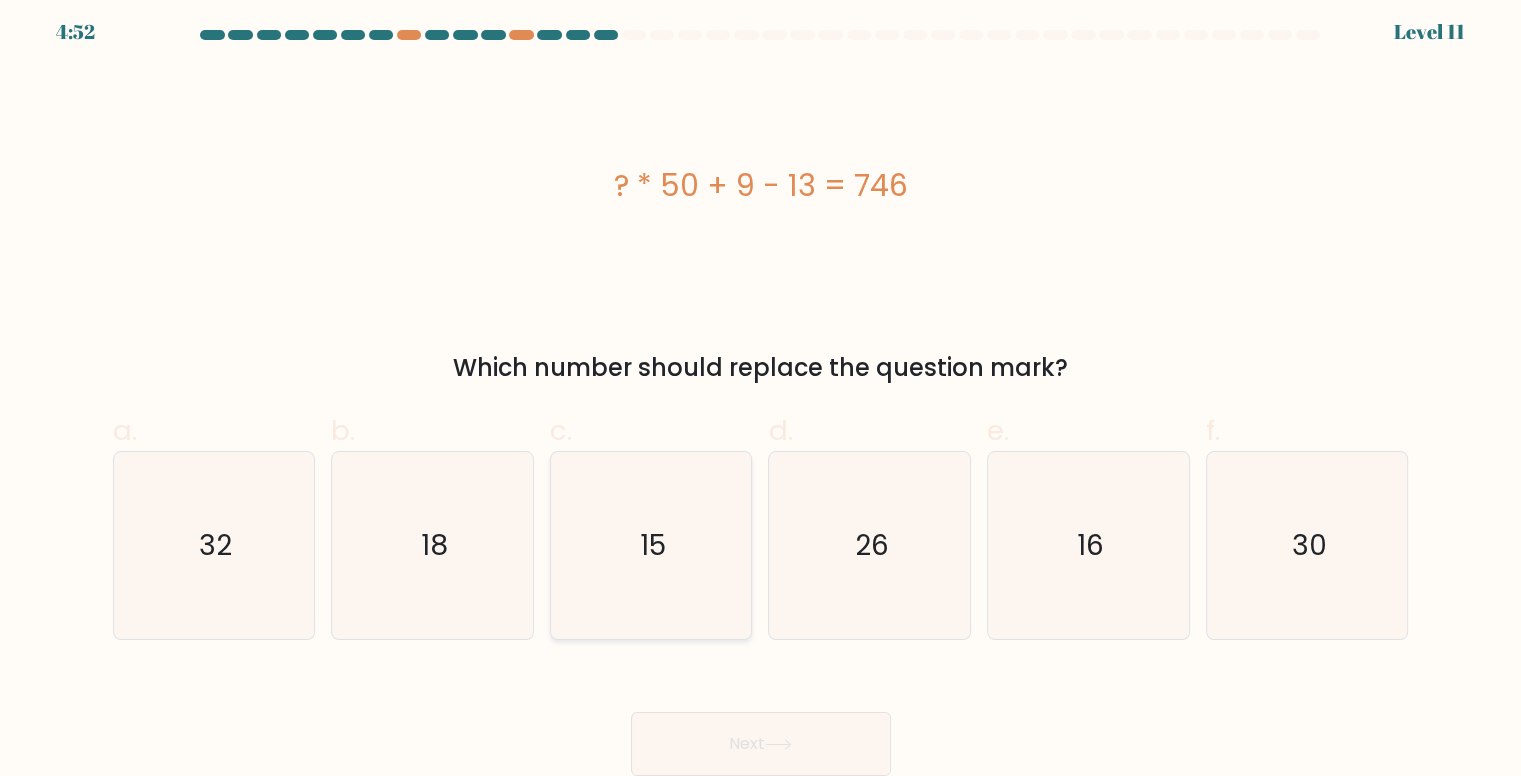 click on "15" 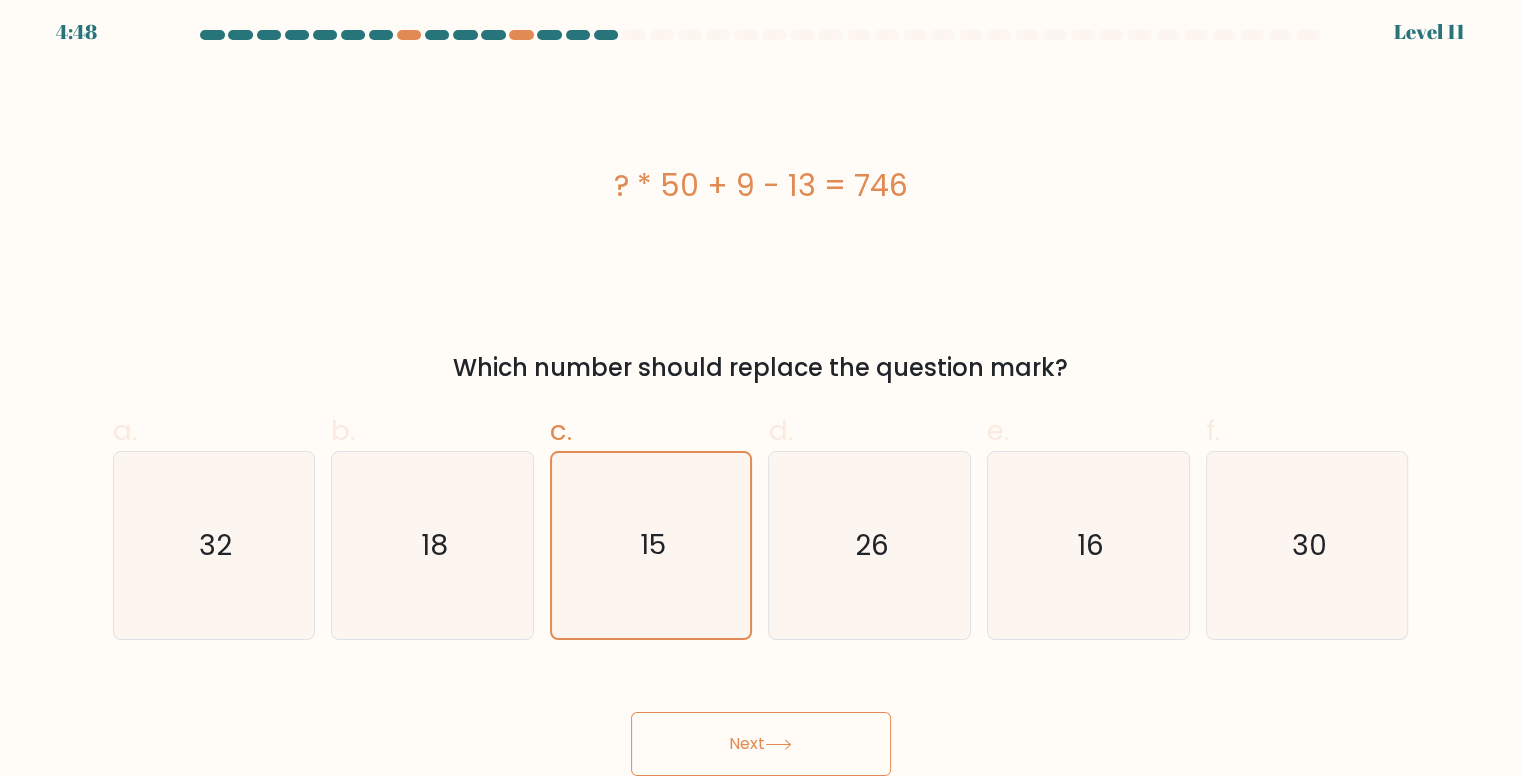 click on "Next" at bounding box center (761, 744) 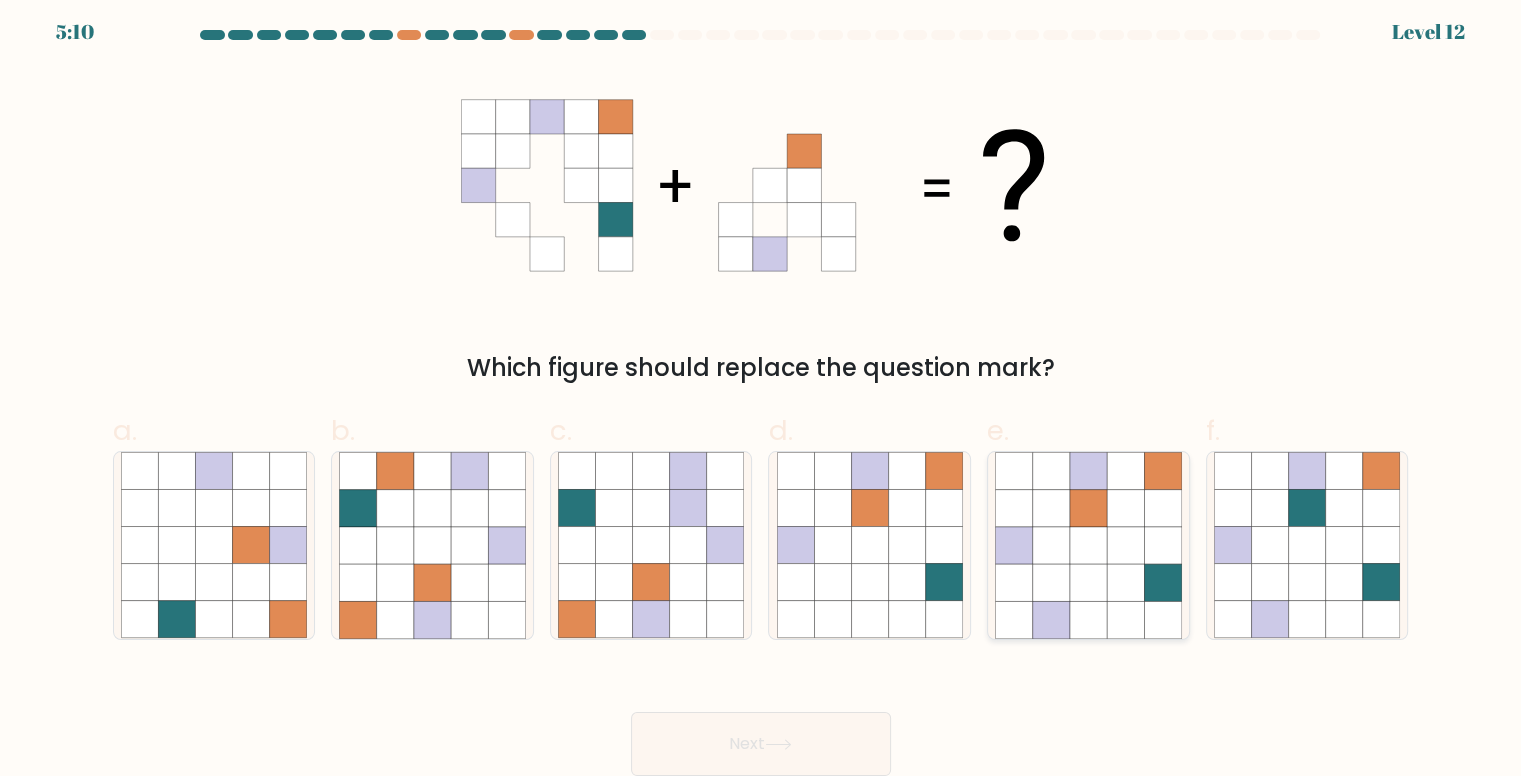 click 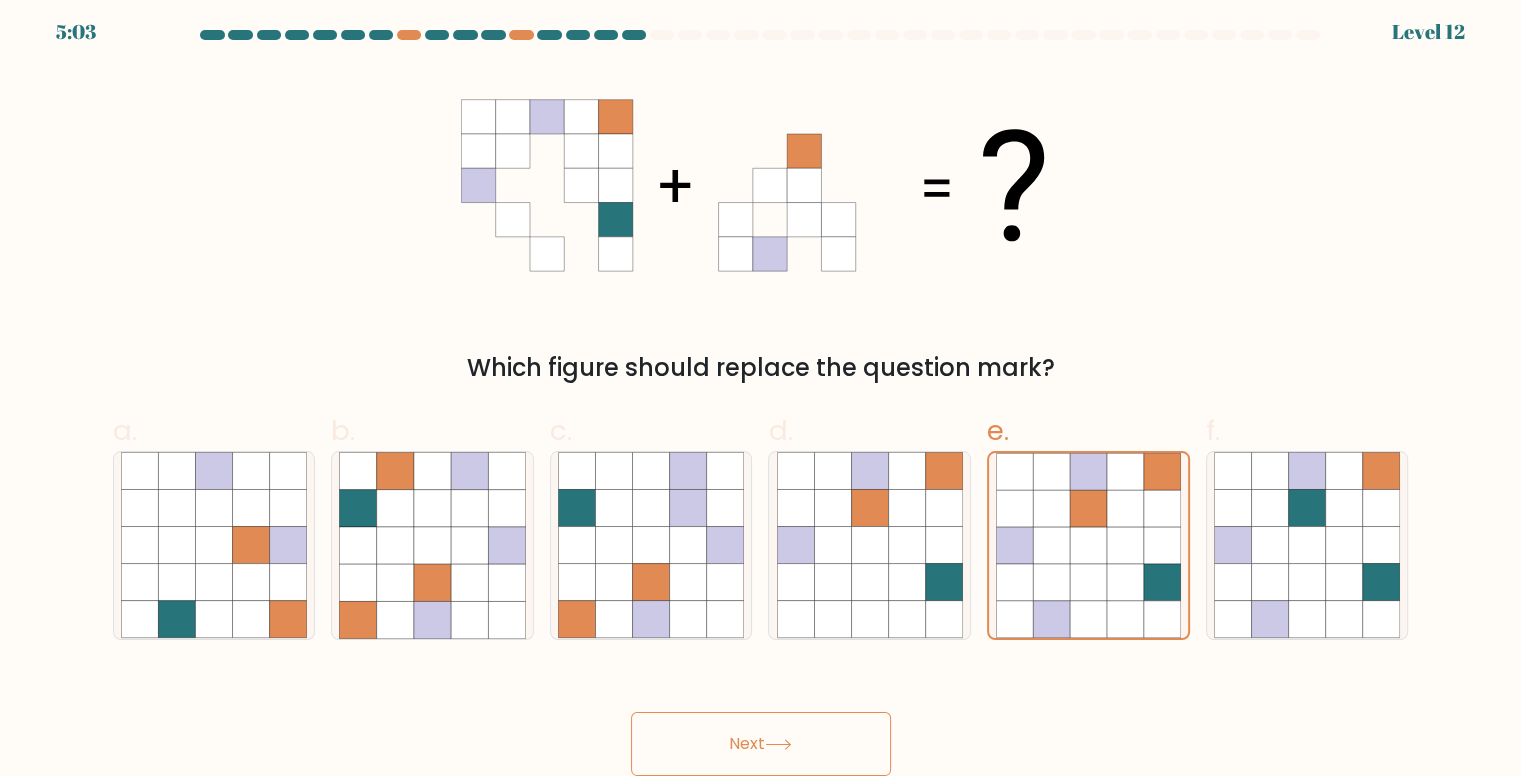 click on "Next" at bounding box center [761, 744] 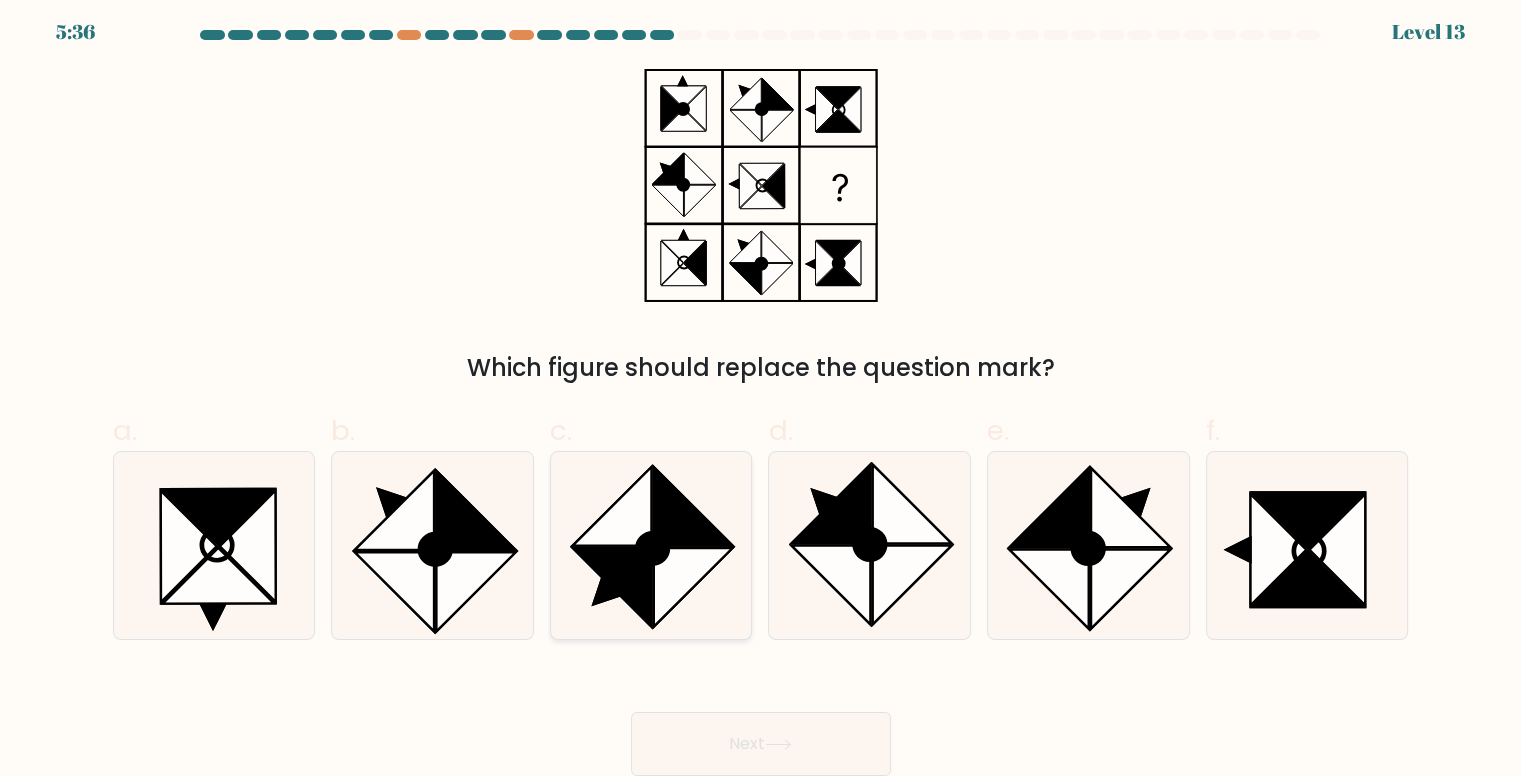 click 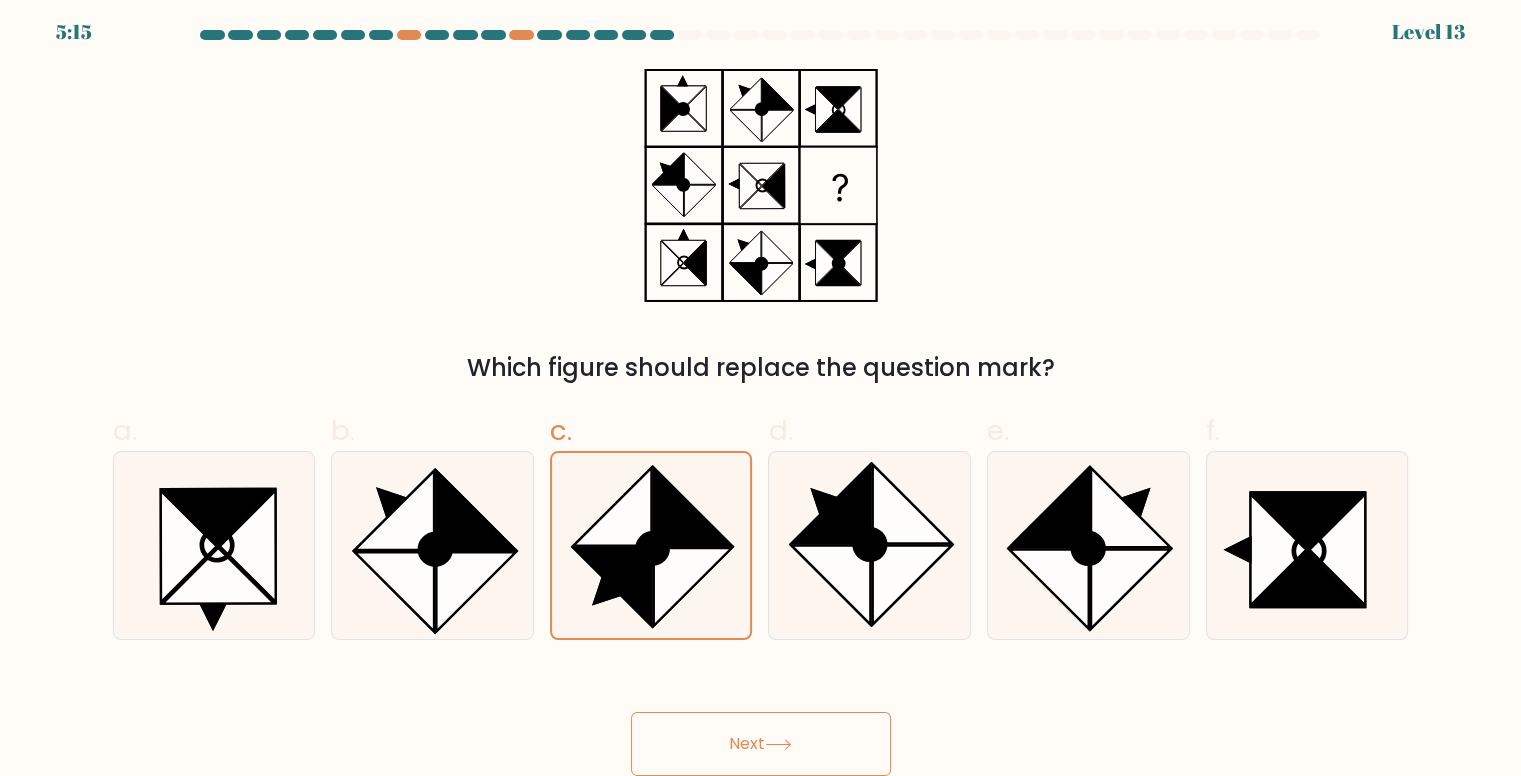 click on "Next" at bounding box center [761, 744] 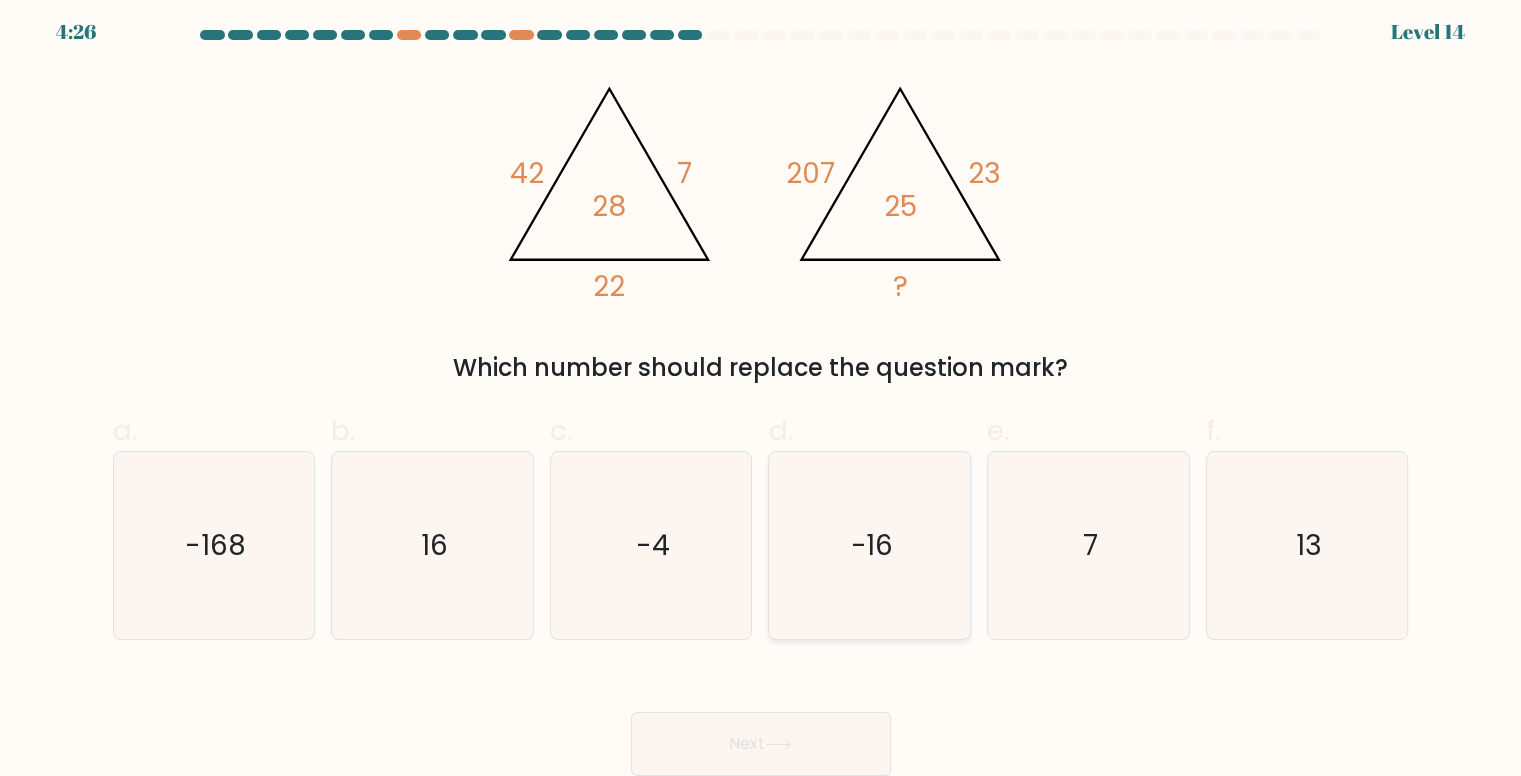 click on "-16" 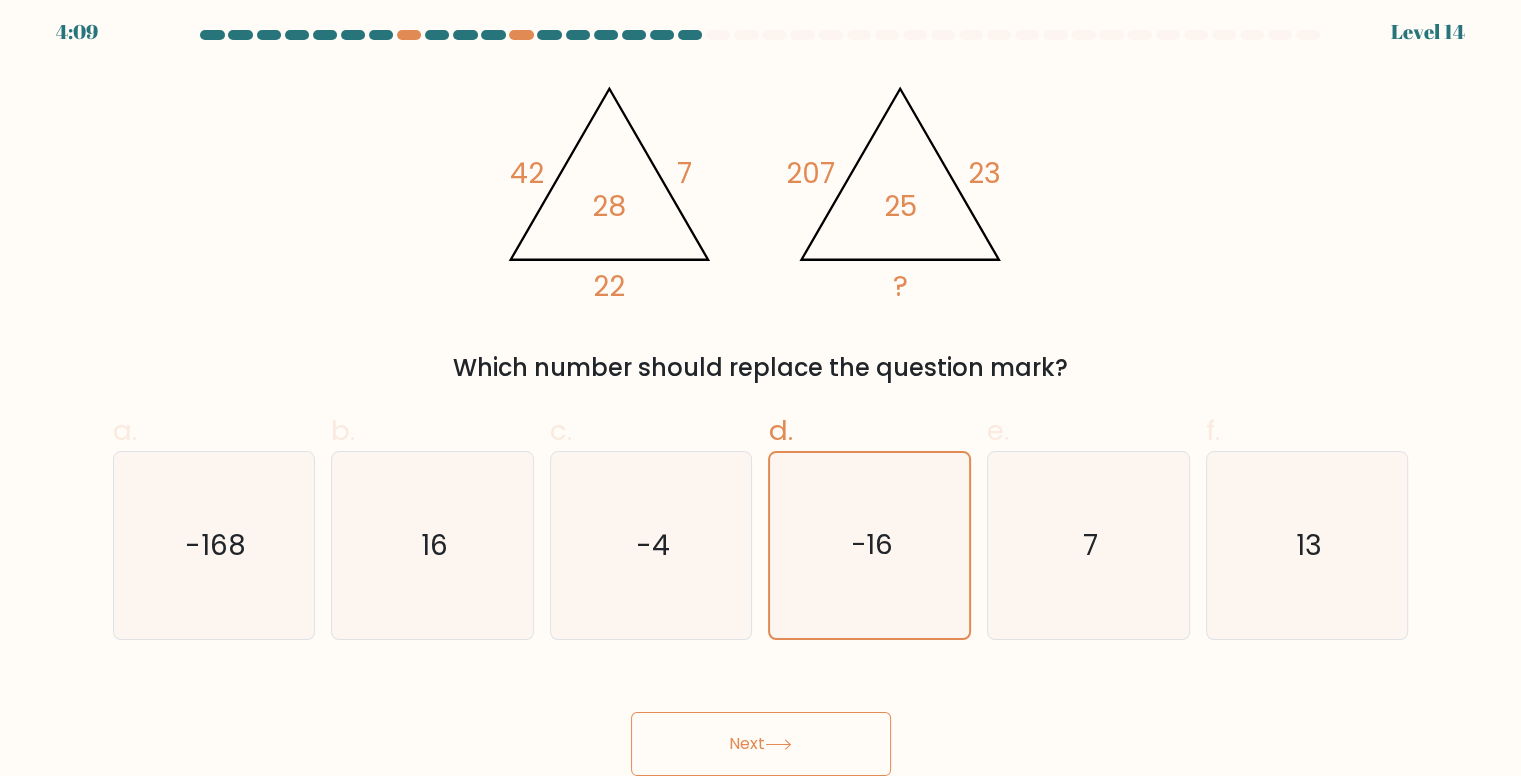 click on "Next" at bounding box center (761, 744) 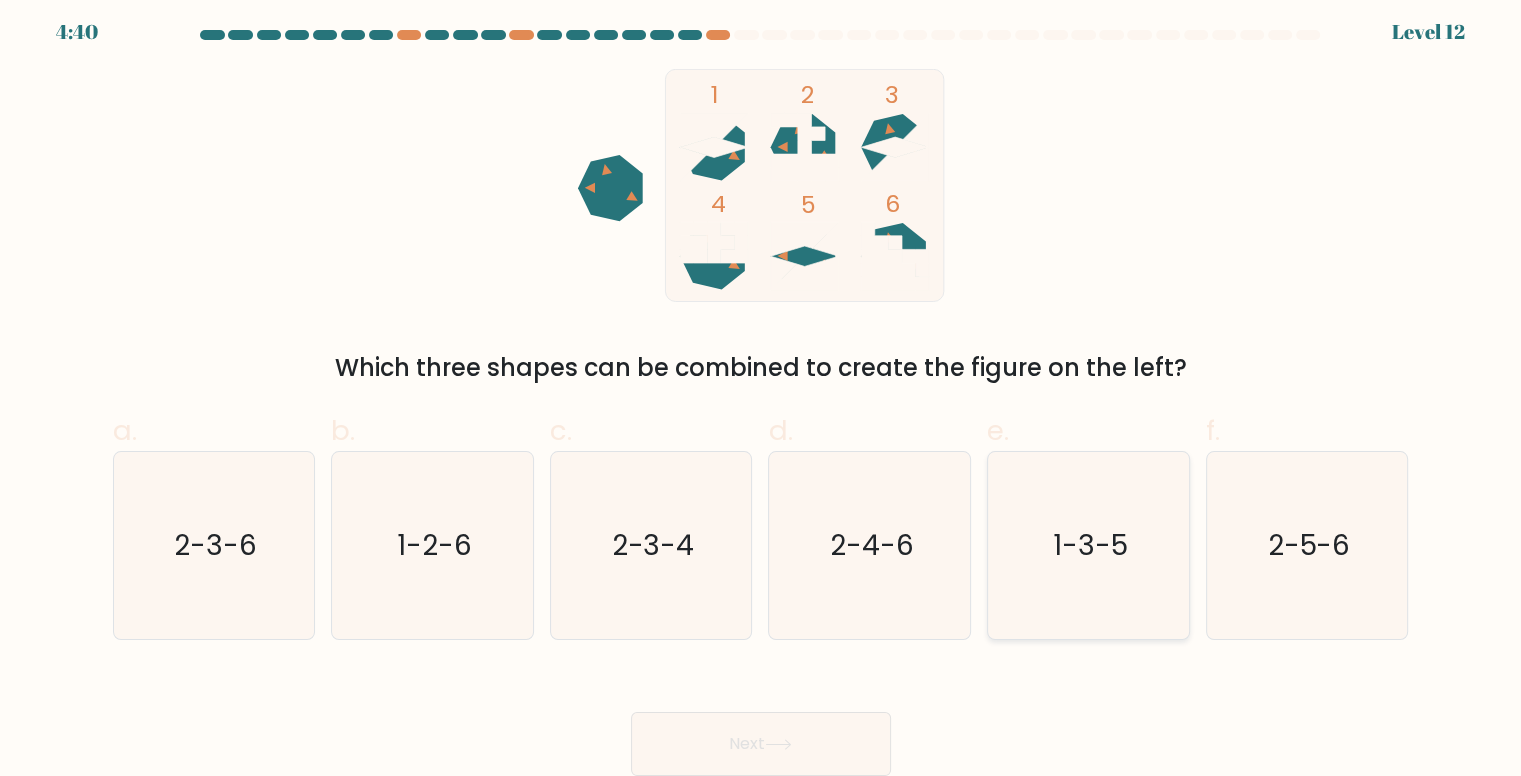 click on "1-3-5" 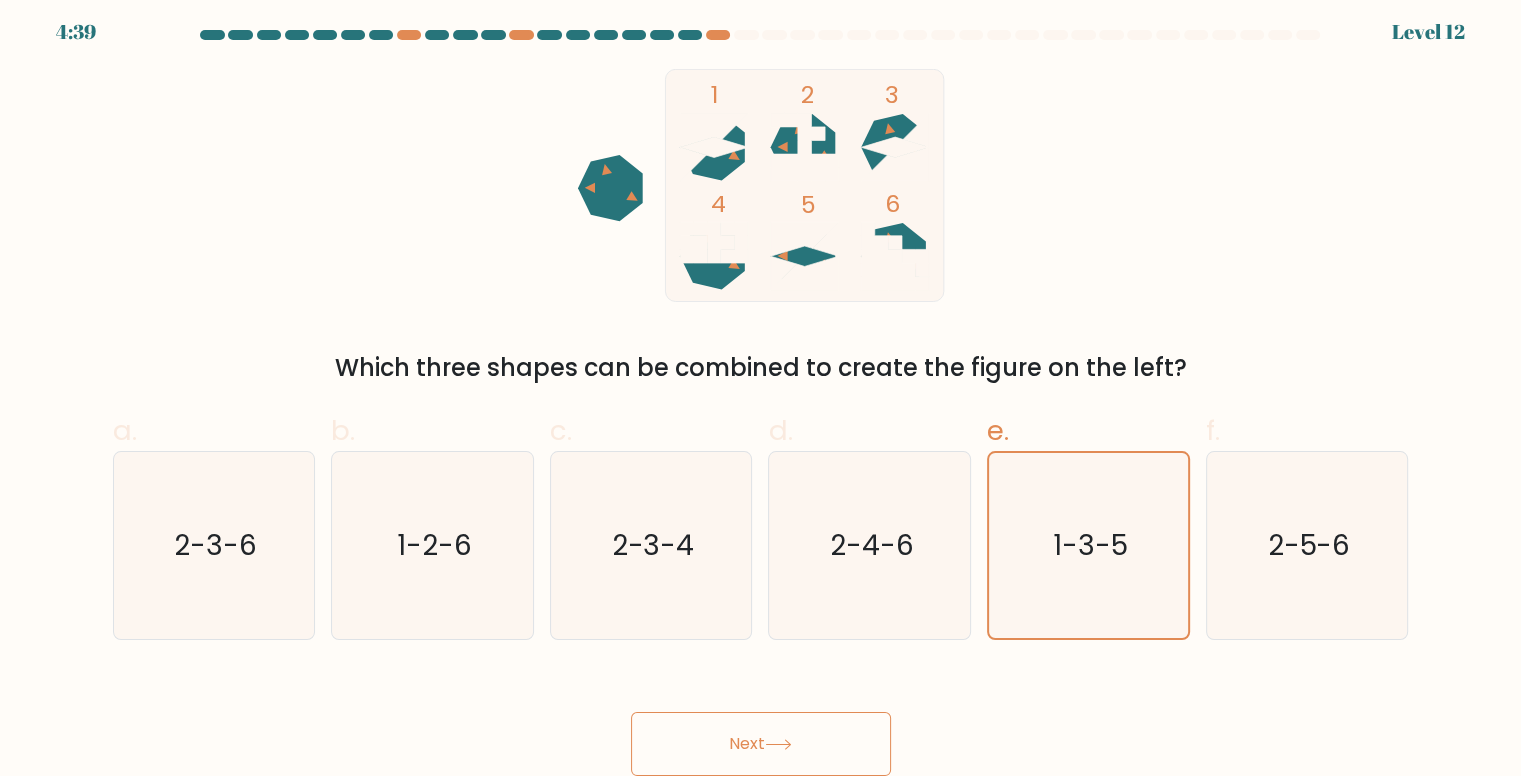 click 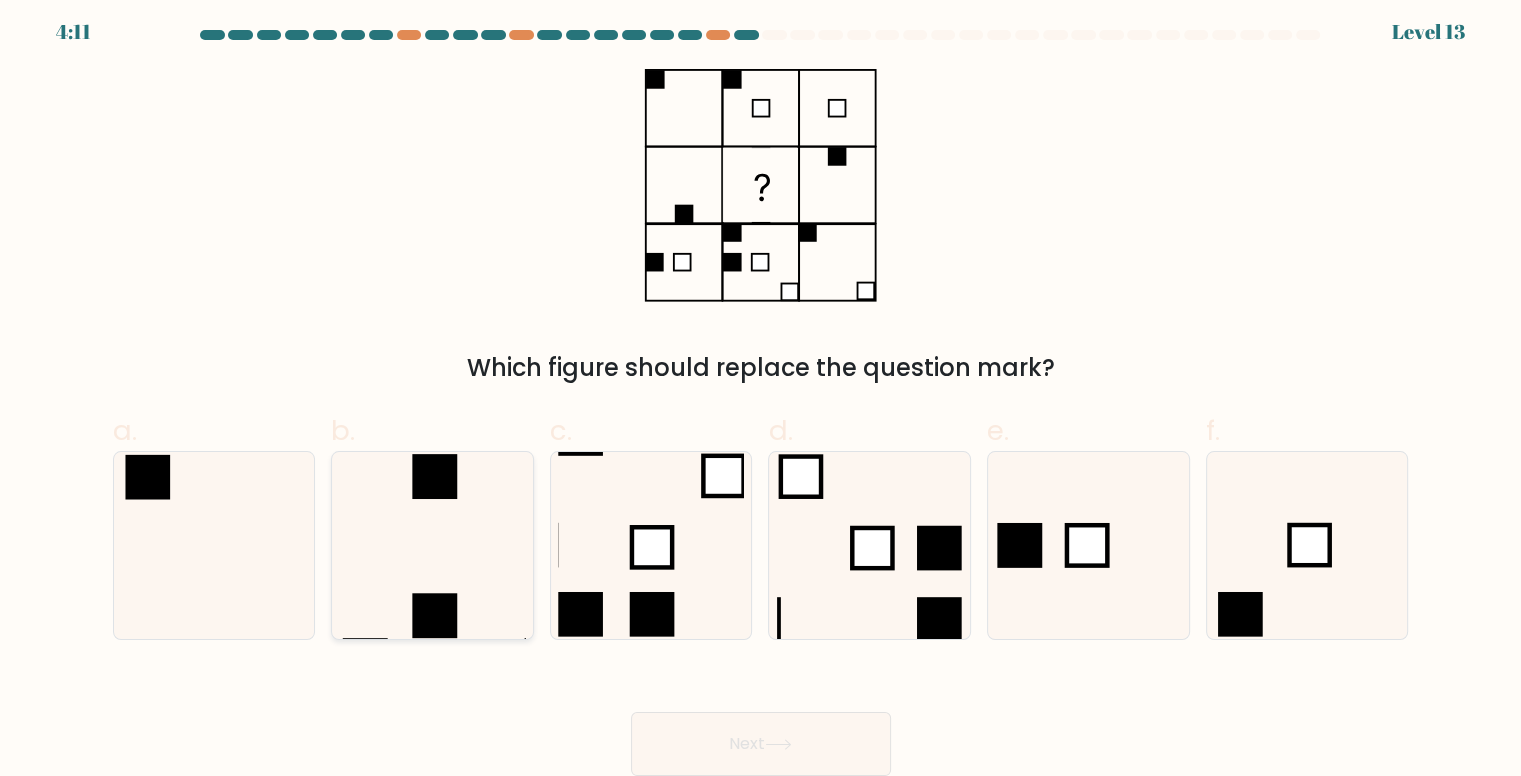 click 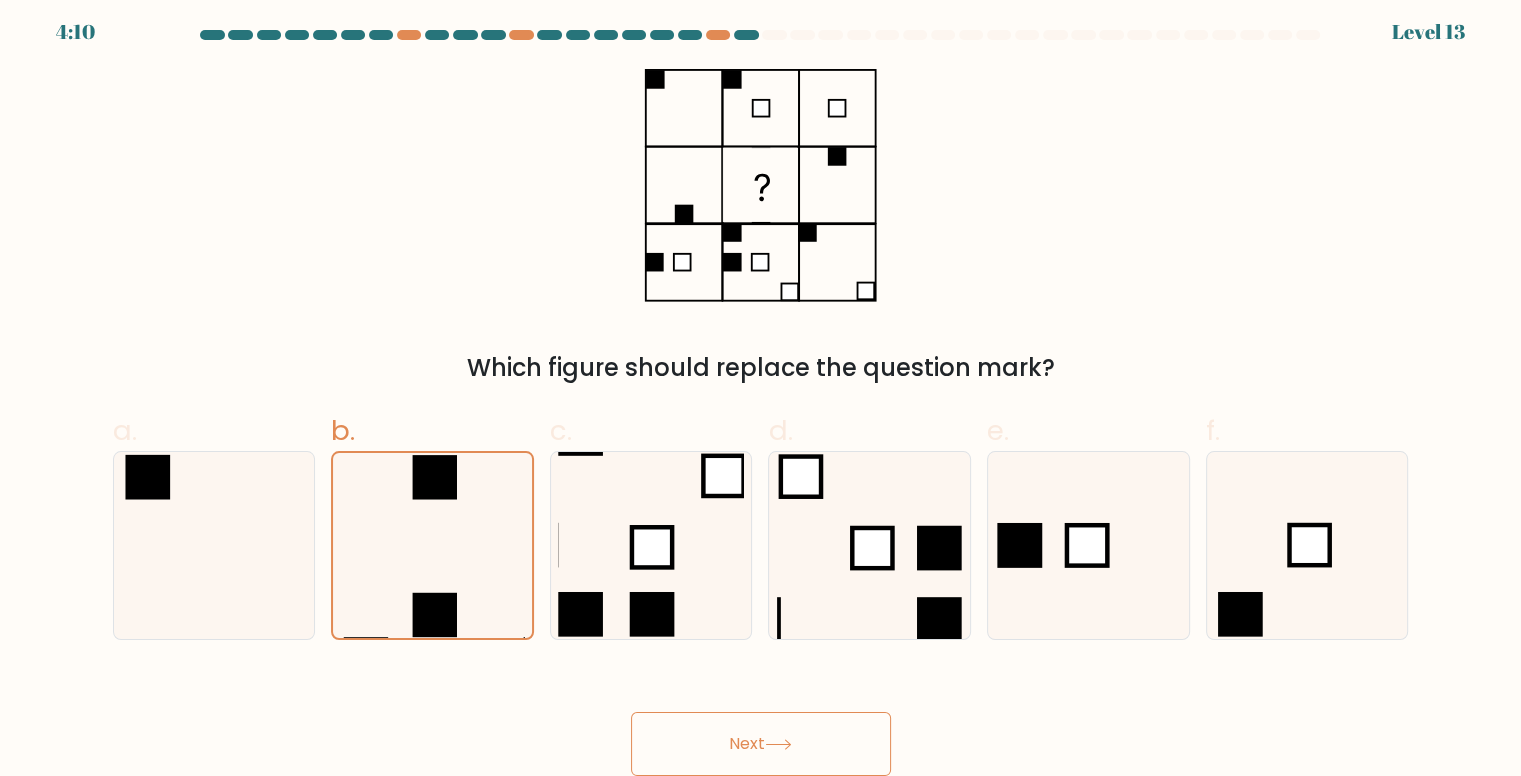 click 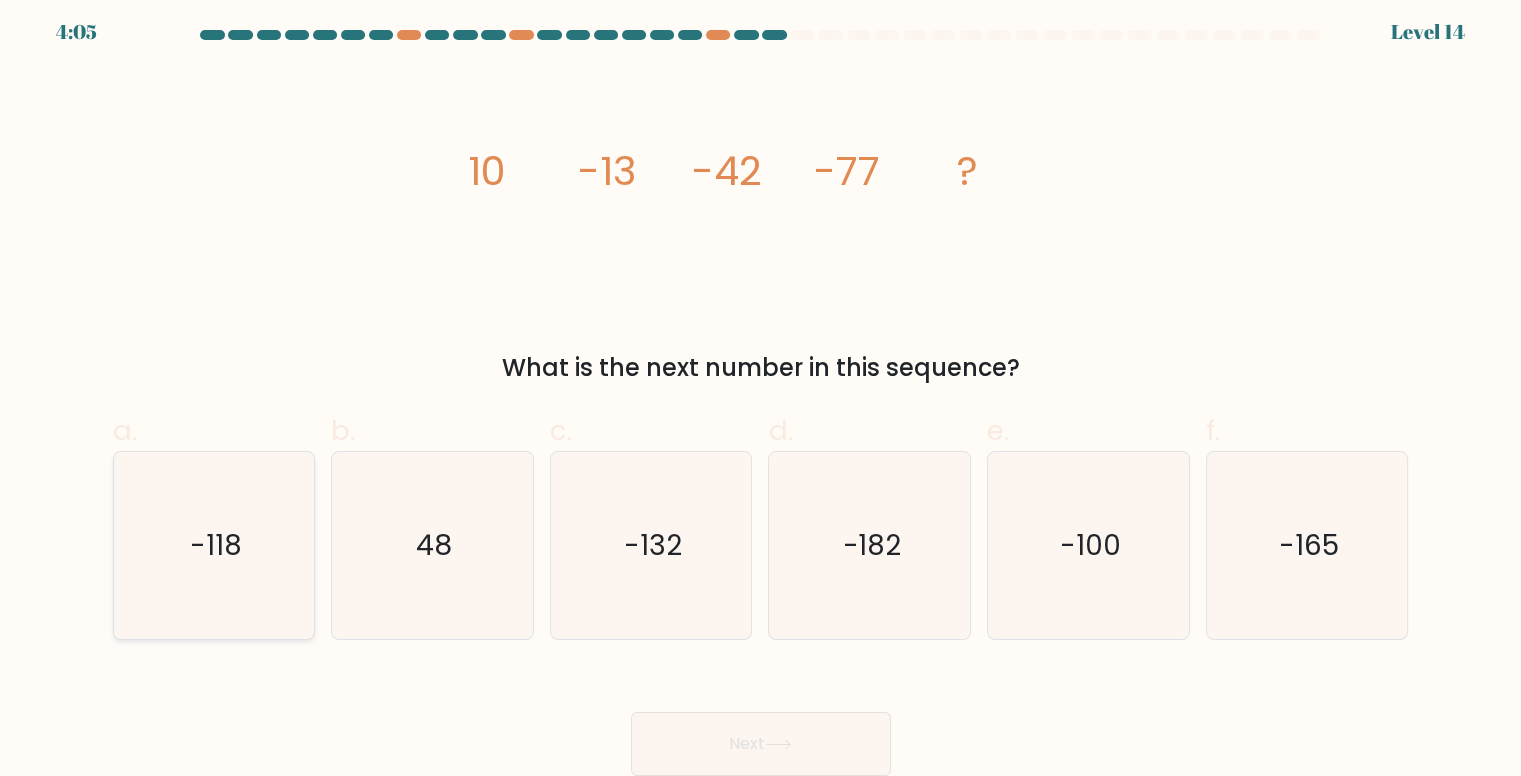 click on "-118" 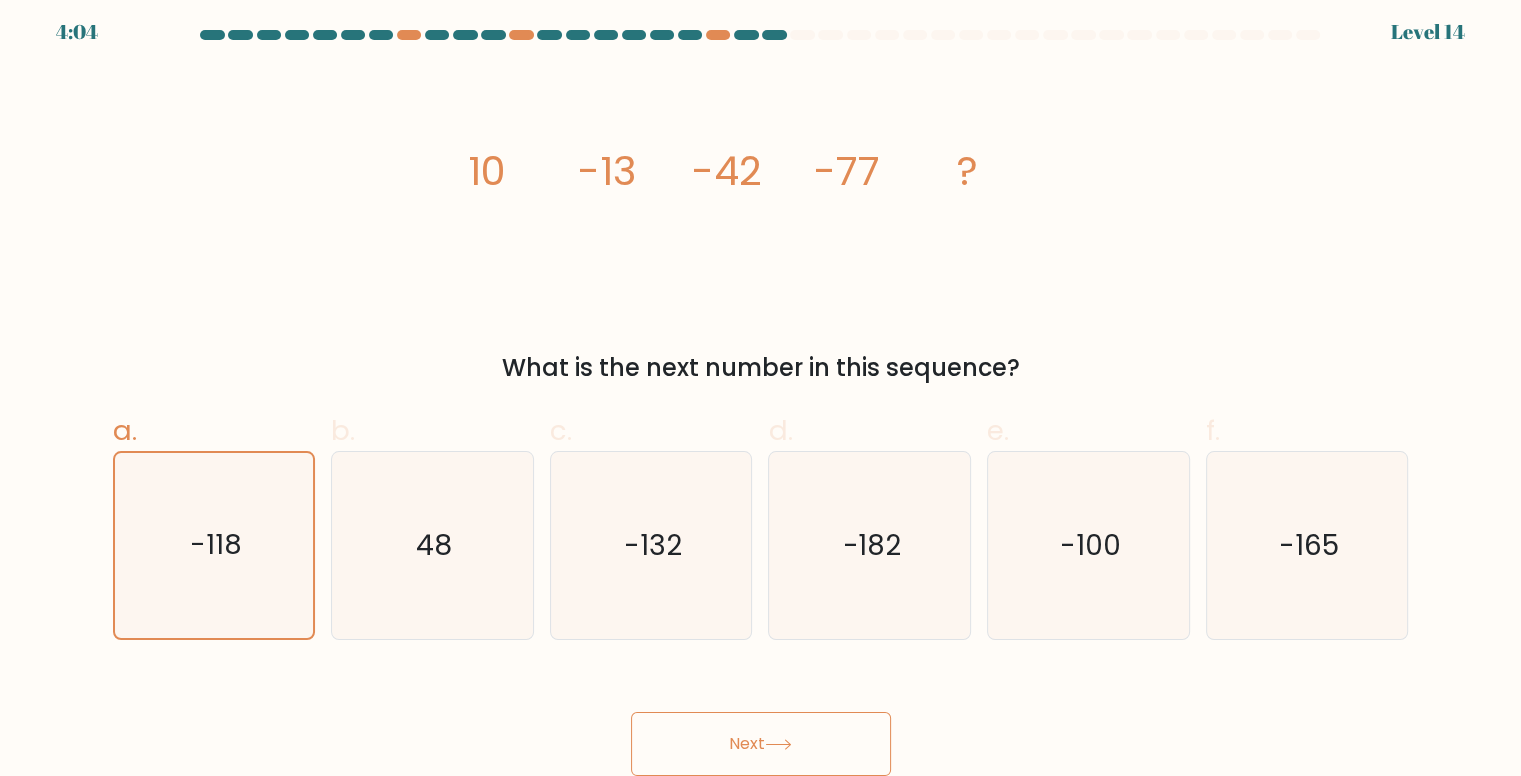 click on "Next" at bounding box center [761, 744] 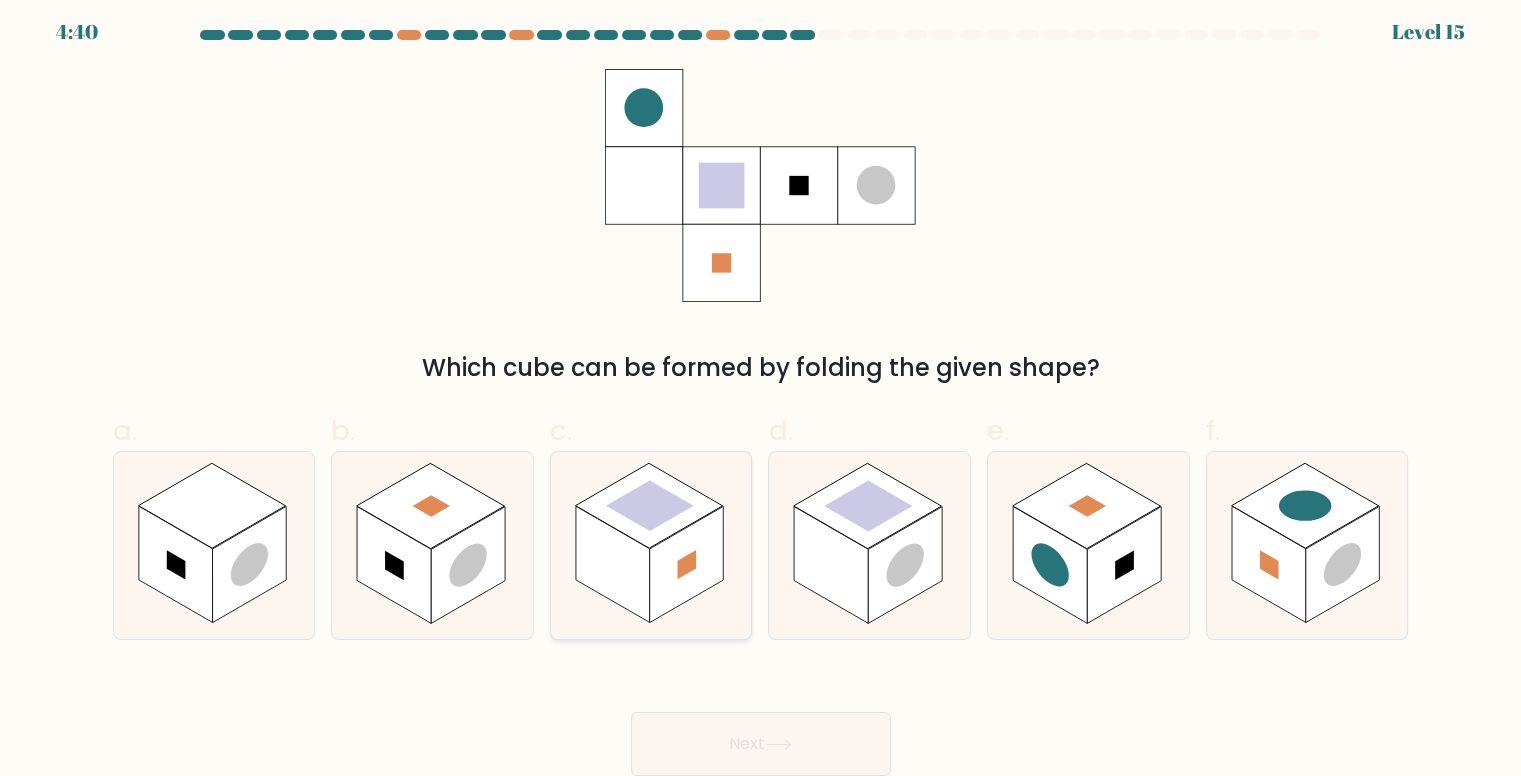 click 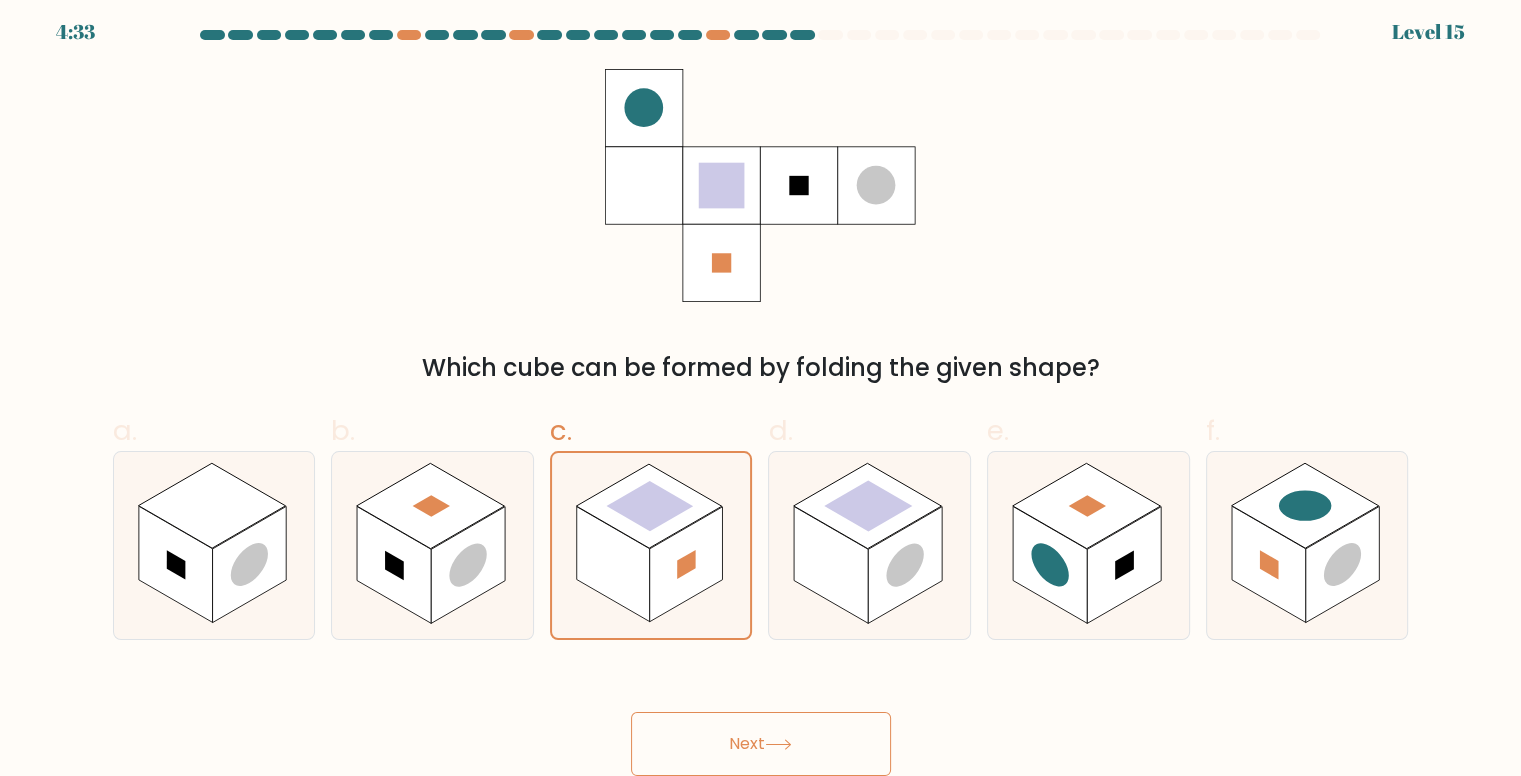 click on "Next" at bounding box center (761, 744) 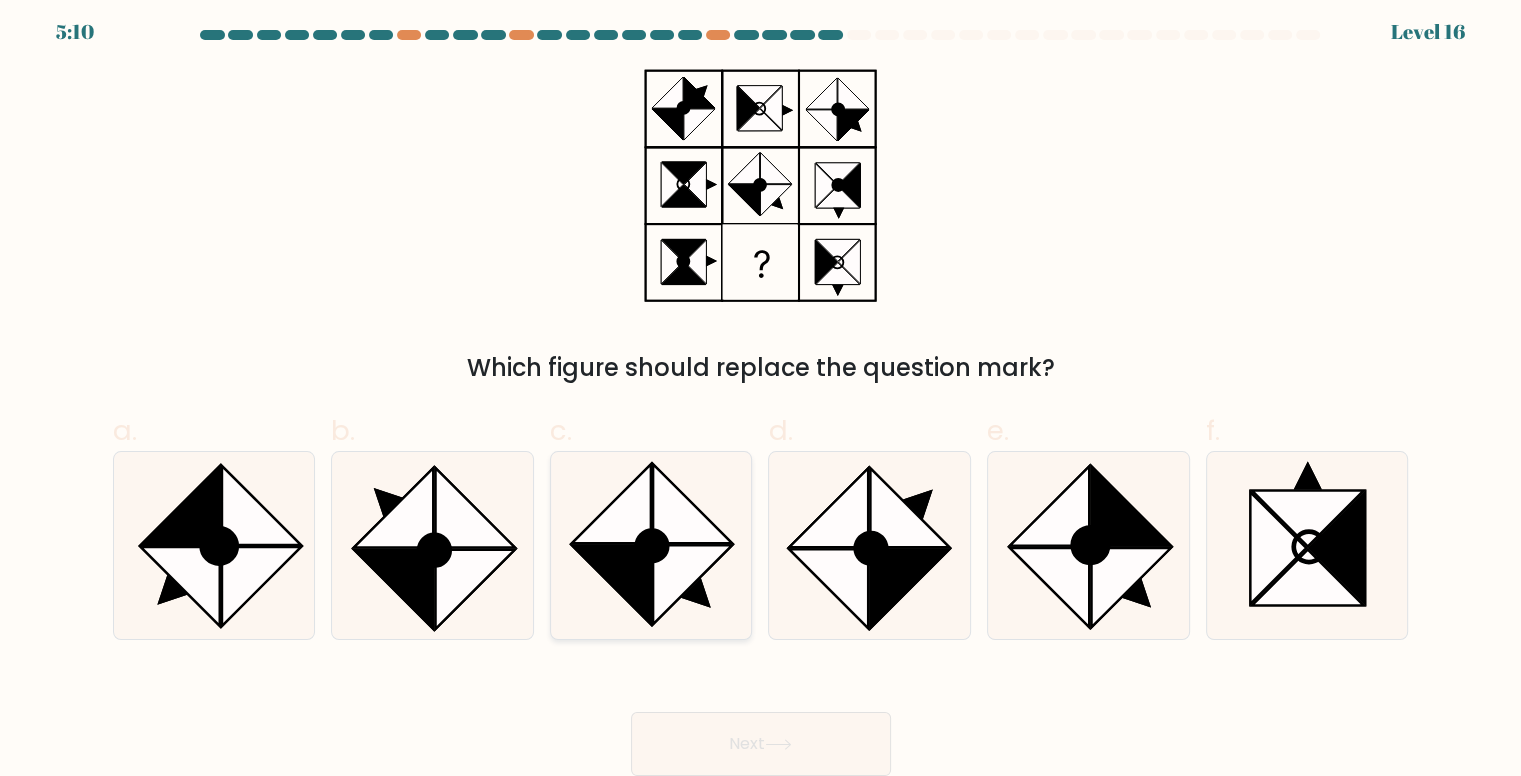 click 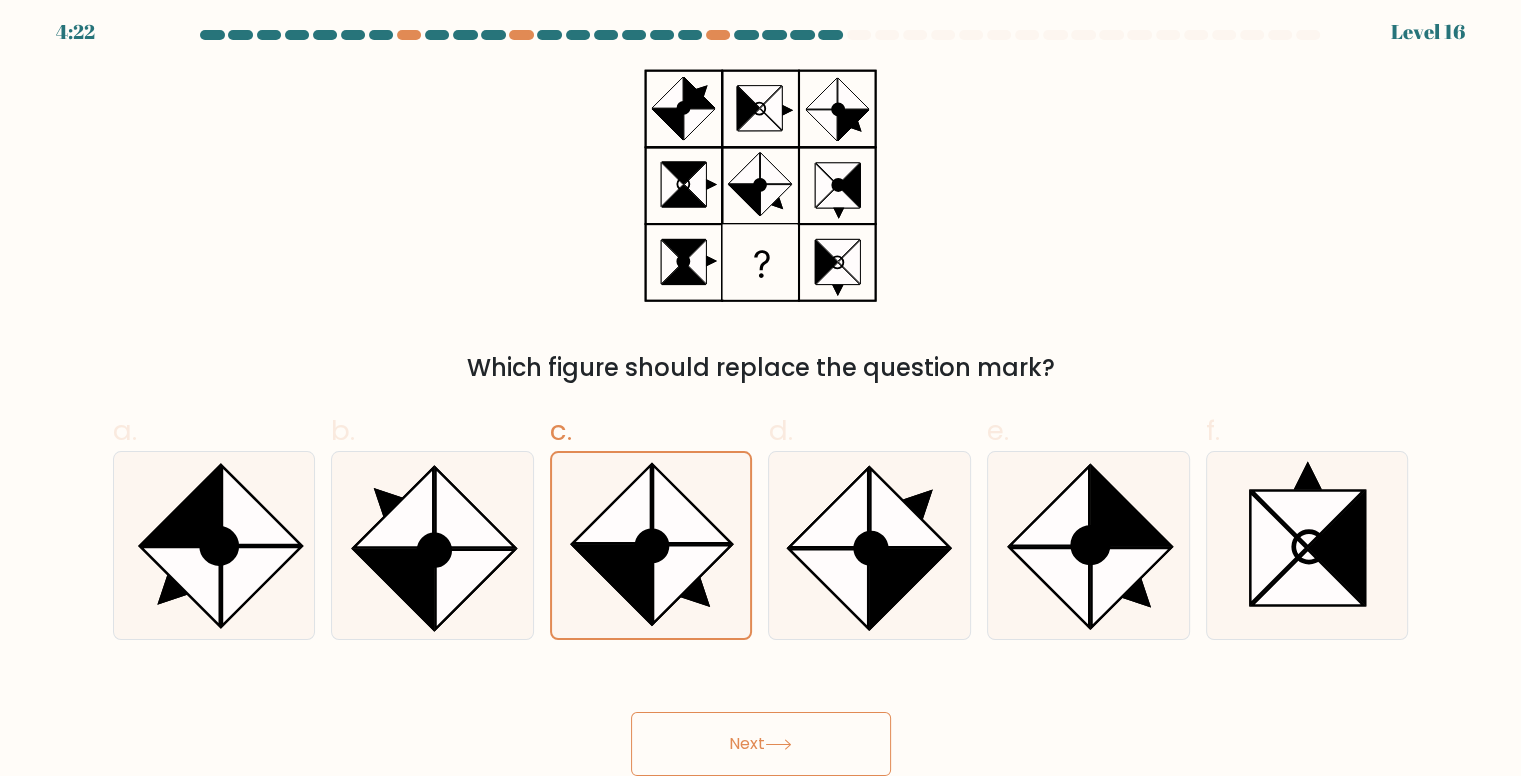 click on "Next" at bounding box center [761, 744] 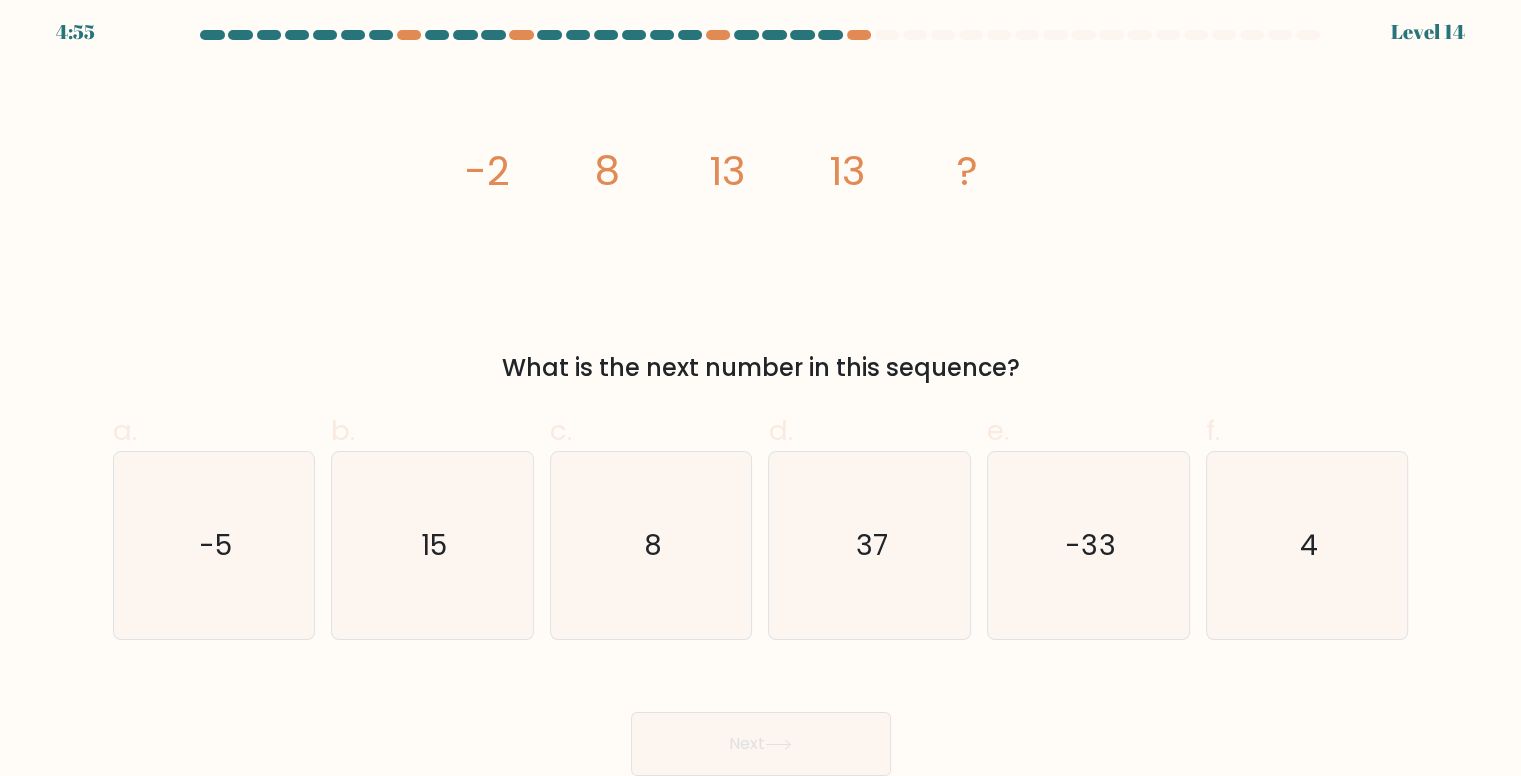 click at bounding box center (760, 403) 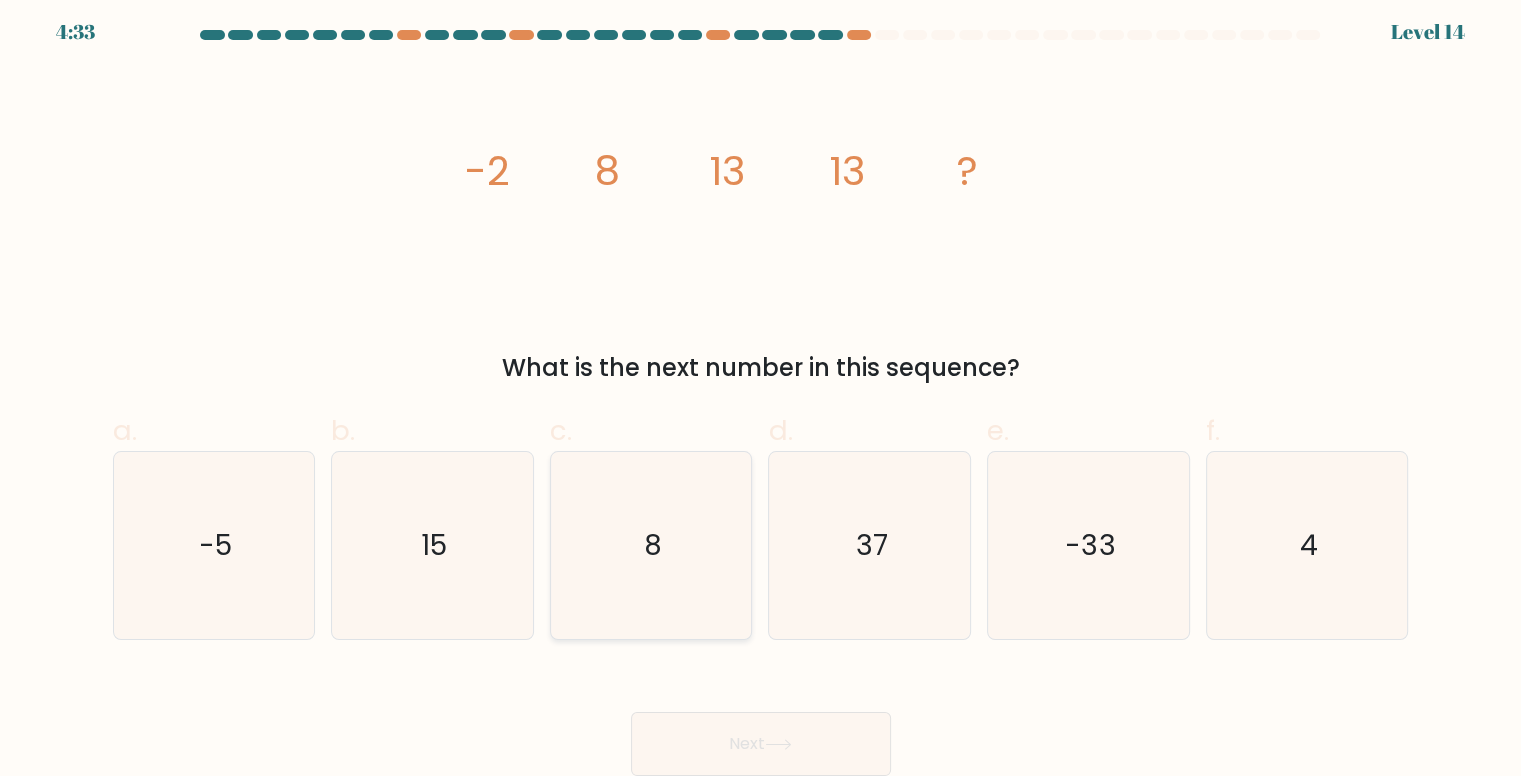 click on "8" 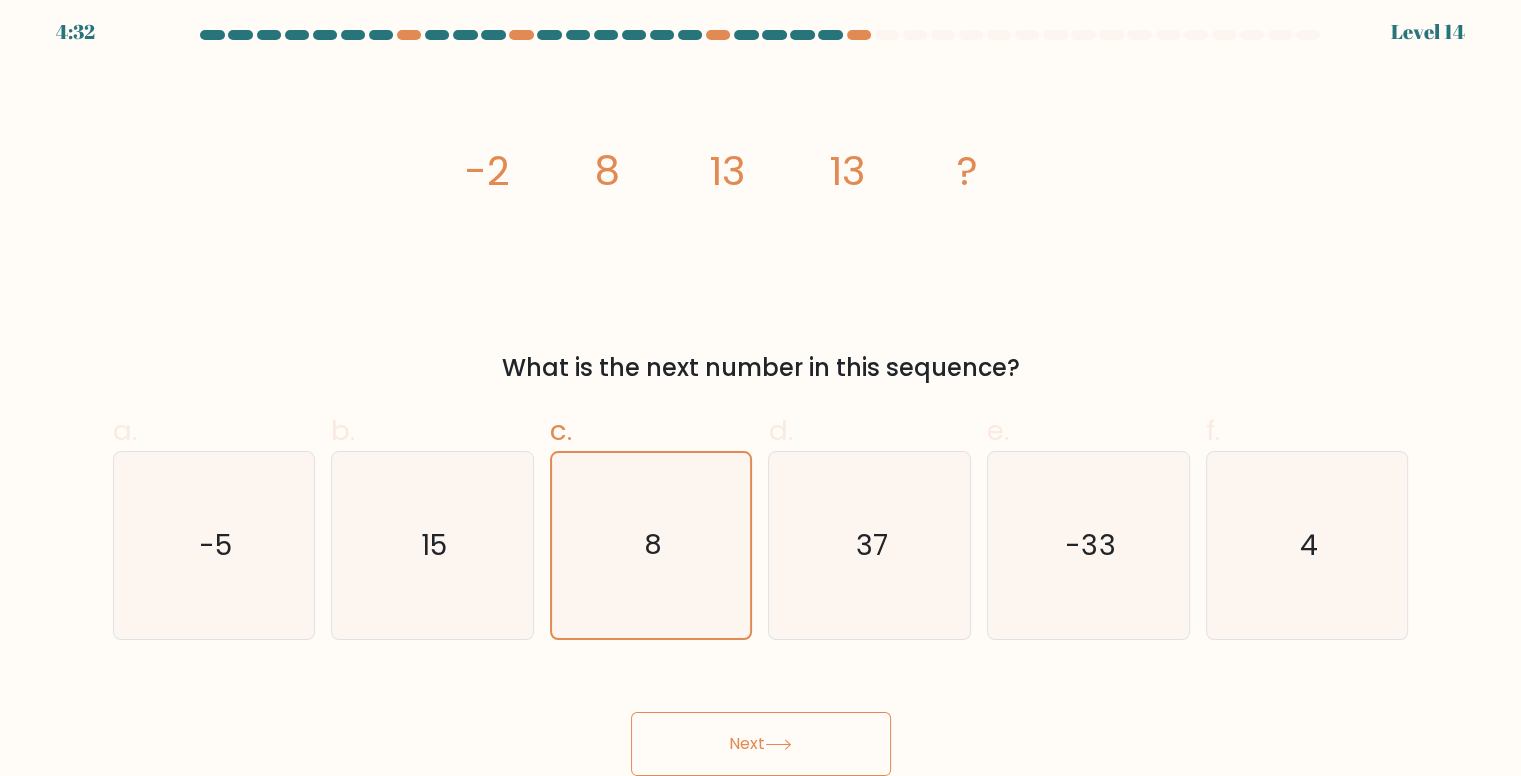 click on "Next" at bounding box center [761, 744] 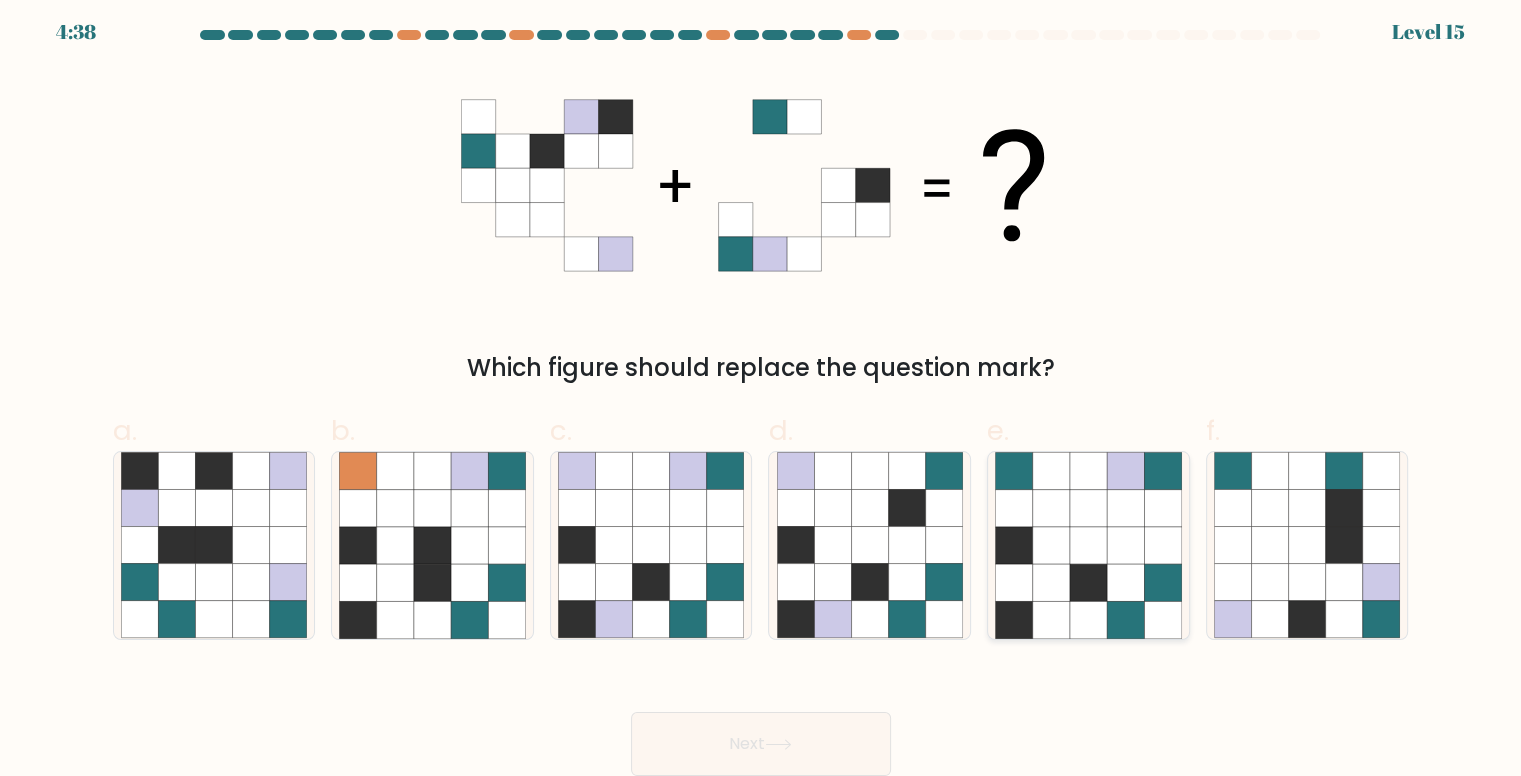 click 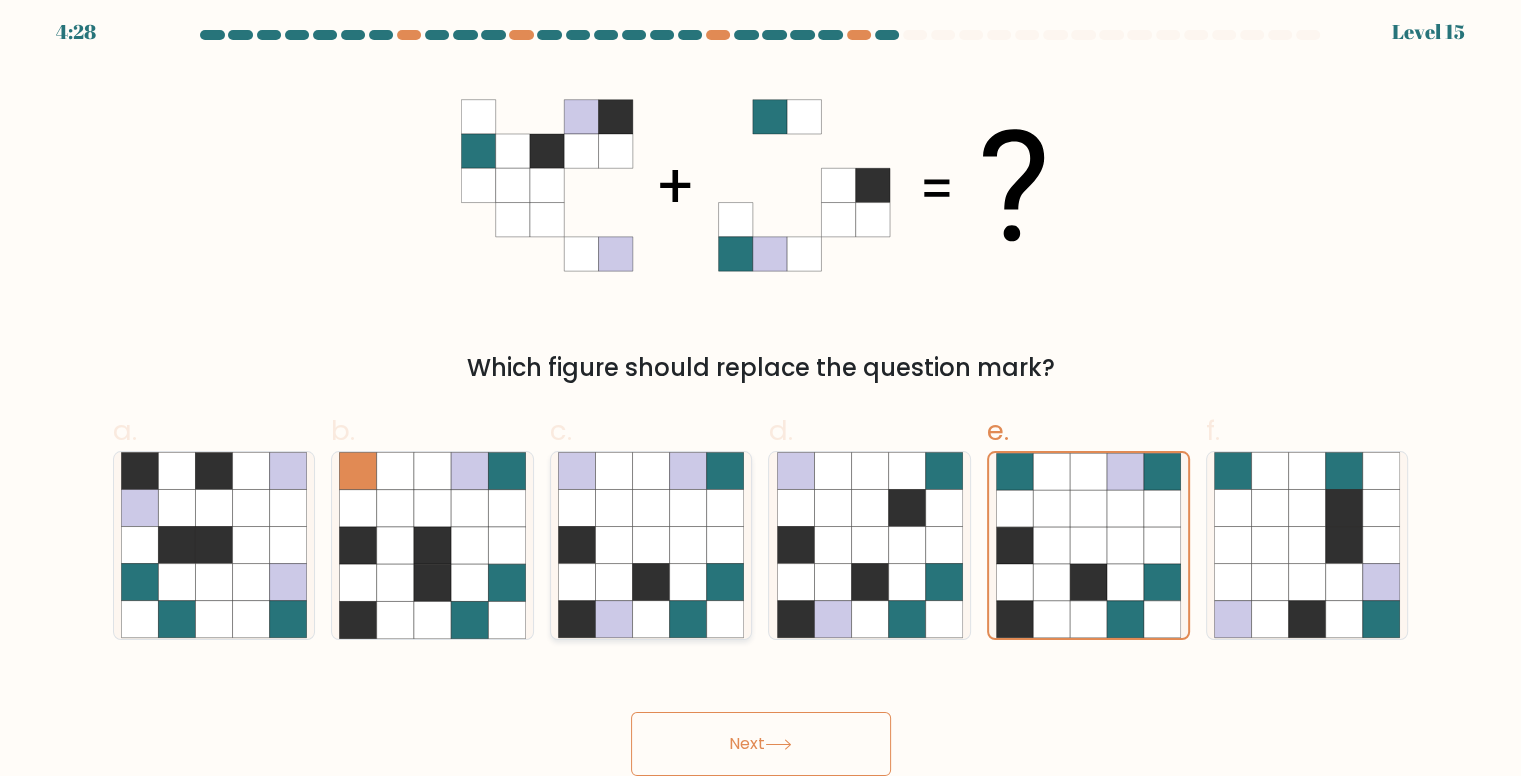 click 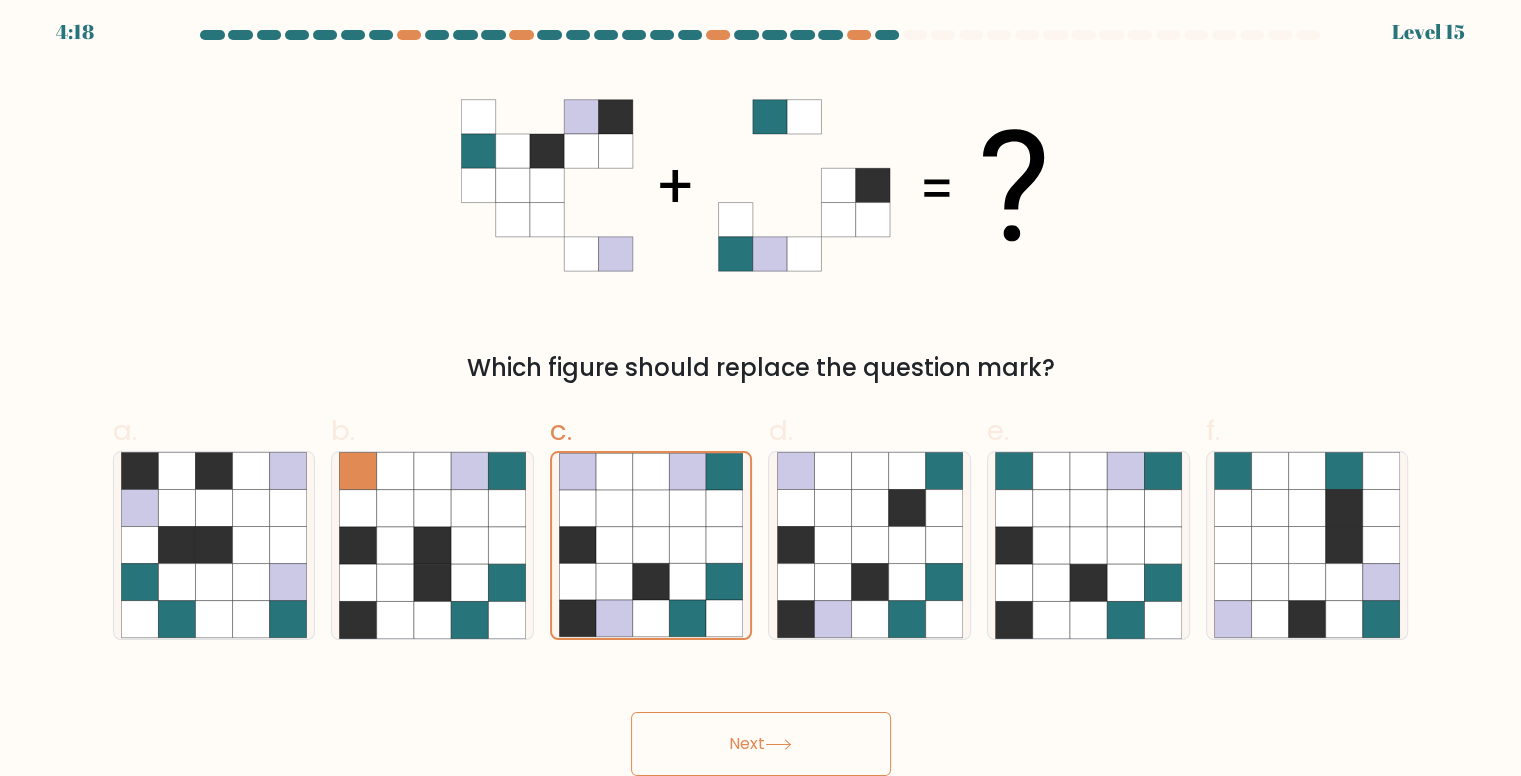 click on "Next" at bounding box center (761, 744) 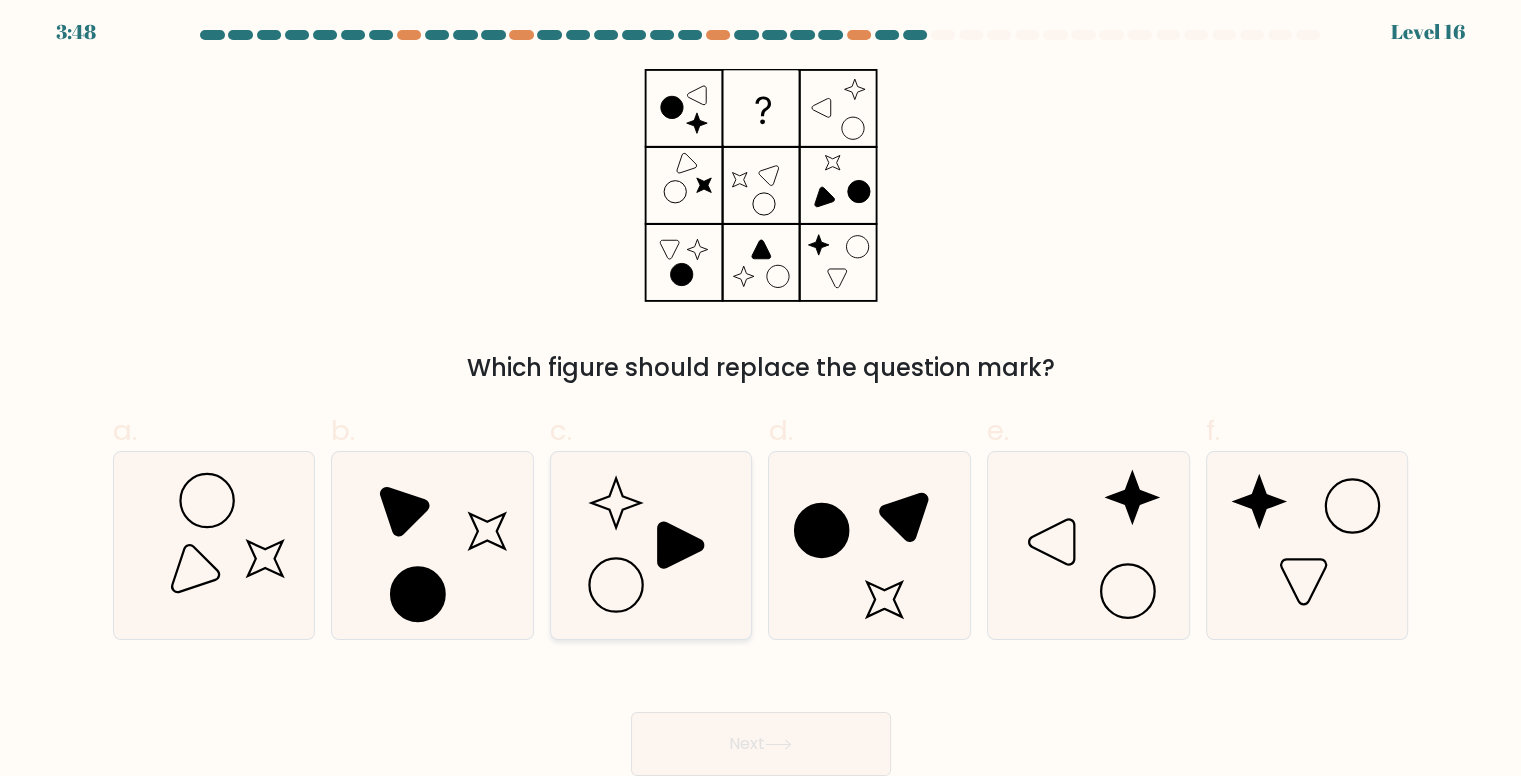 click 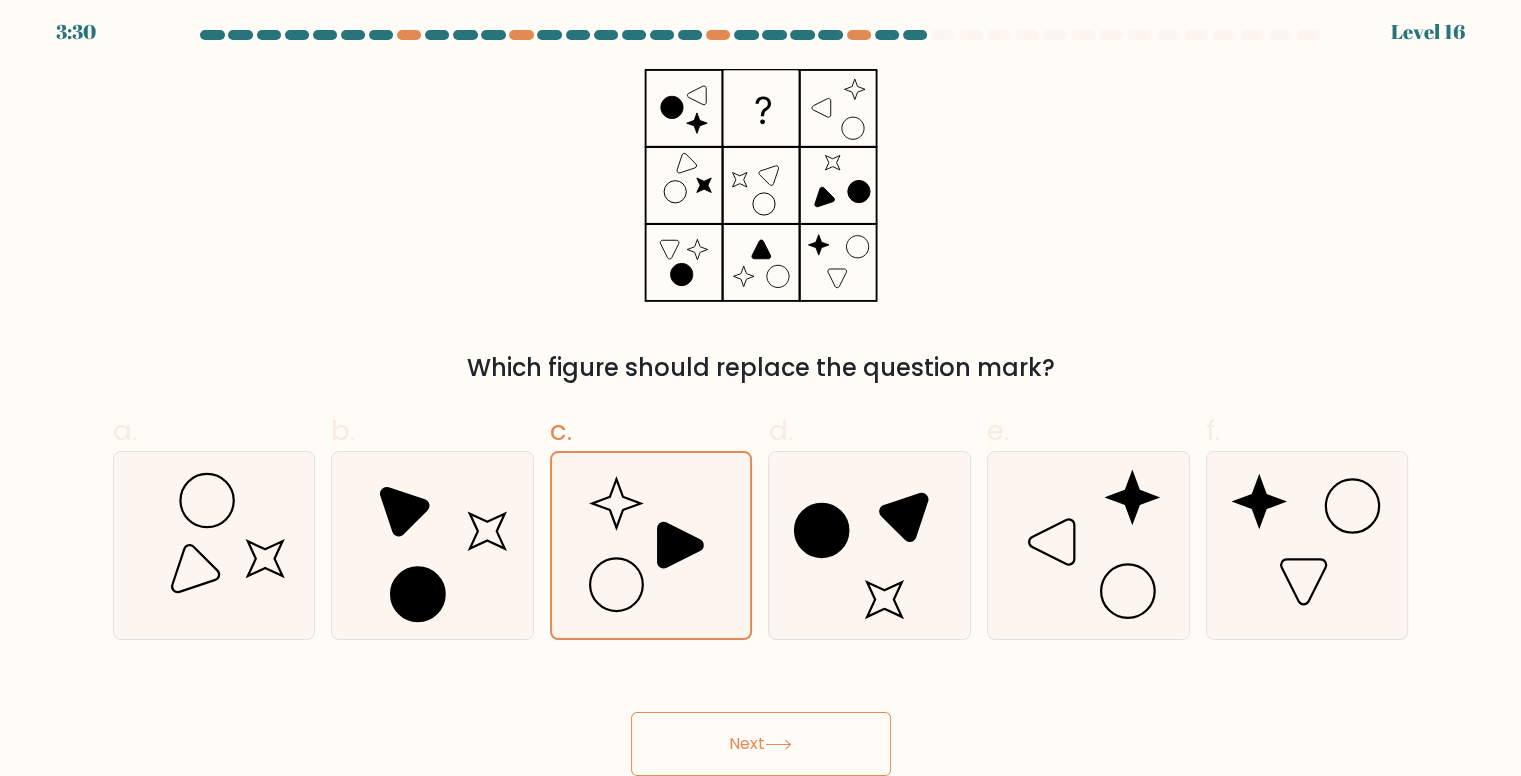 click on "Next" at bounding box center (761, 744) 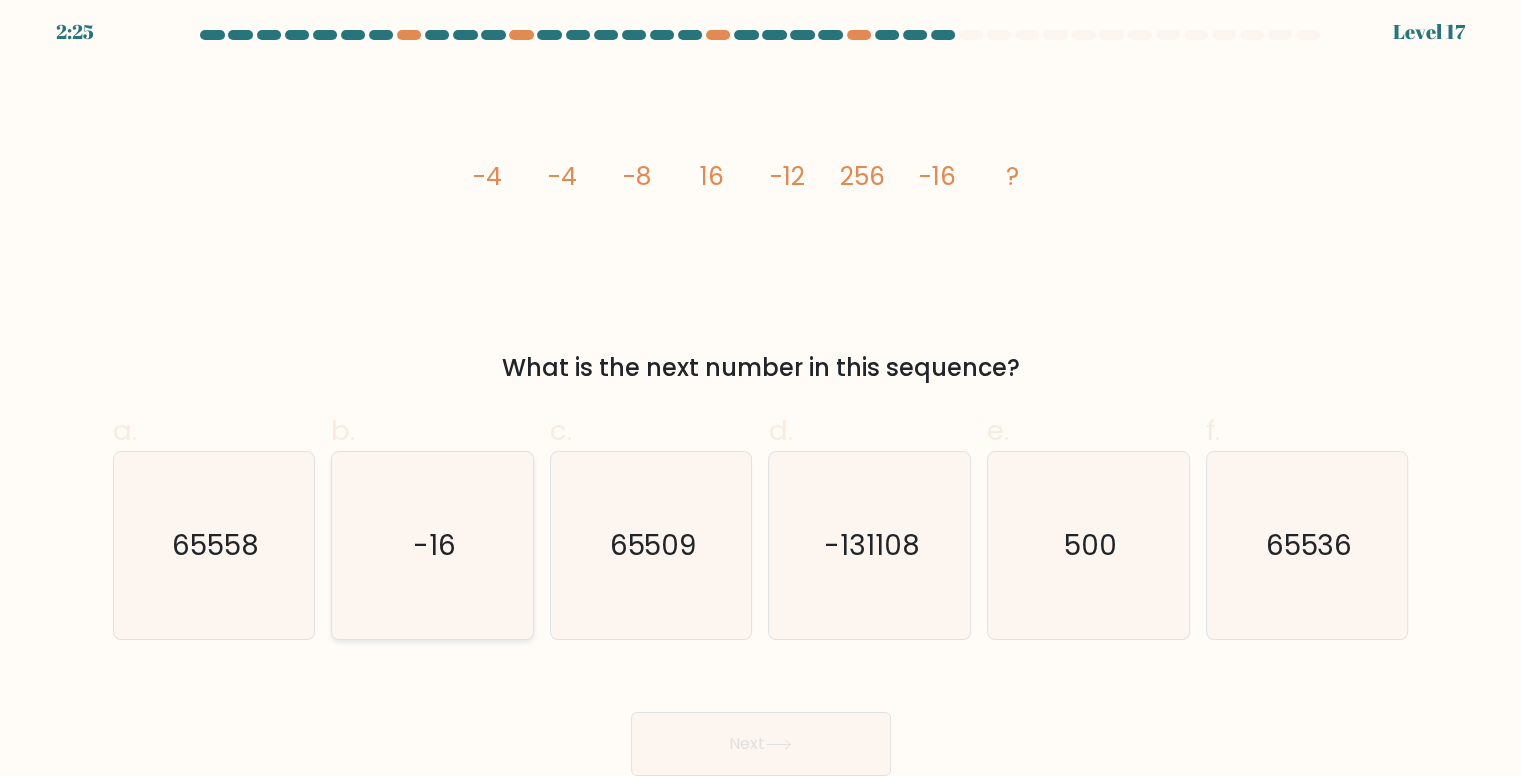 click on "-16" 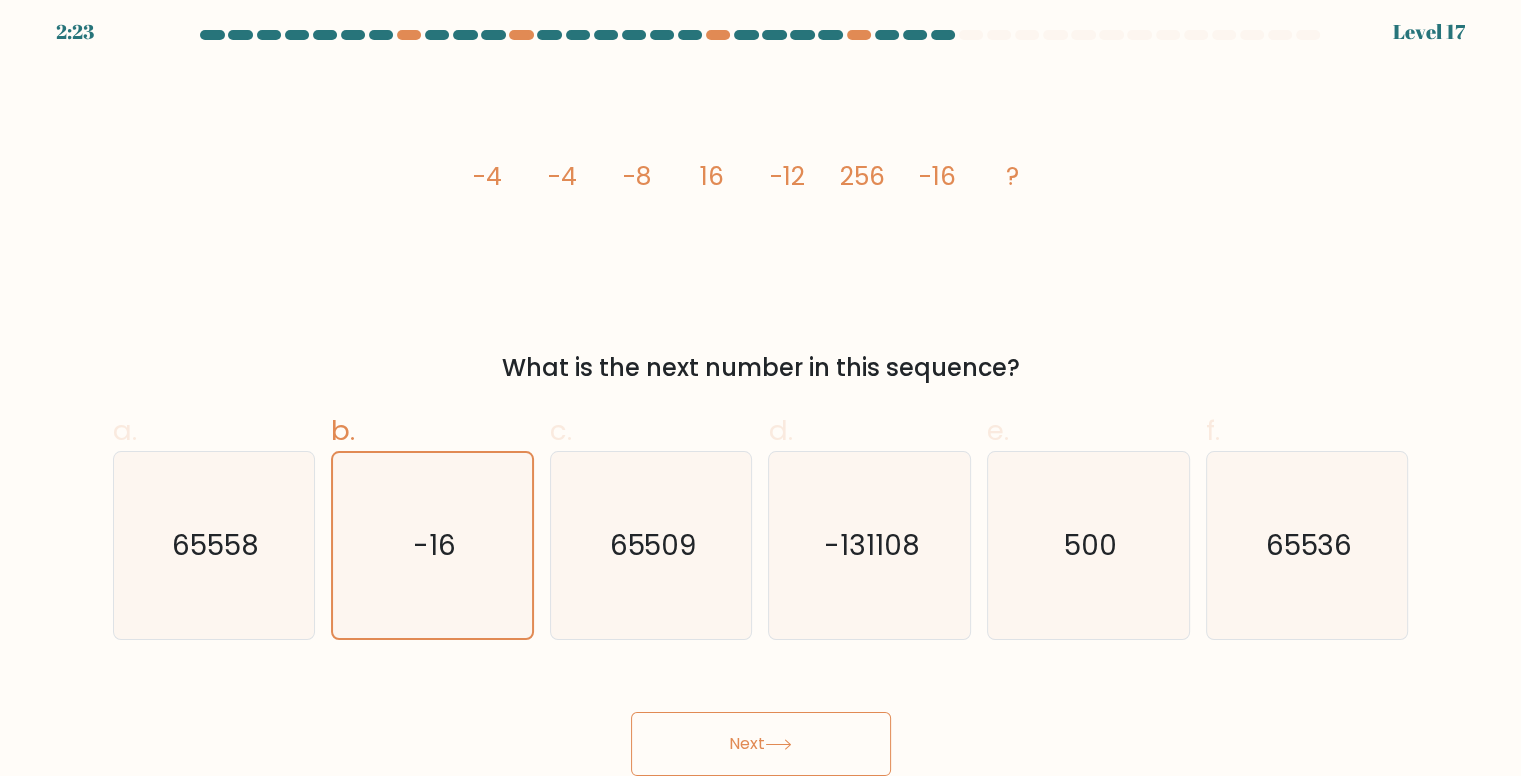 click on "Next" at bounding box center [761, 744] 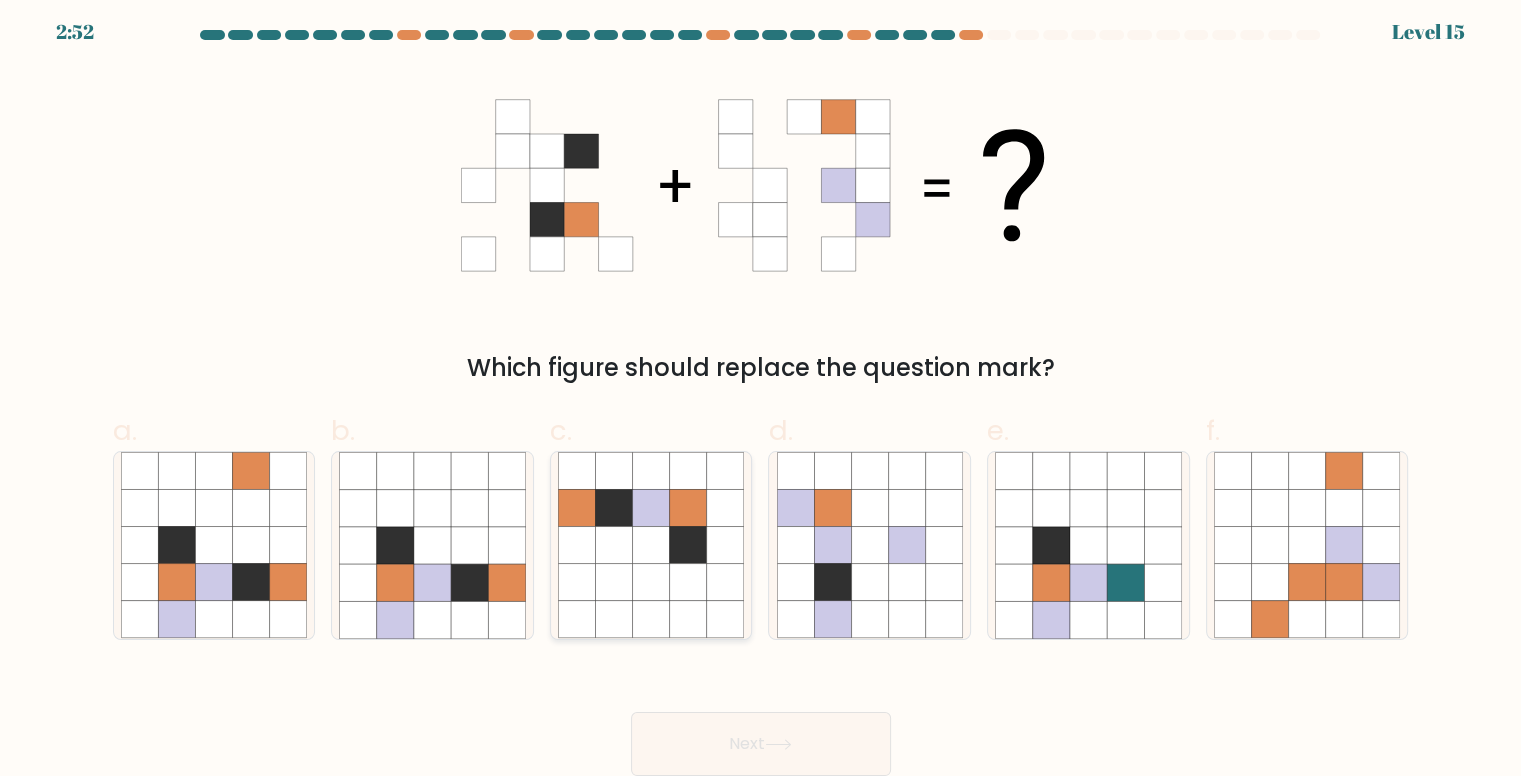 click 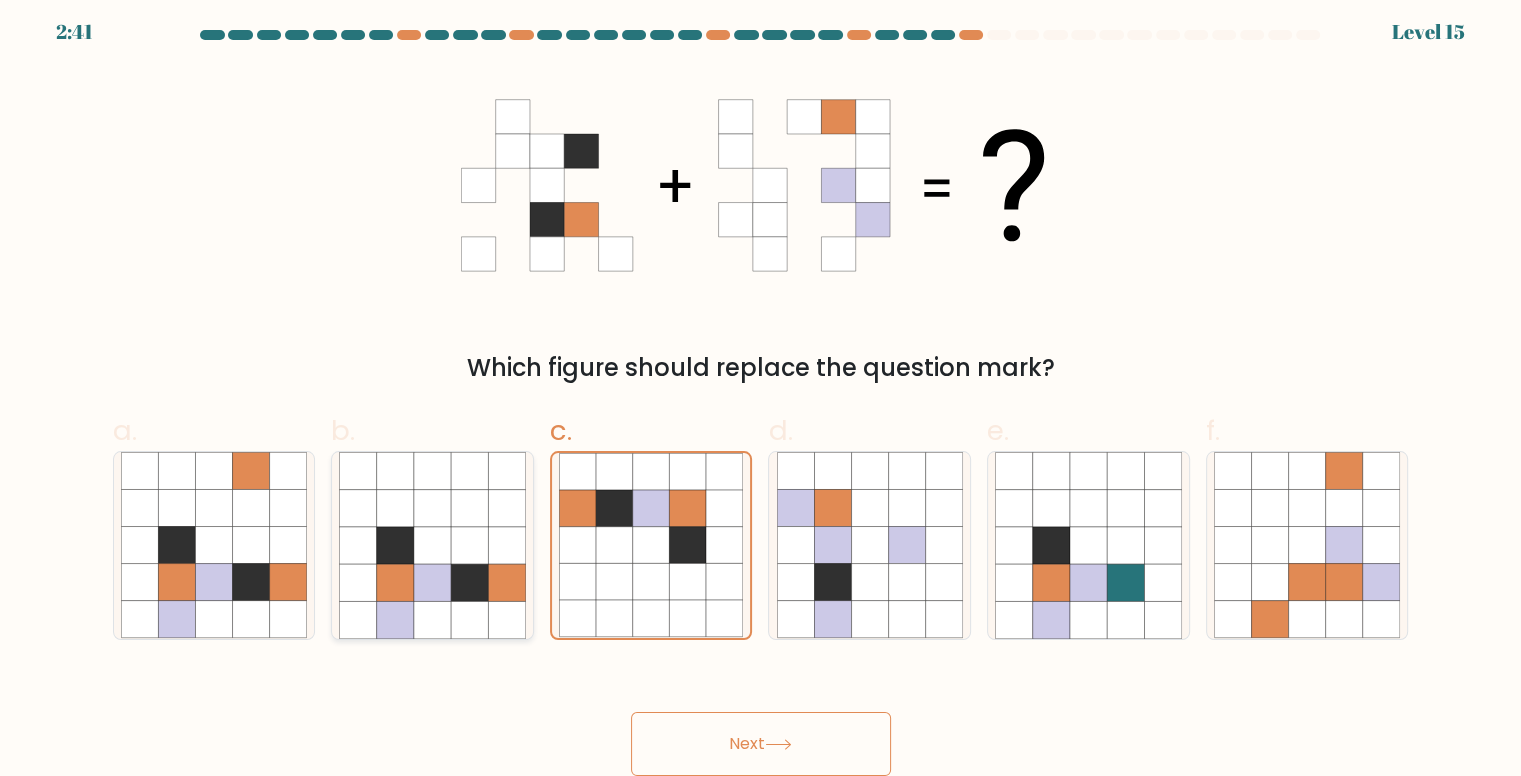 click 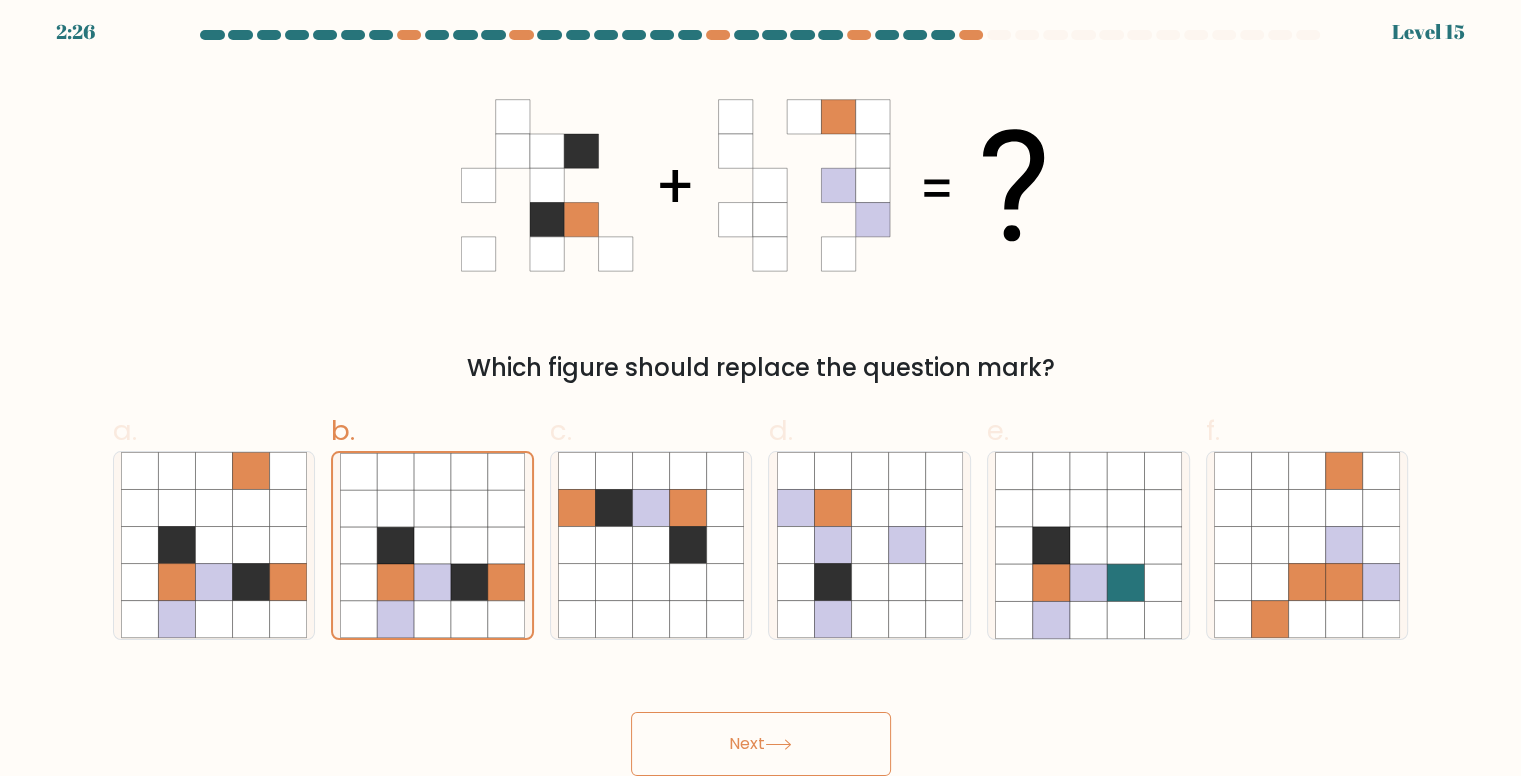 click on "Next" at bounding box center [761, 744] 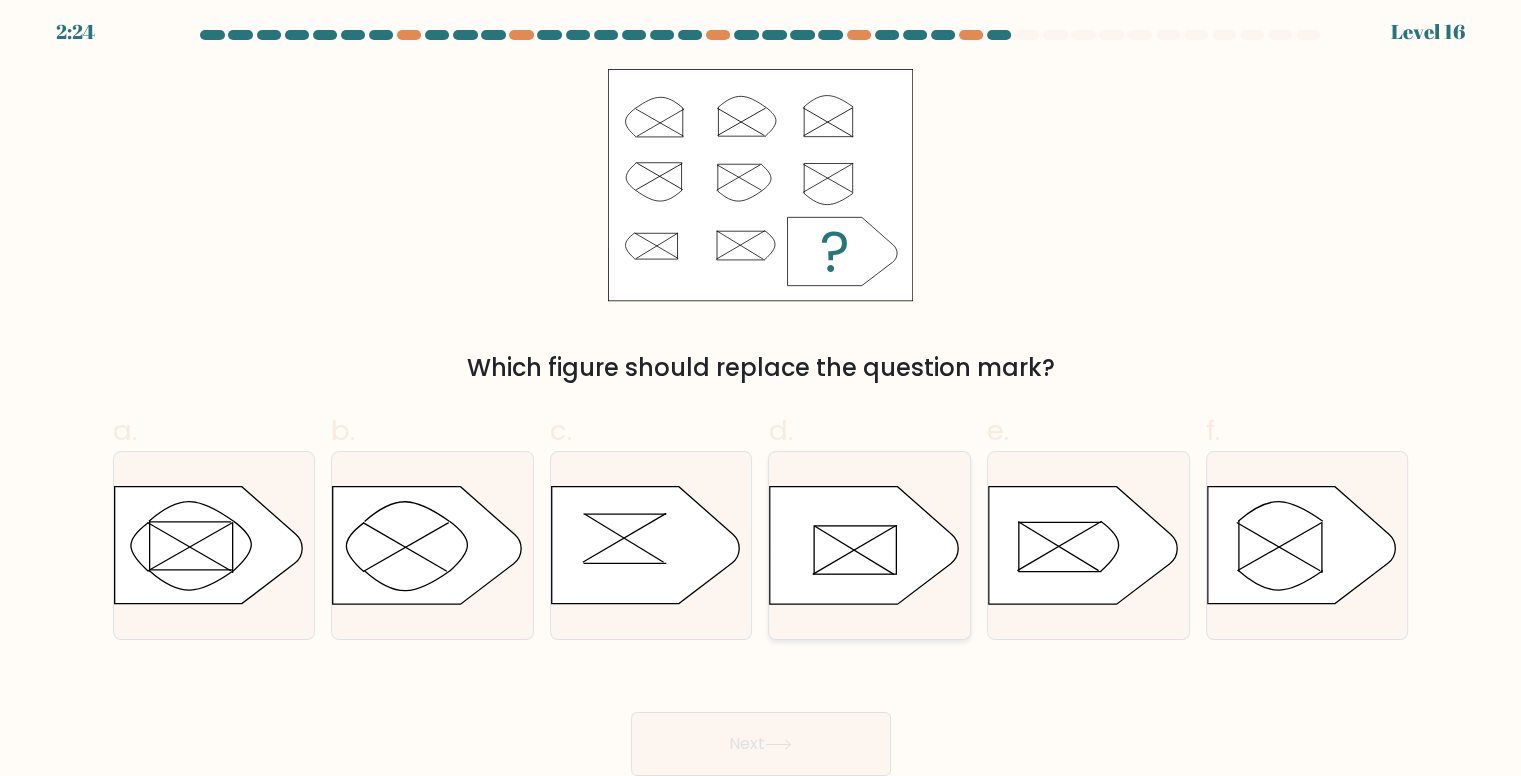 click 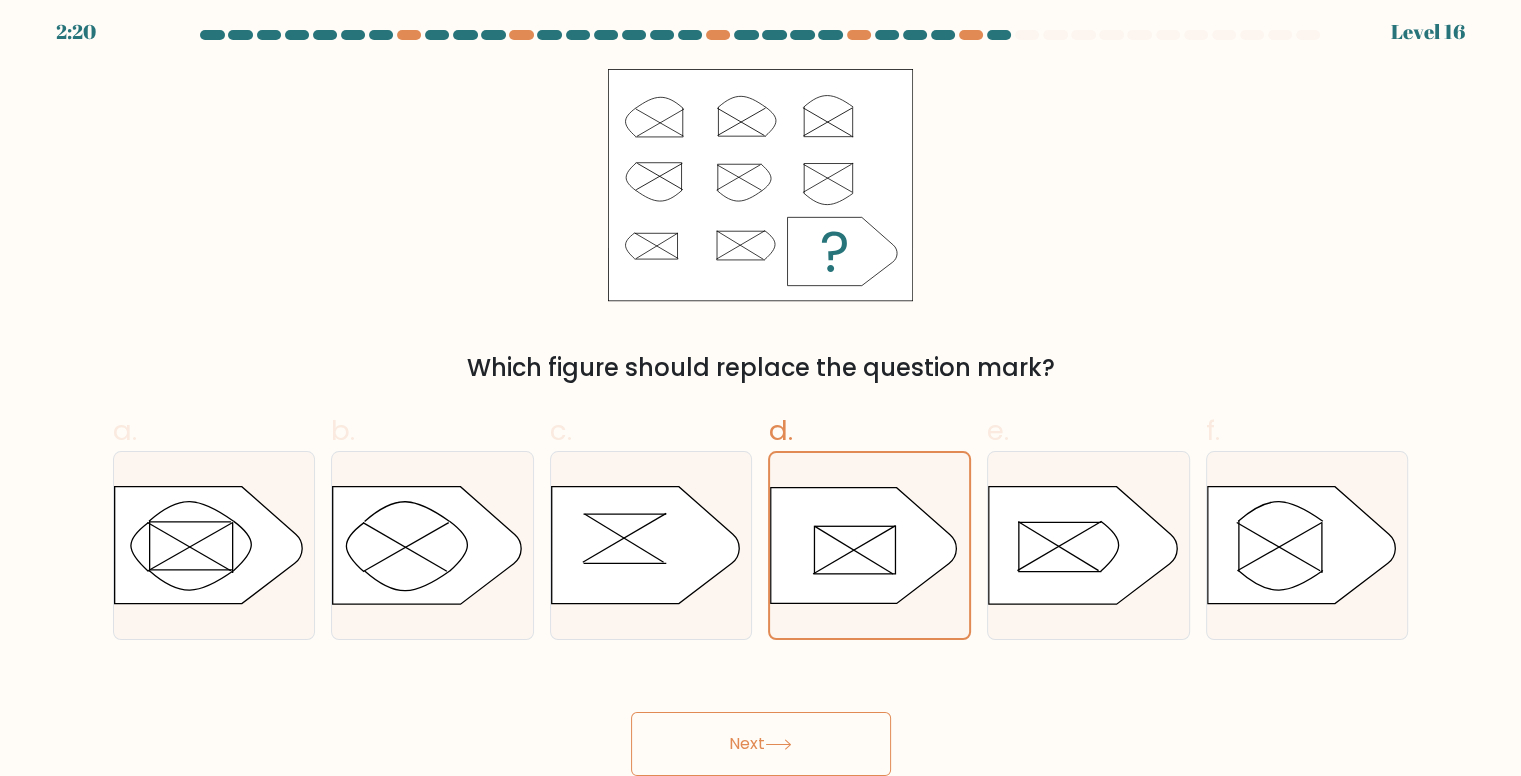 click on "Next" at bounding box center [761, 744] 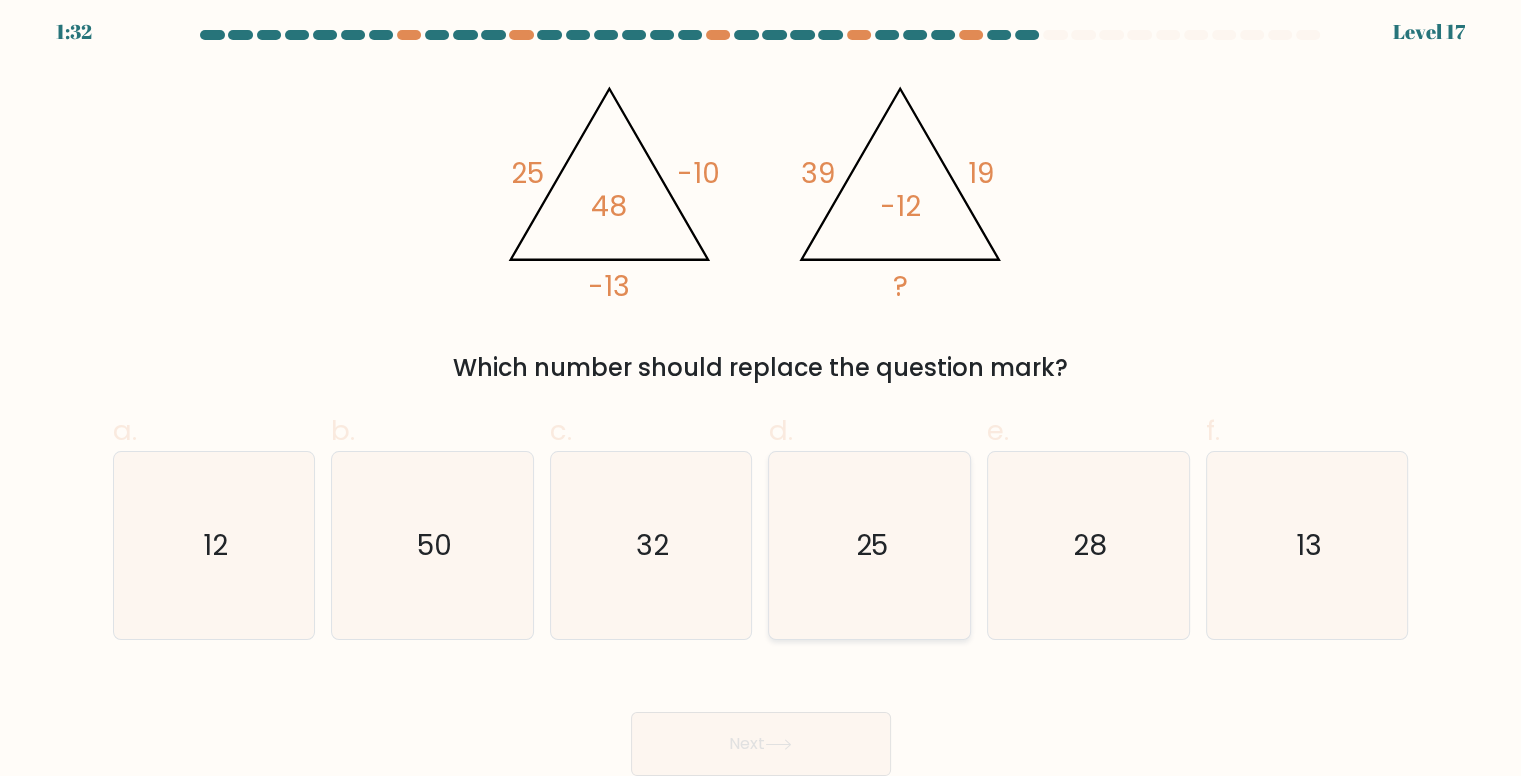 click on "25" 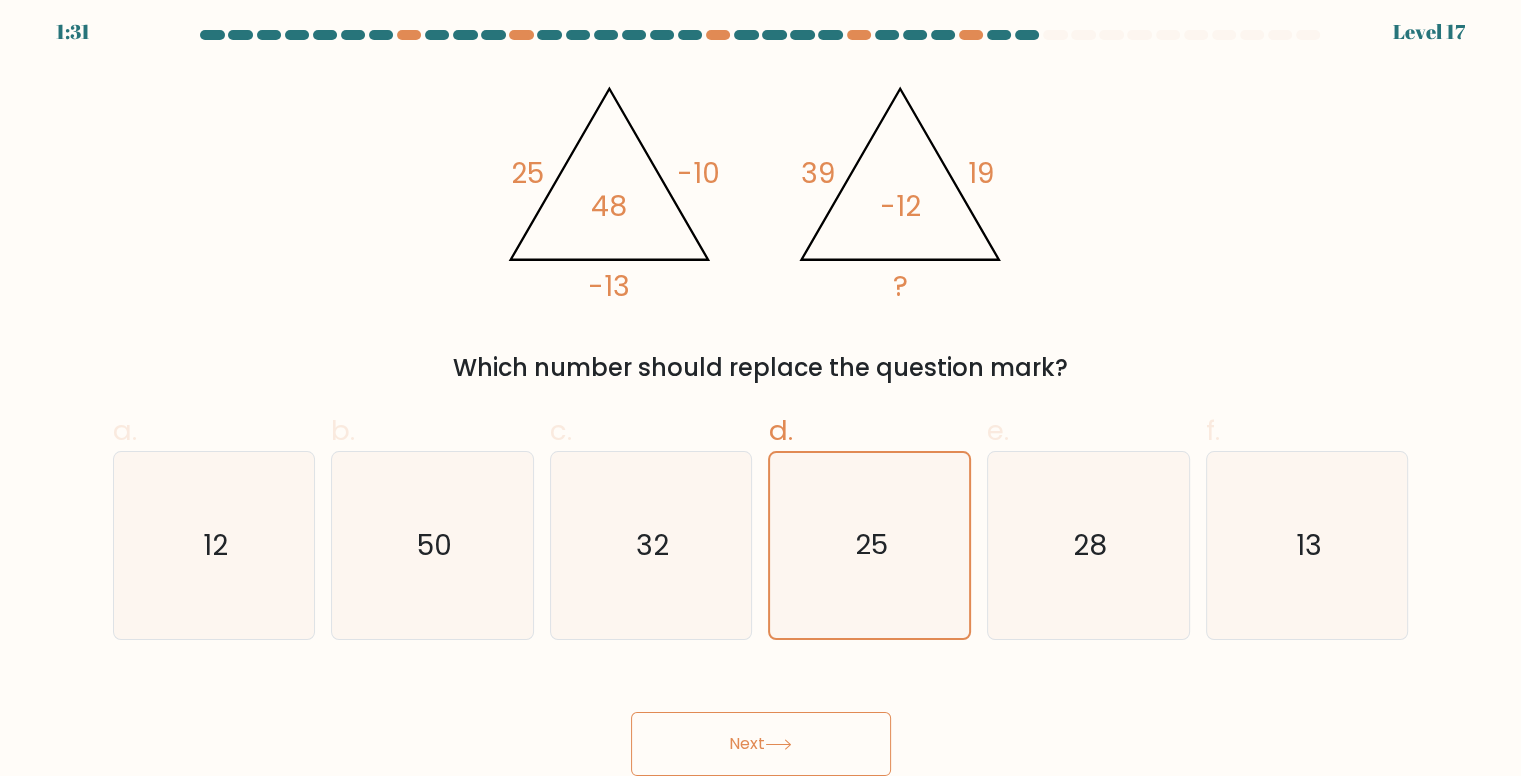 click on "Next" at bounding box center (761, 744) 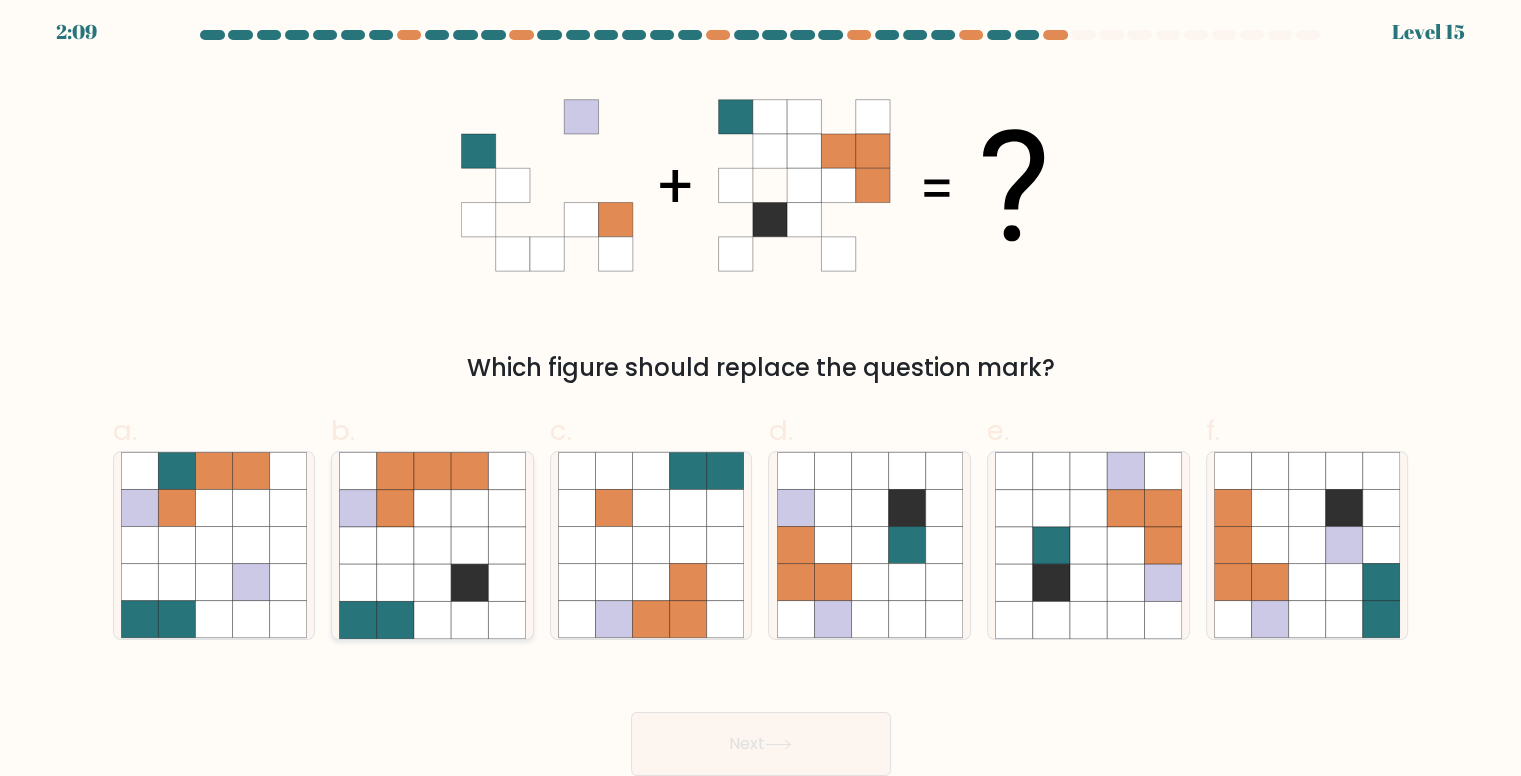 click 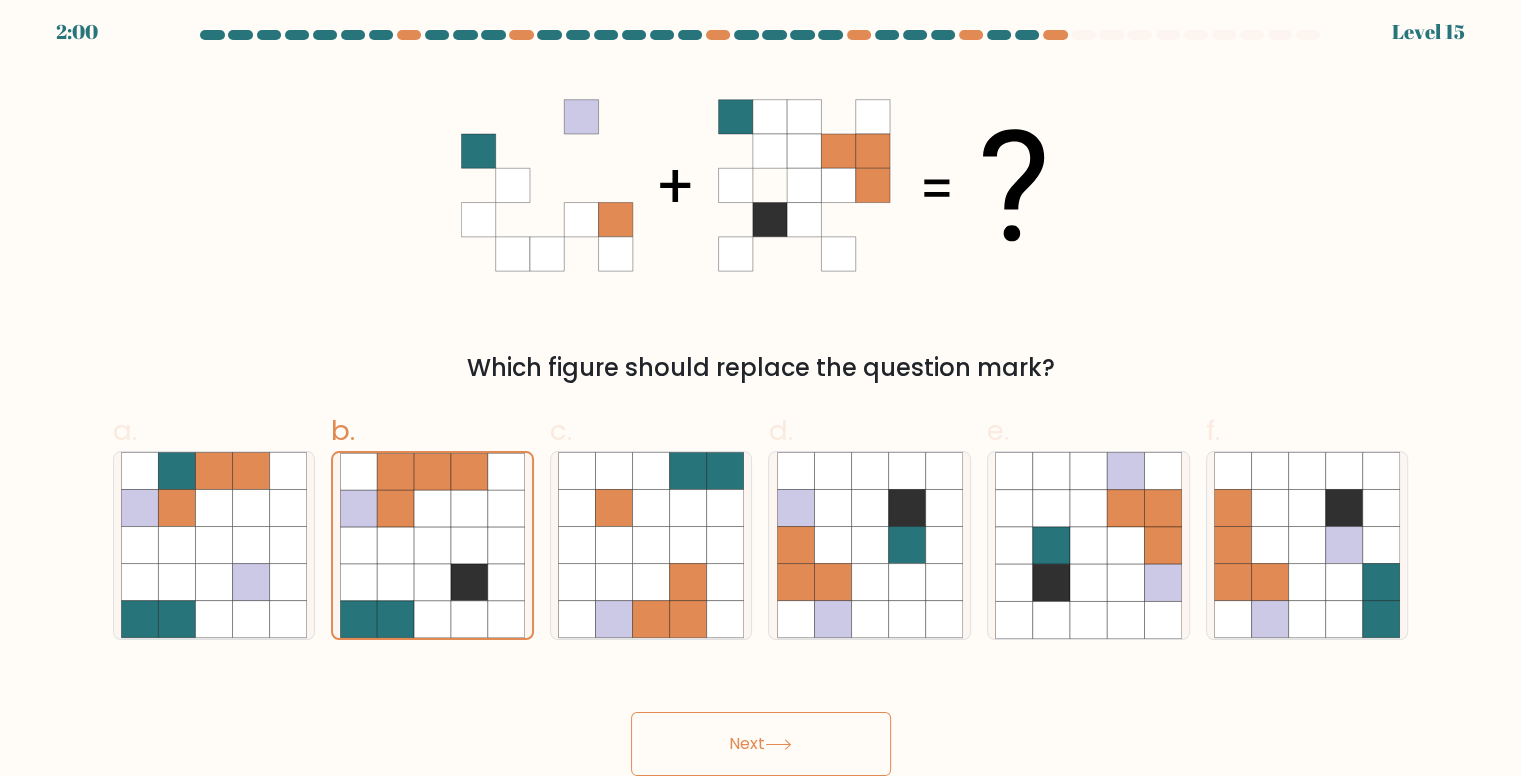 click on "Next" at bounding box center (761, 744) 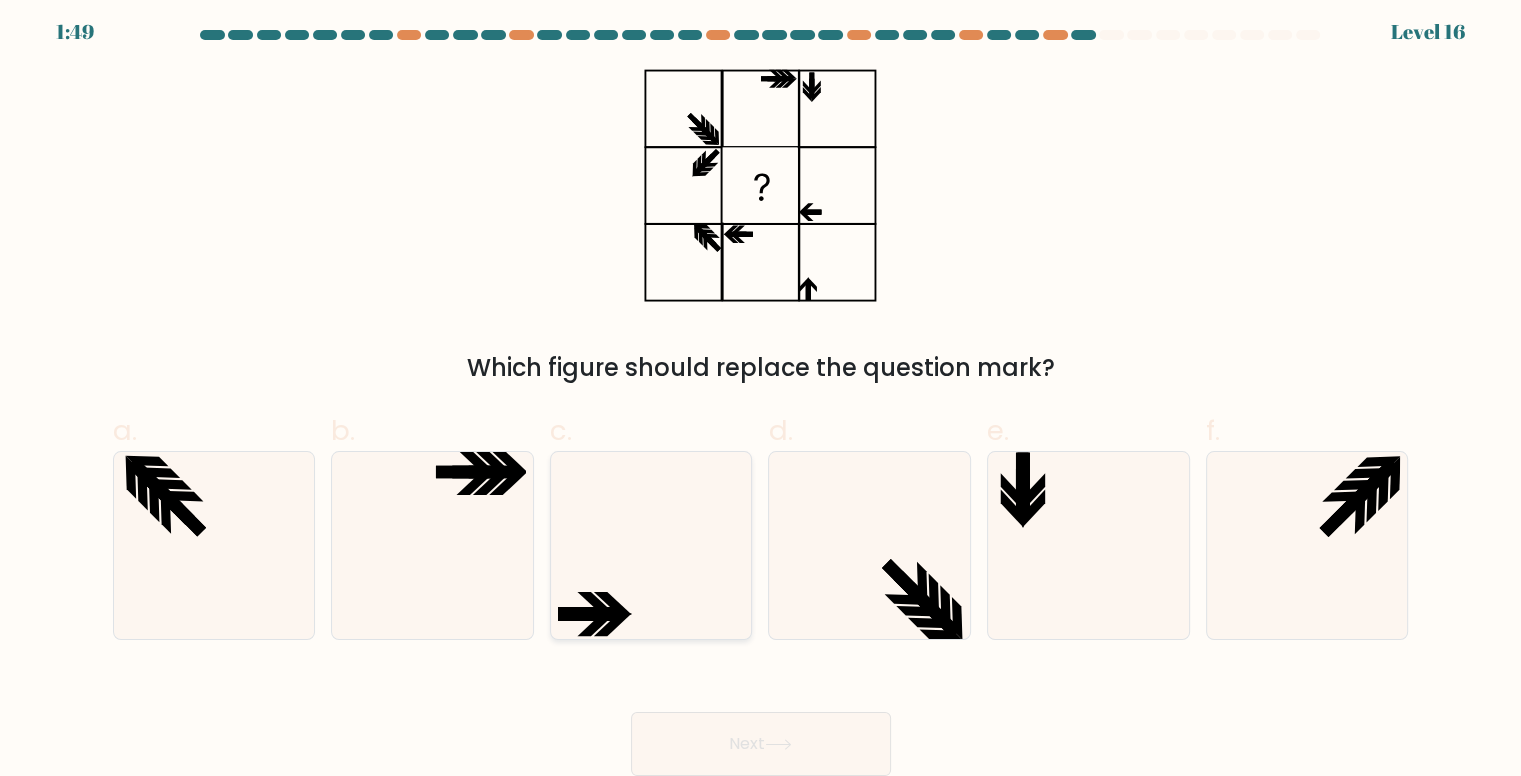 click 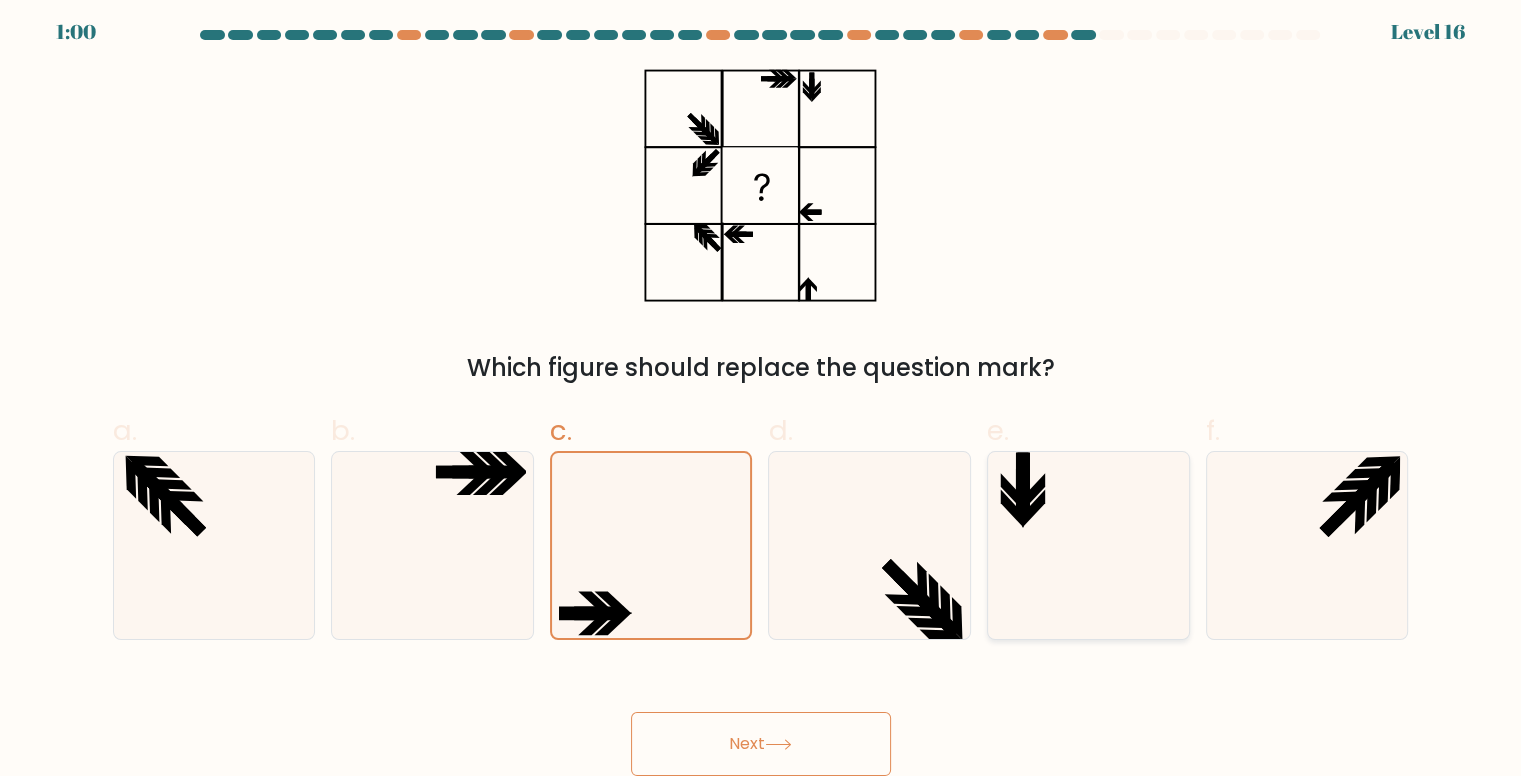 click 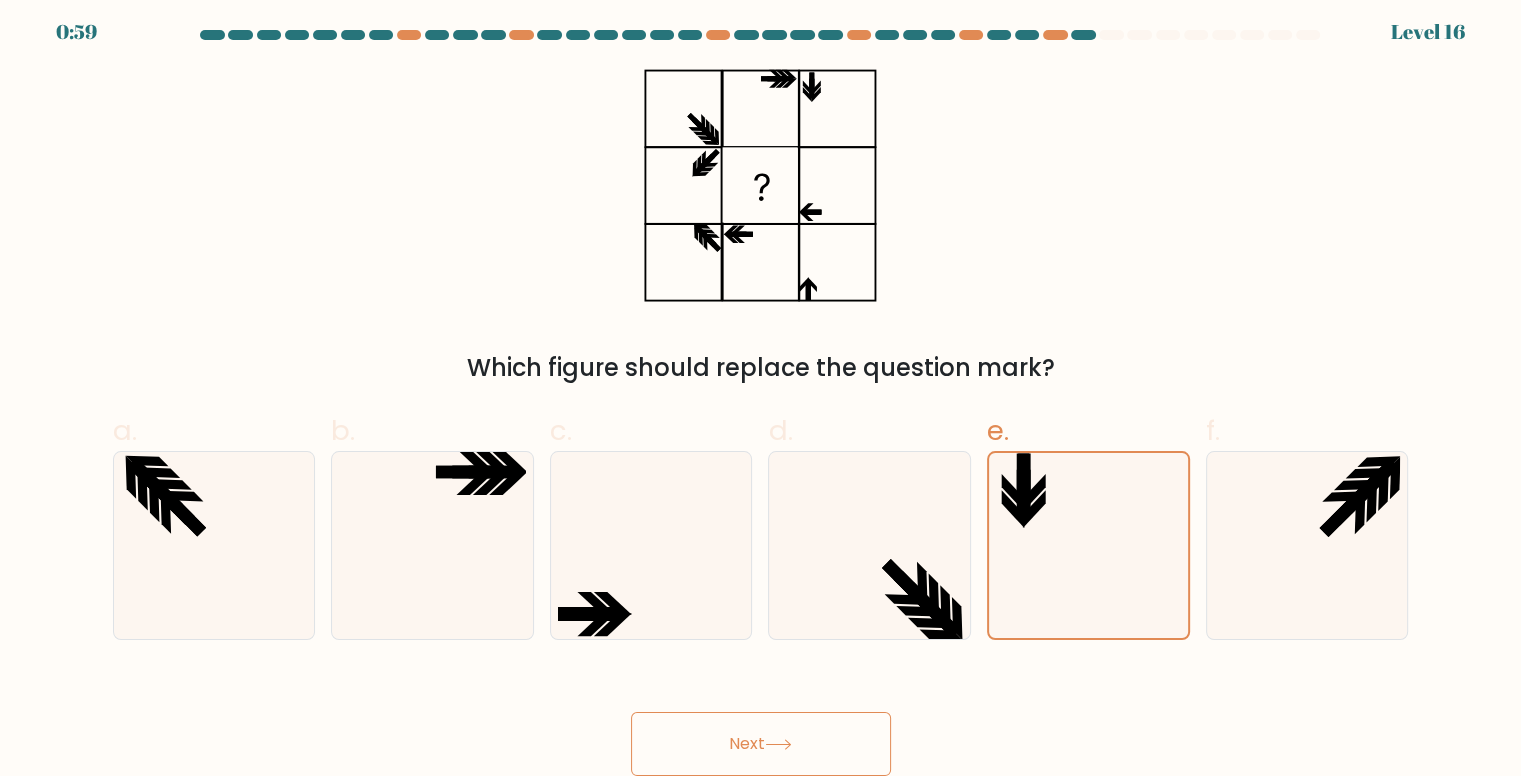 click on "Next" at bounding box center (761, 744) 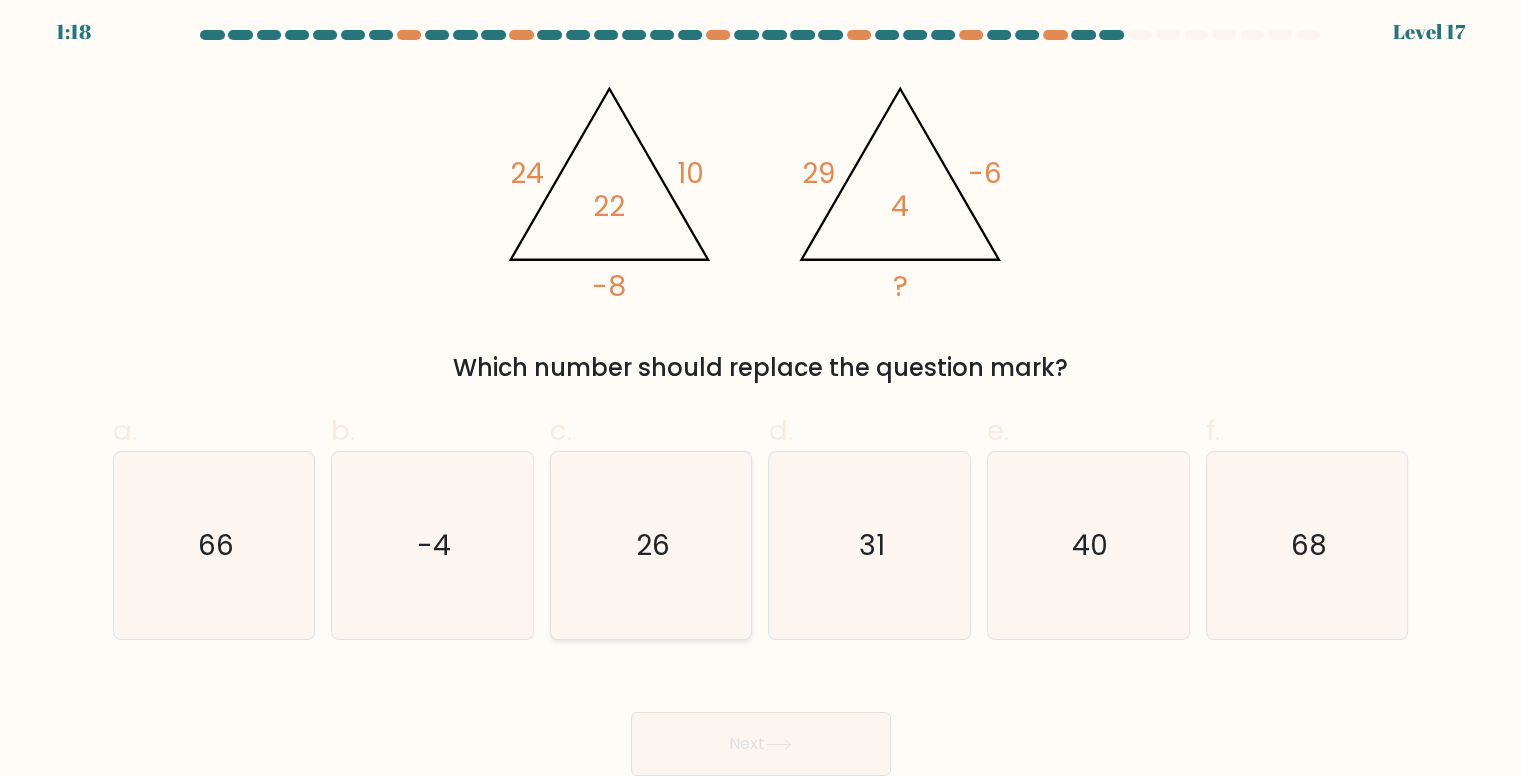 click on "26" 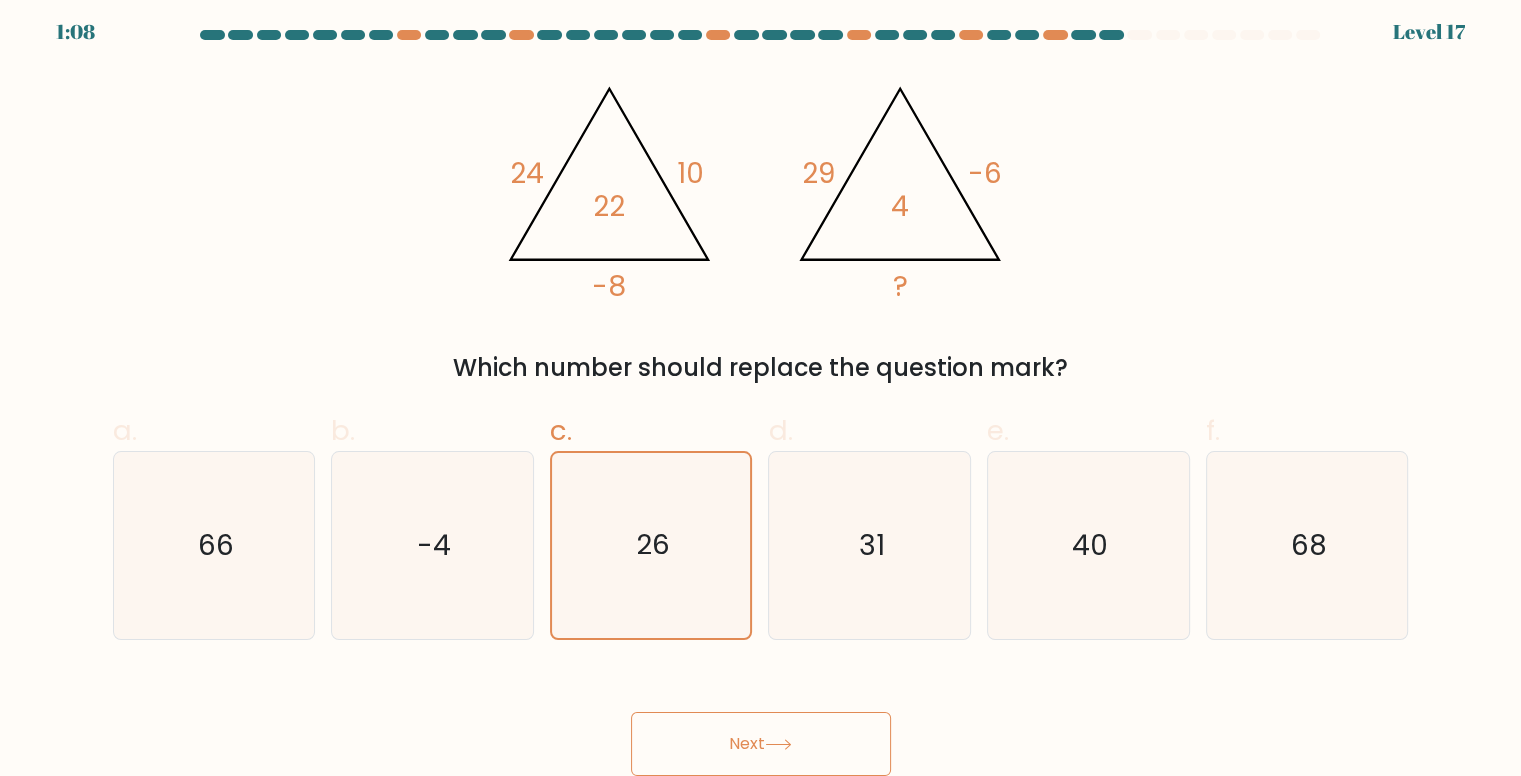 click on "Next" at bounding box center [761, 744] 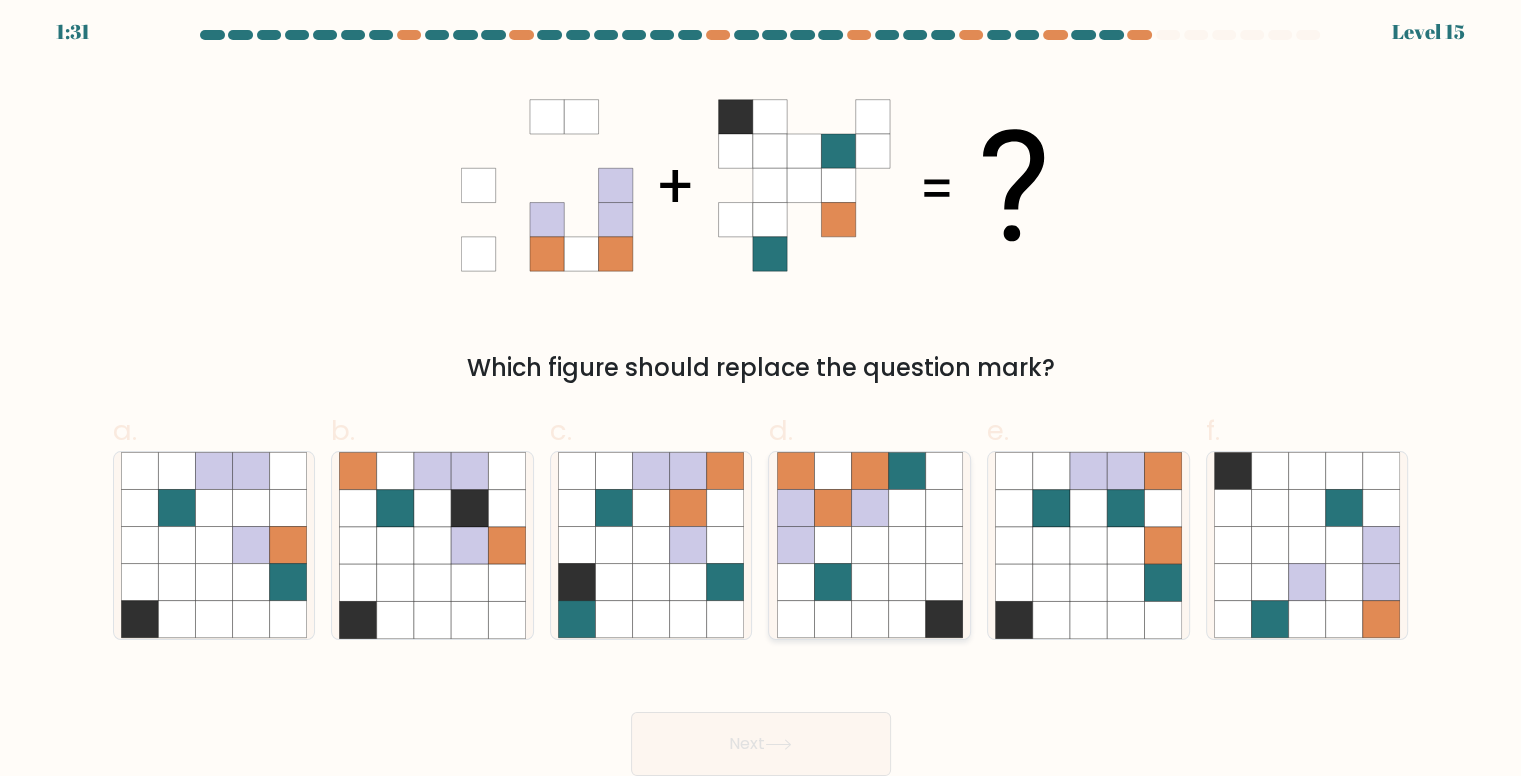 click 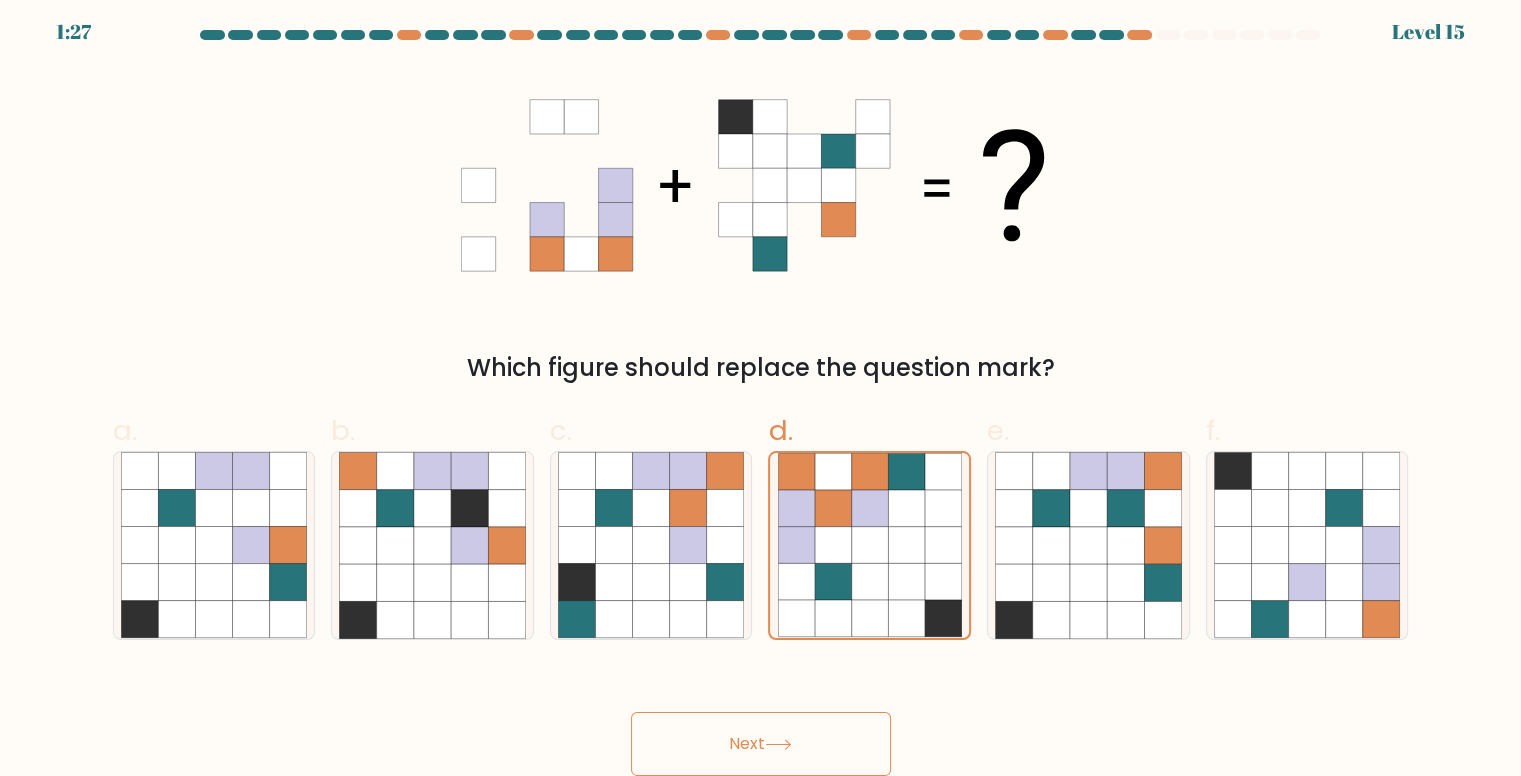 click on "Next" at bounding box center [761, 744] 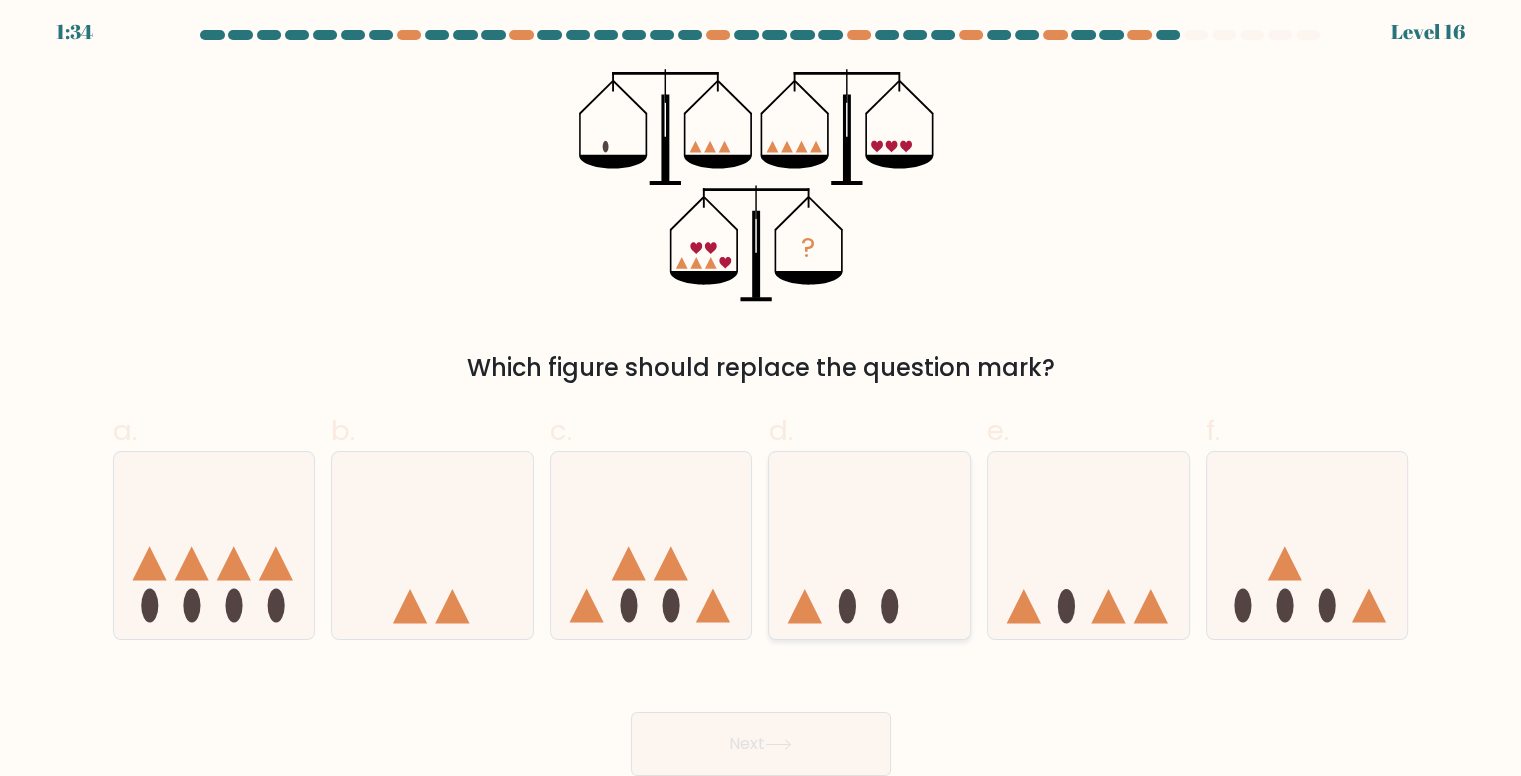 click 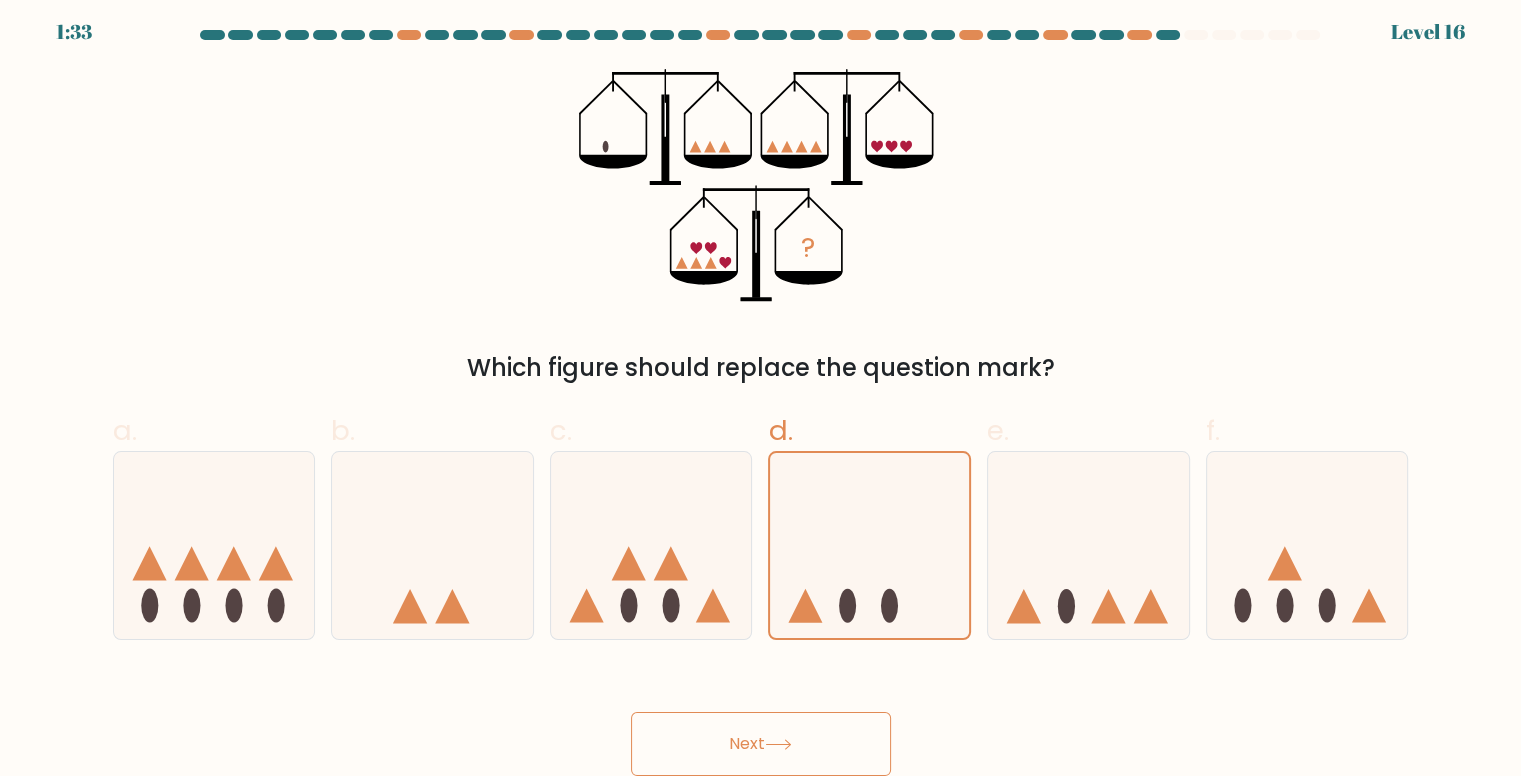 click on "Next" at bounding box center [761, 744] 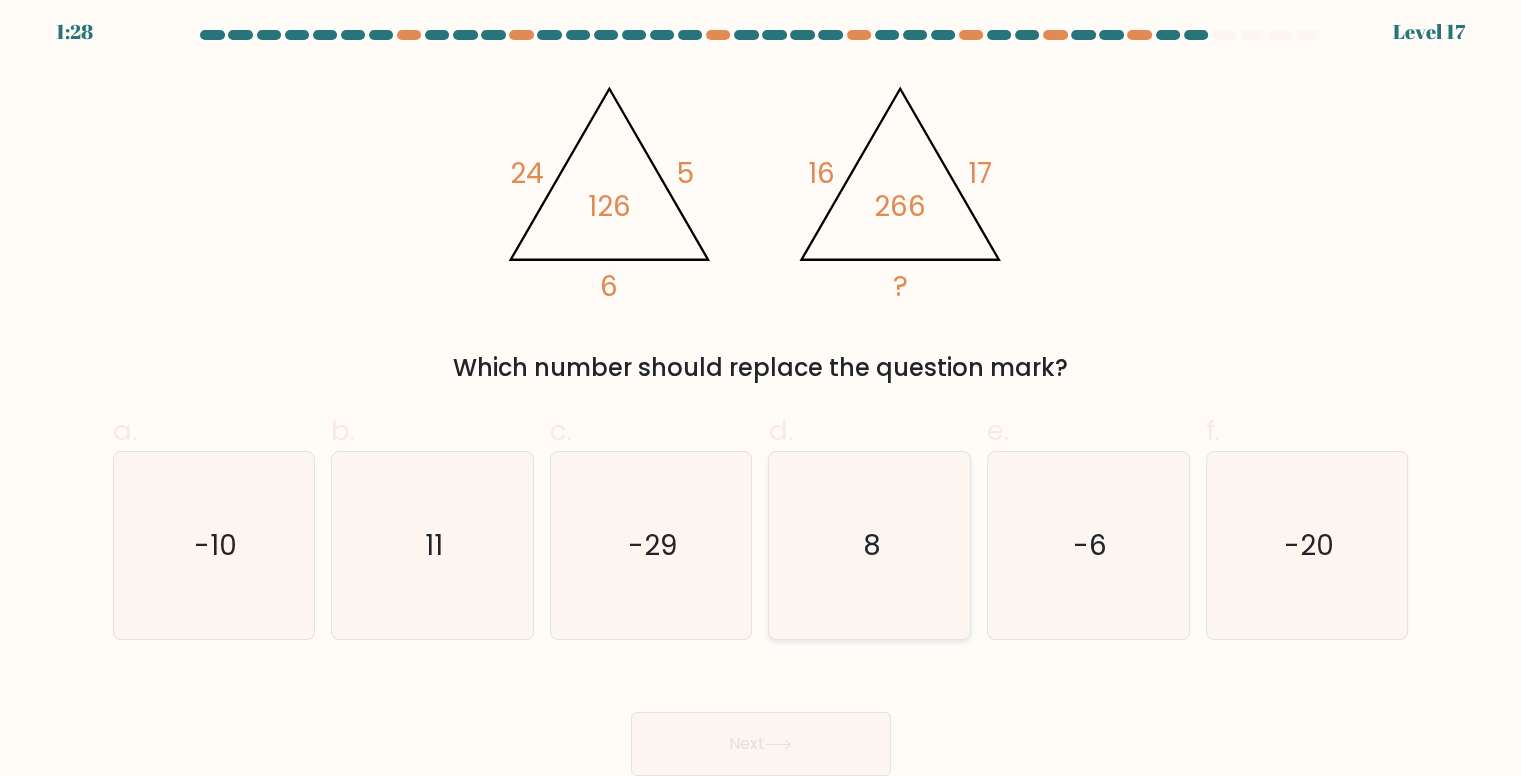 click on "8" 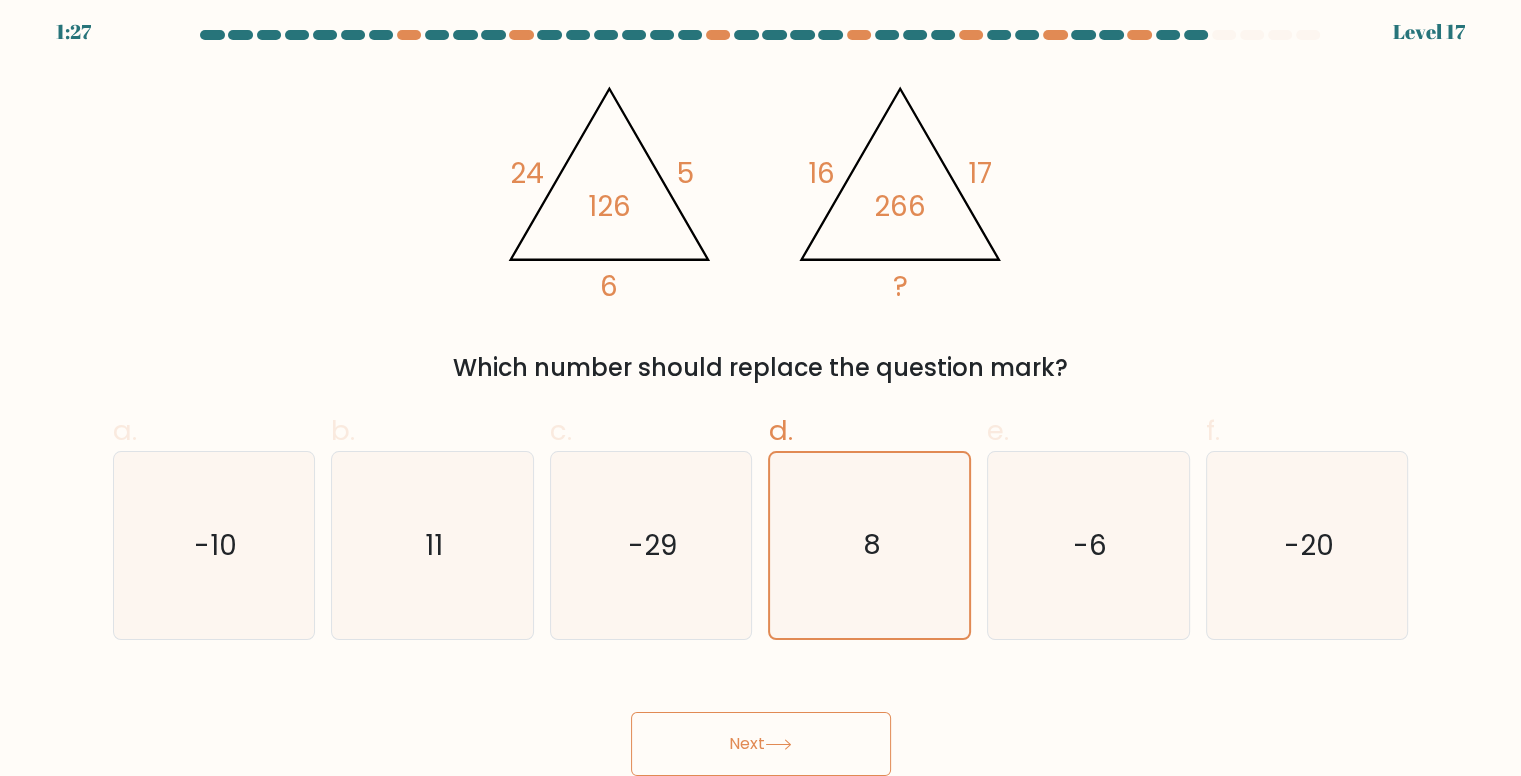 click on "Next" at bounding box center (761, 744) 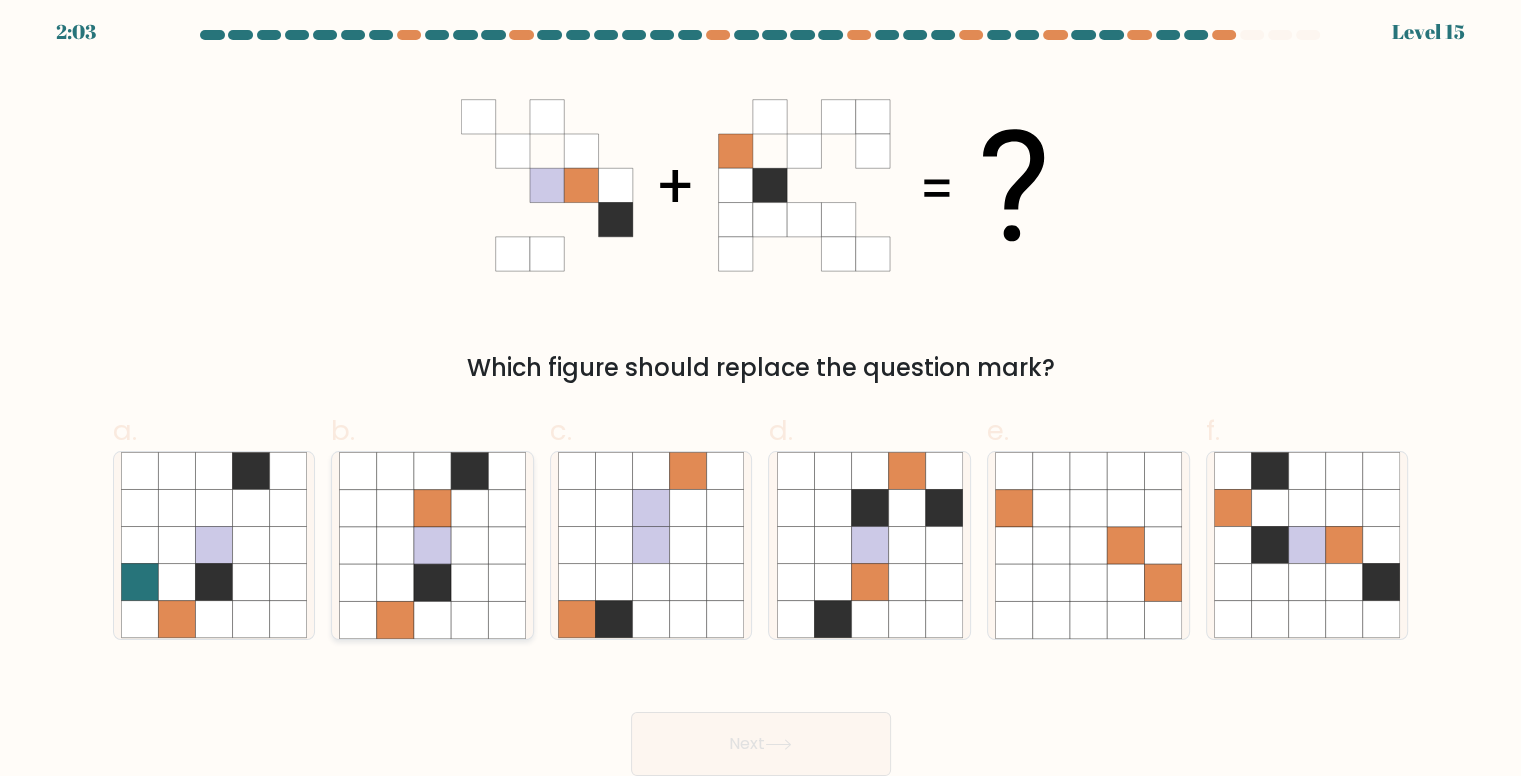 click 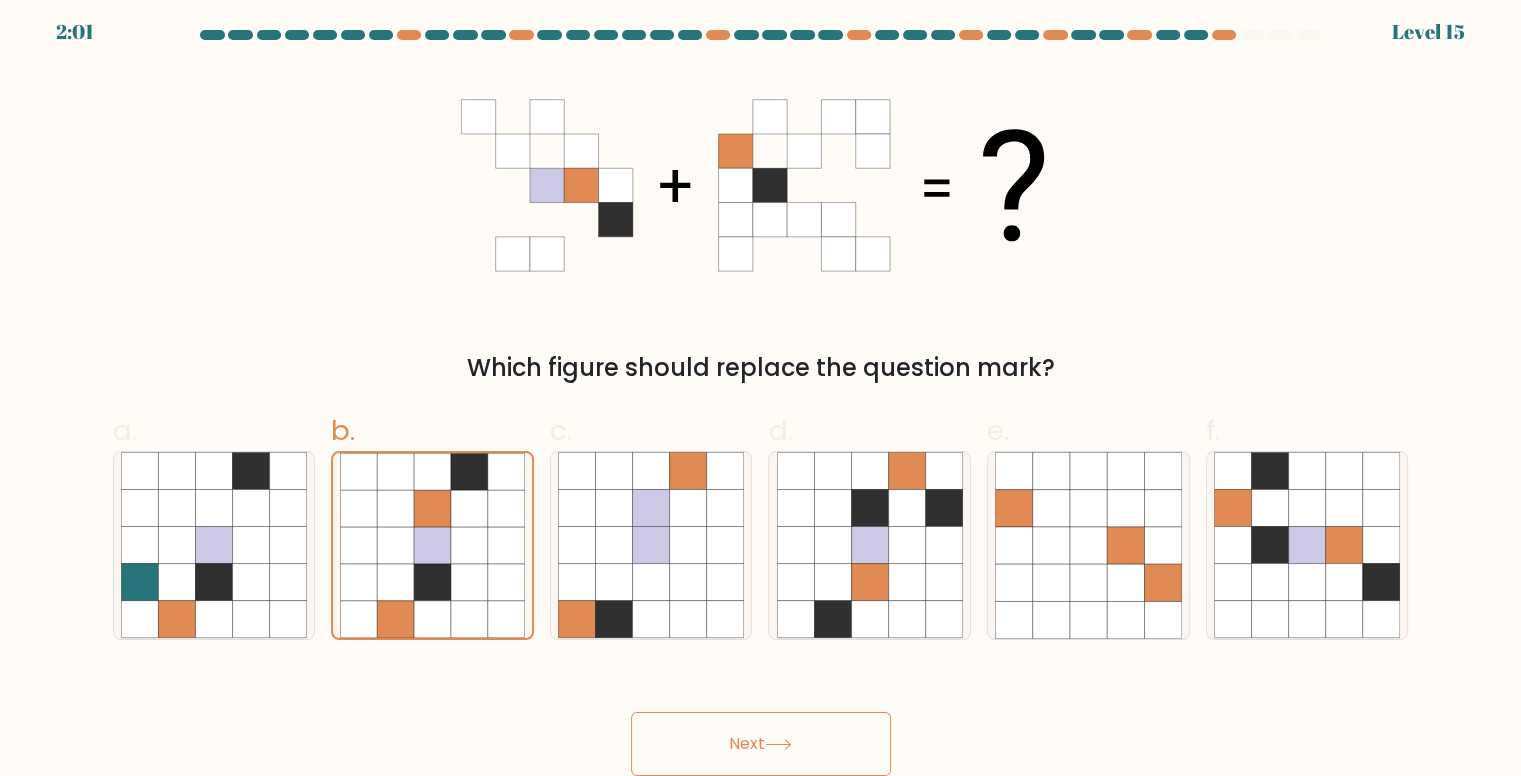 click on "Next" at bounding box center (761, 744) 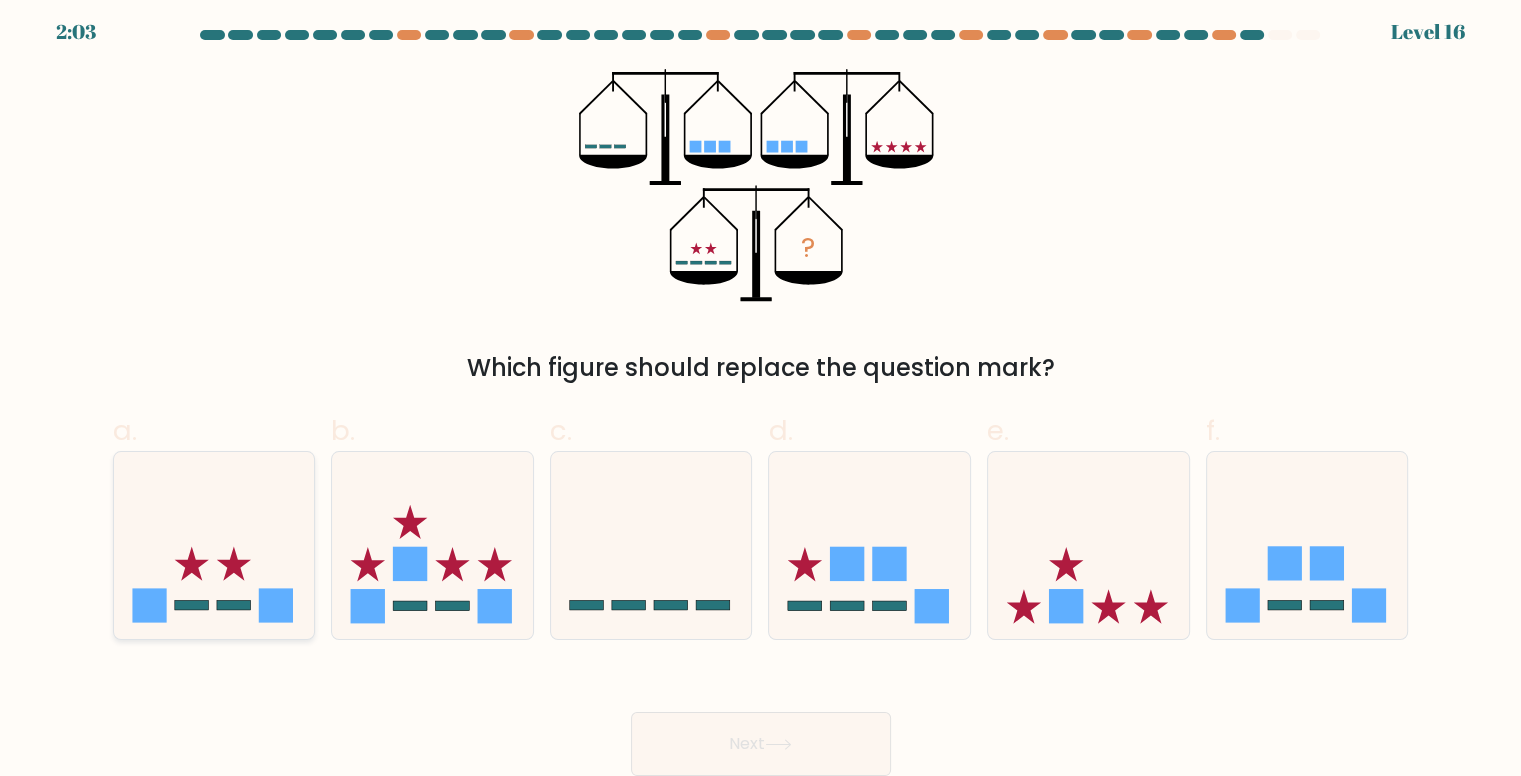click 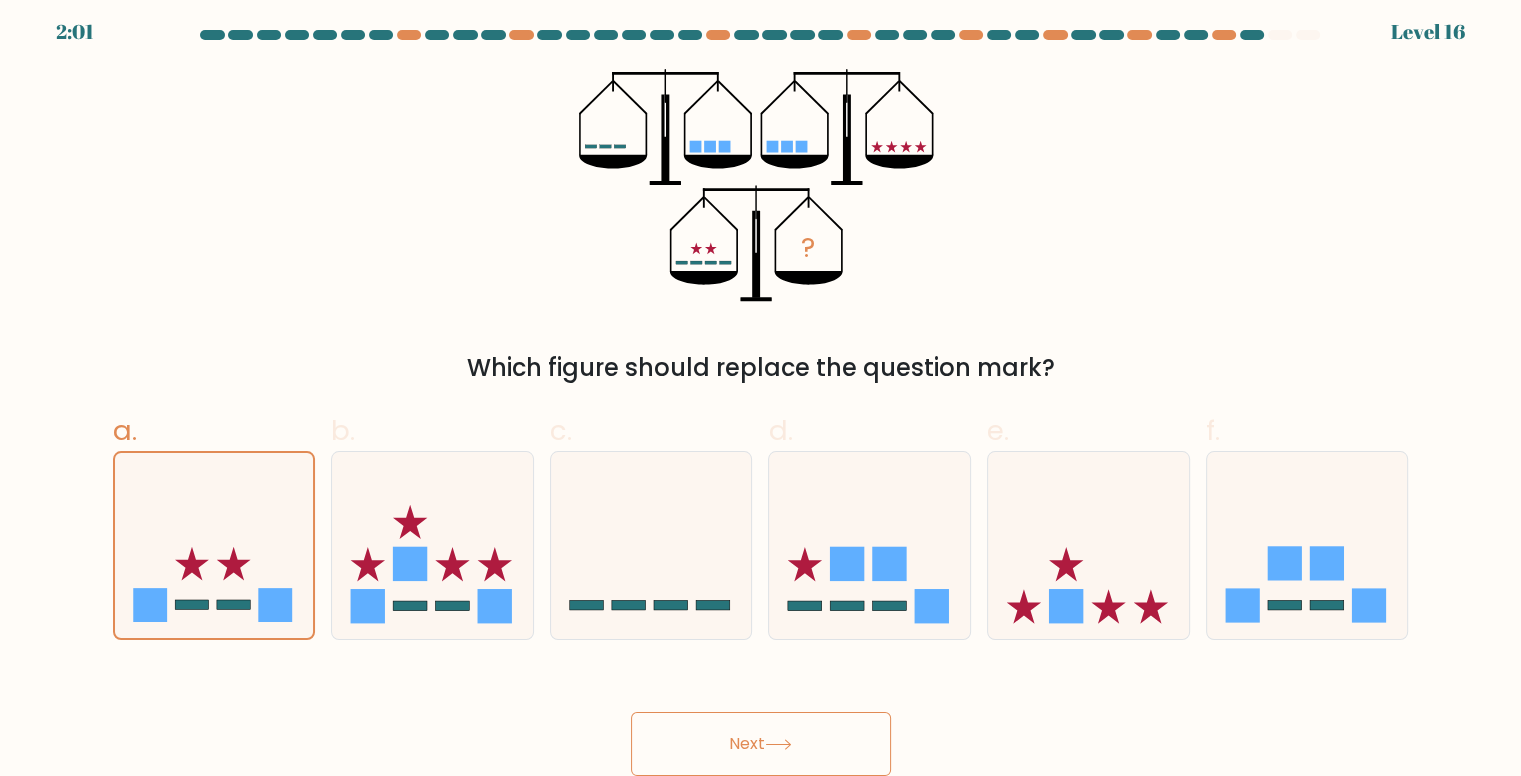 click on "Next" at bounding box center [761, 744] 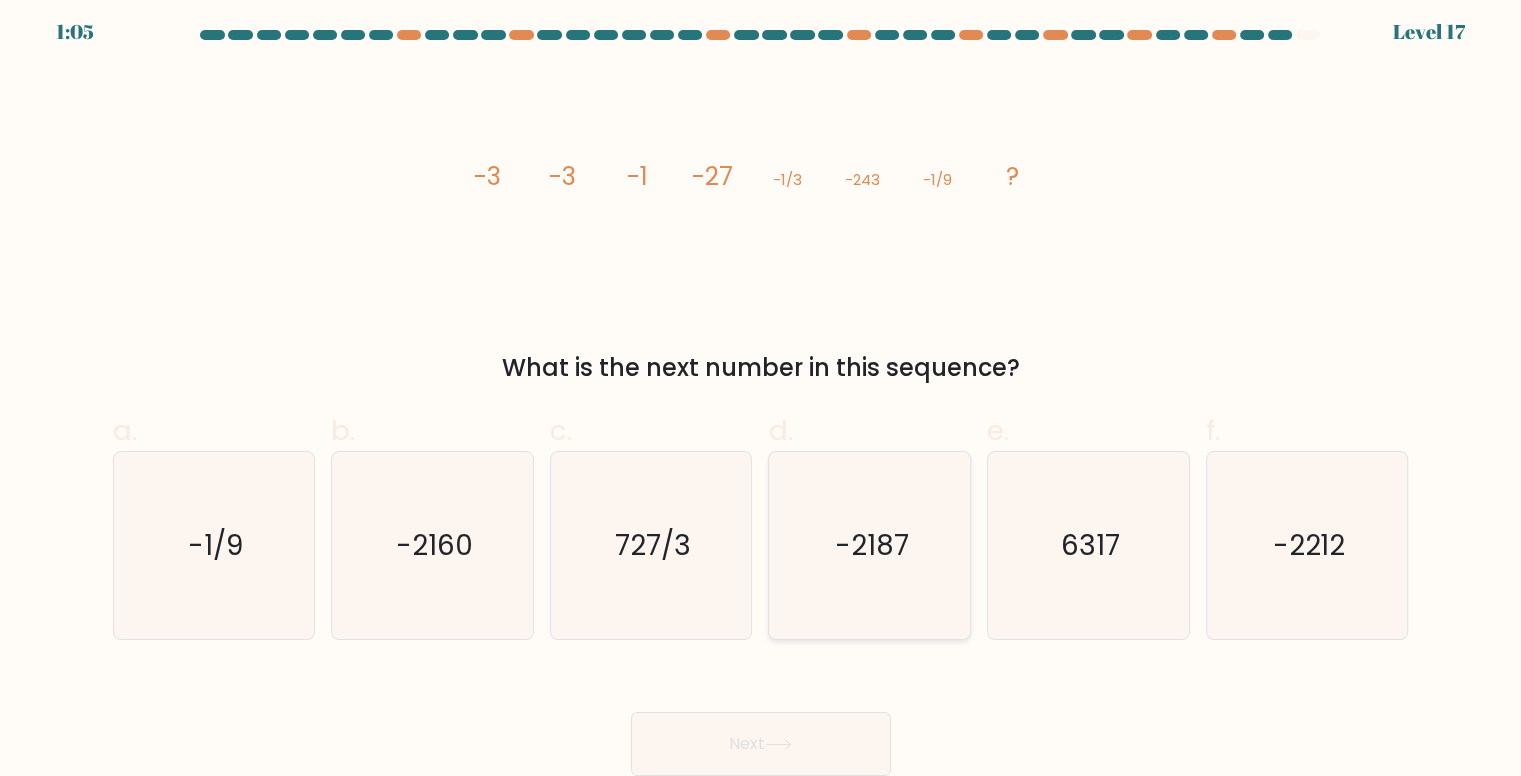 click on "-2187" 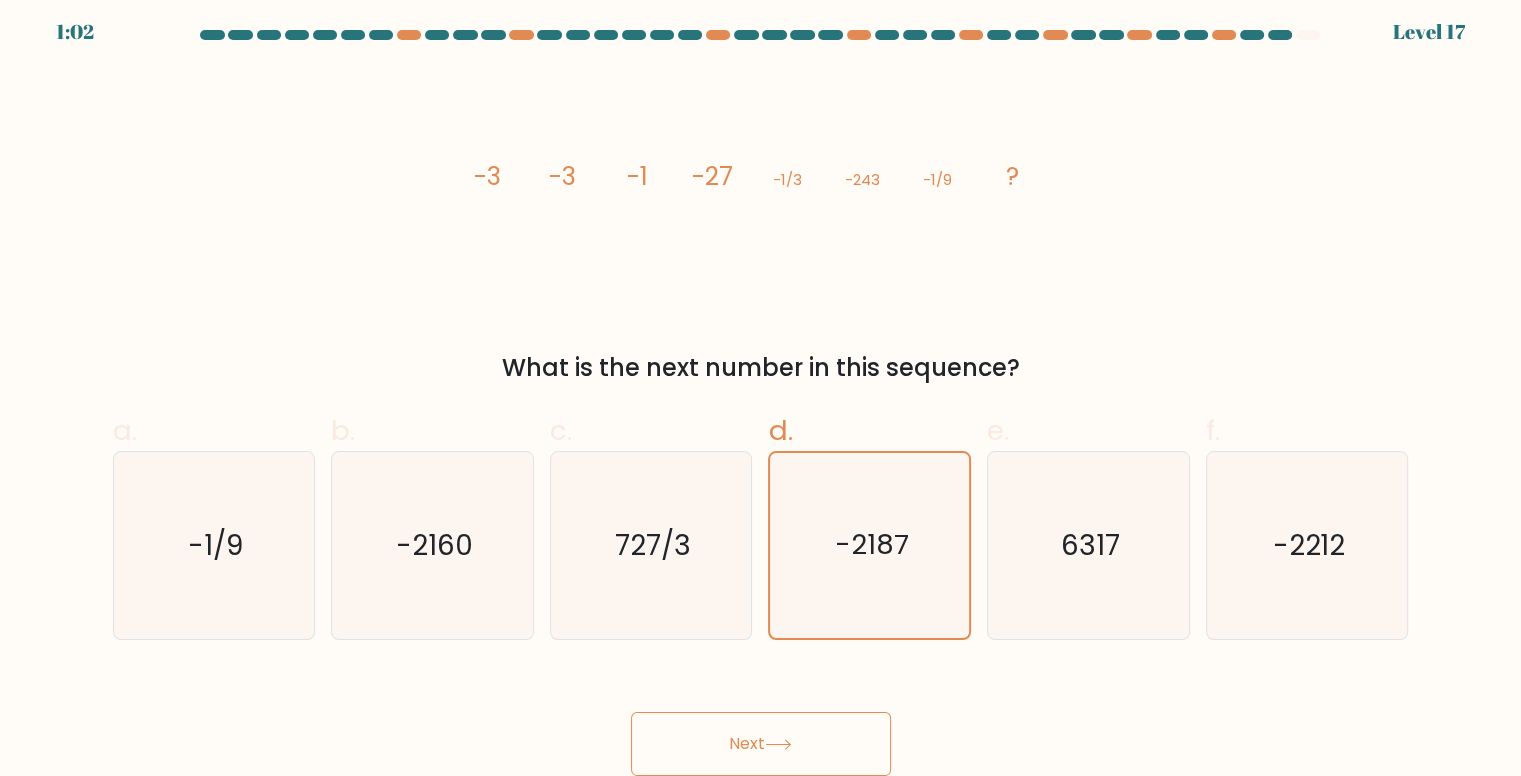 click on "Next" at bounding box center [761, 744] 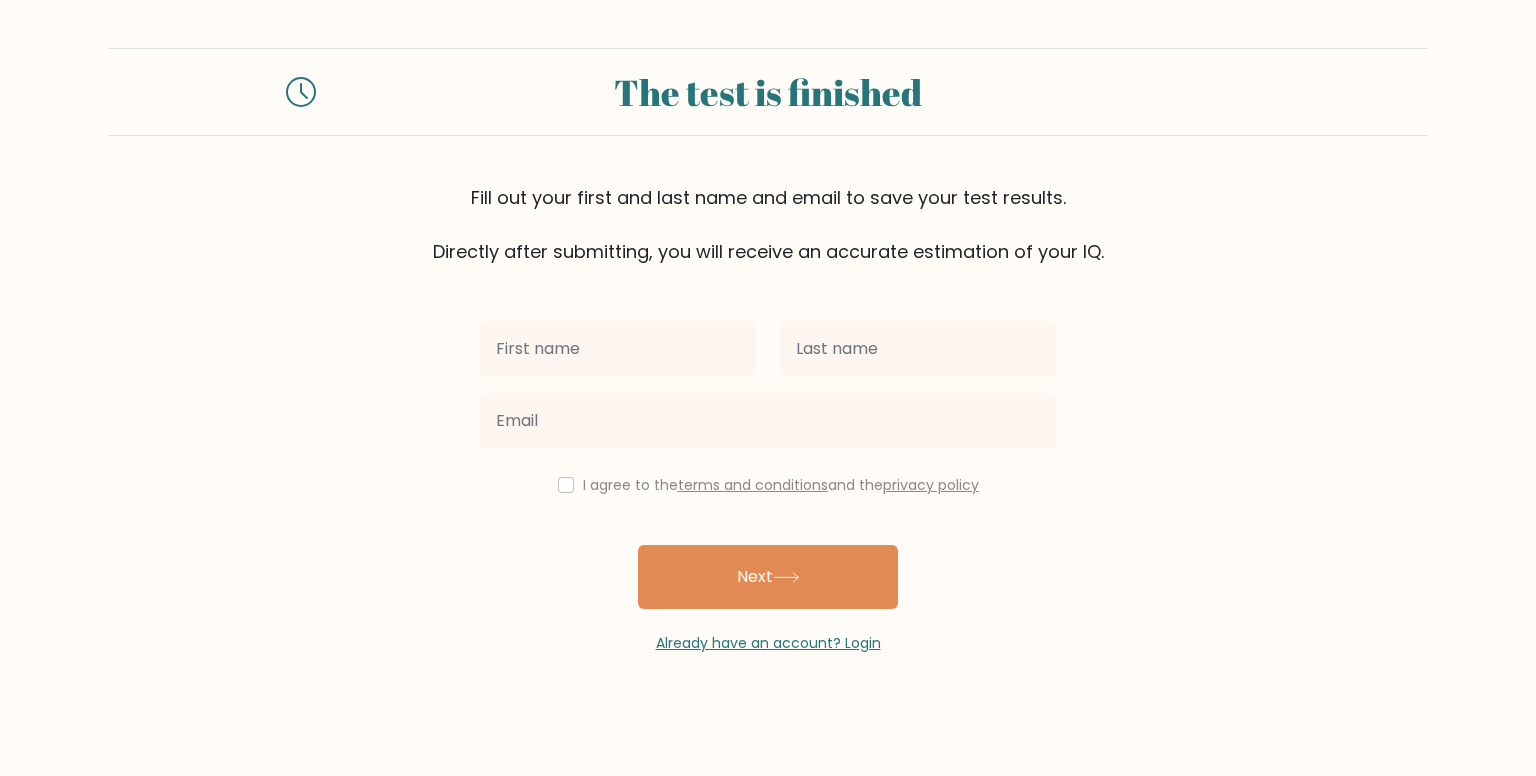 scroll, scrollTop: 0, scrollLeft: 0, axis: both 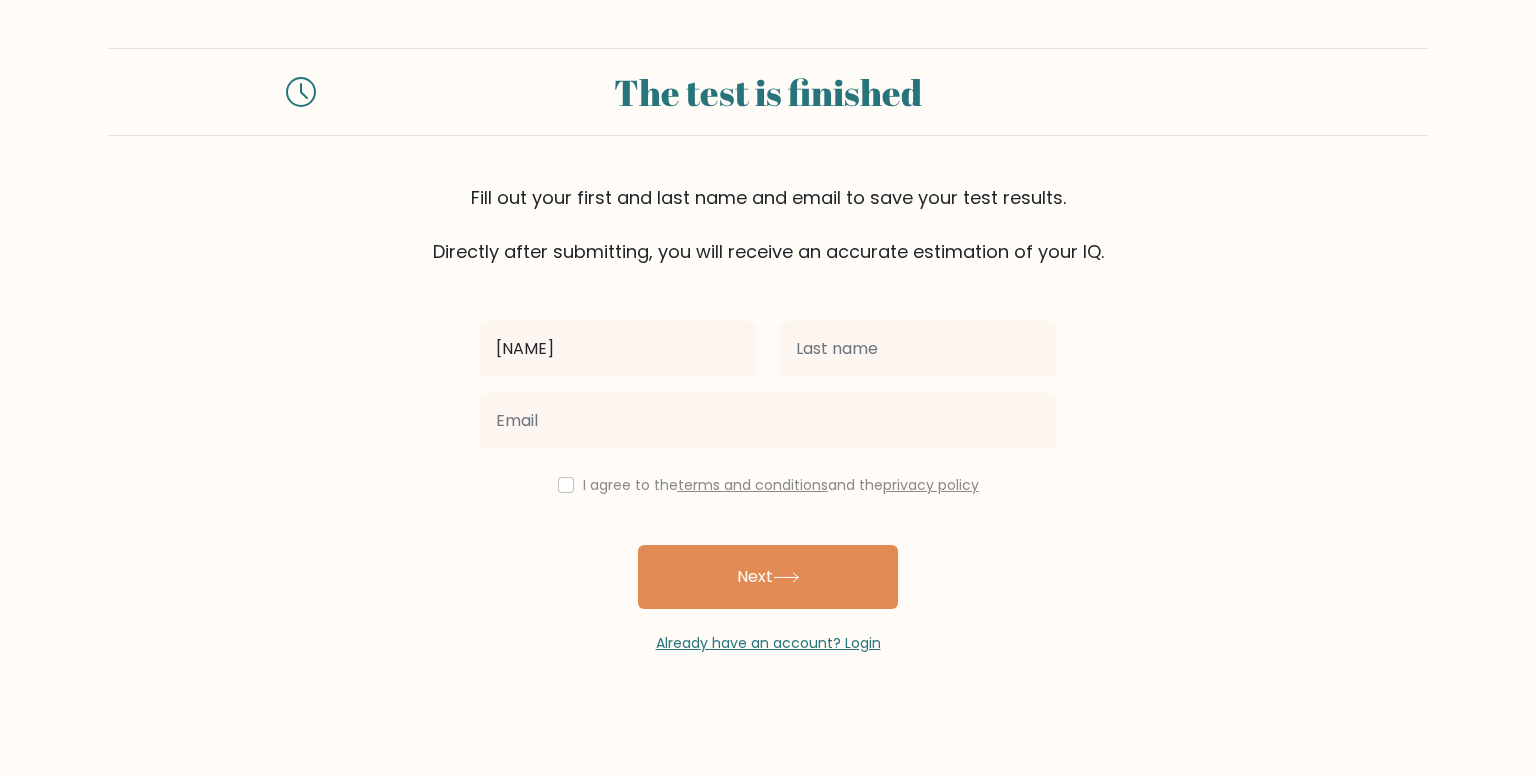 type on "john" 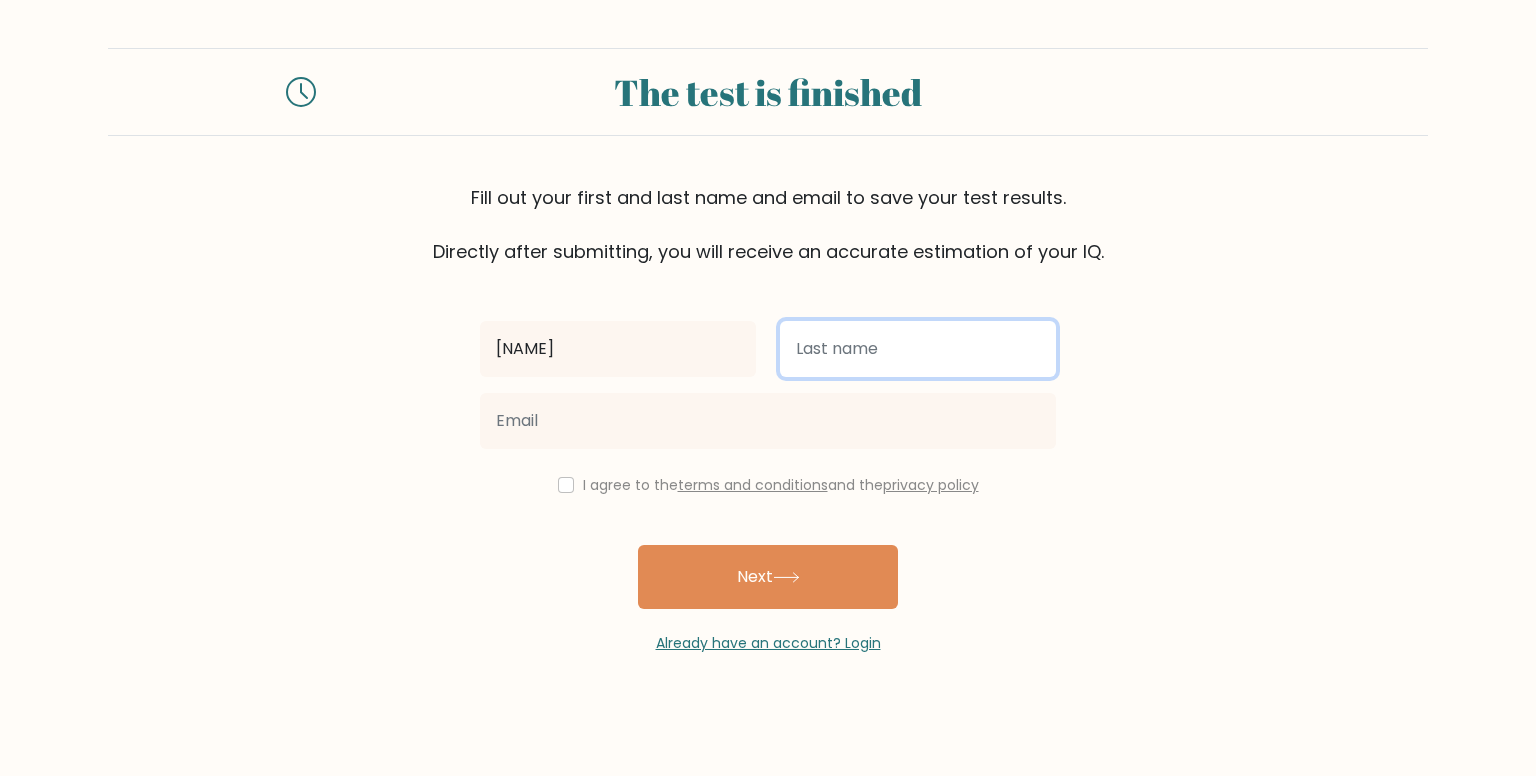 click at bounding box center (918, 349) 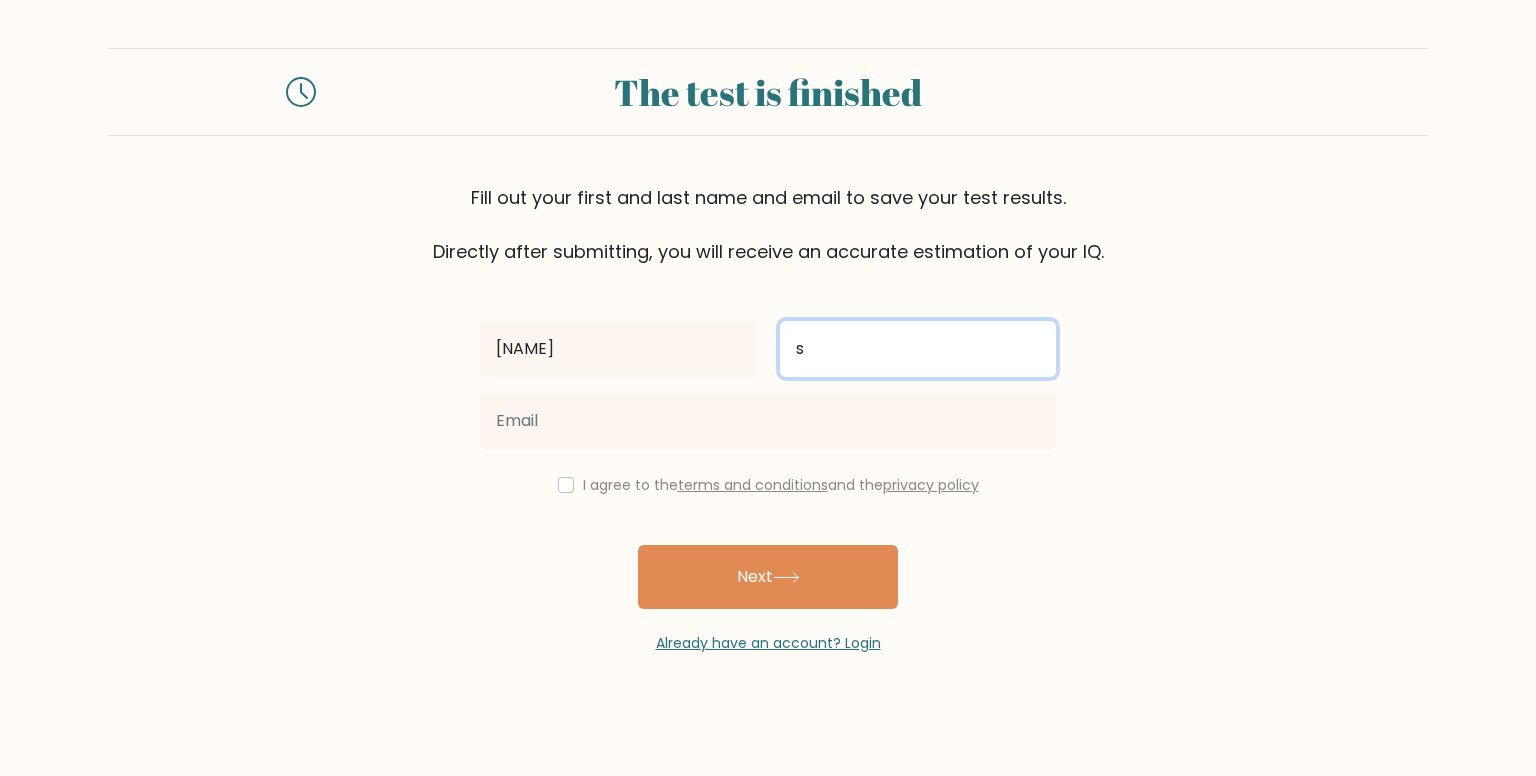 type on "s" 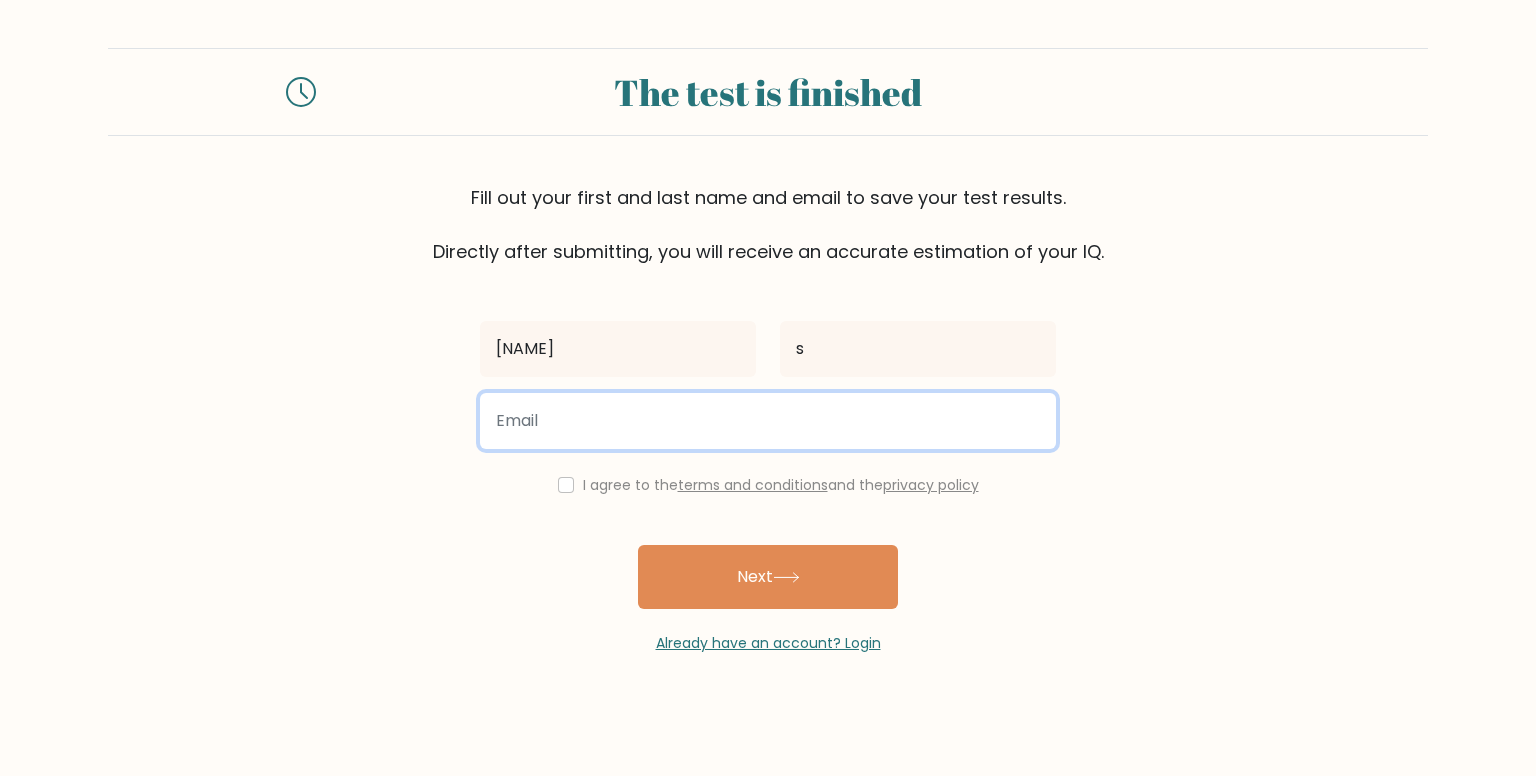 click at bounding box center [768, 421] 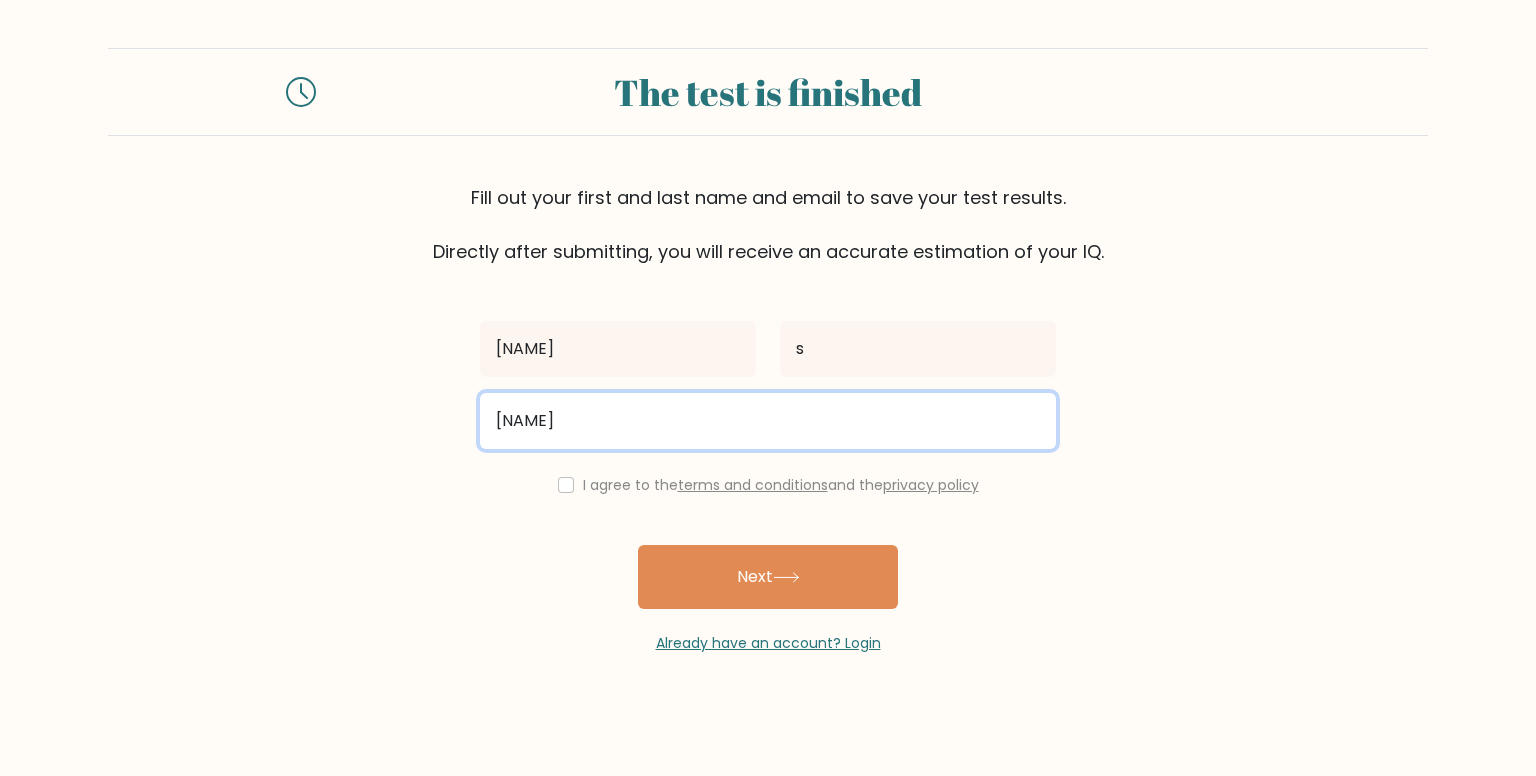 type on "jsstack3@gmail.com" 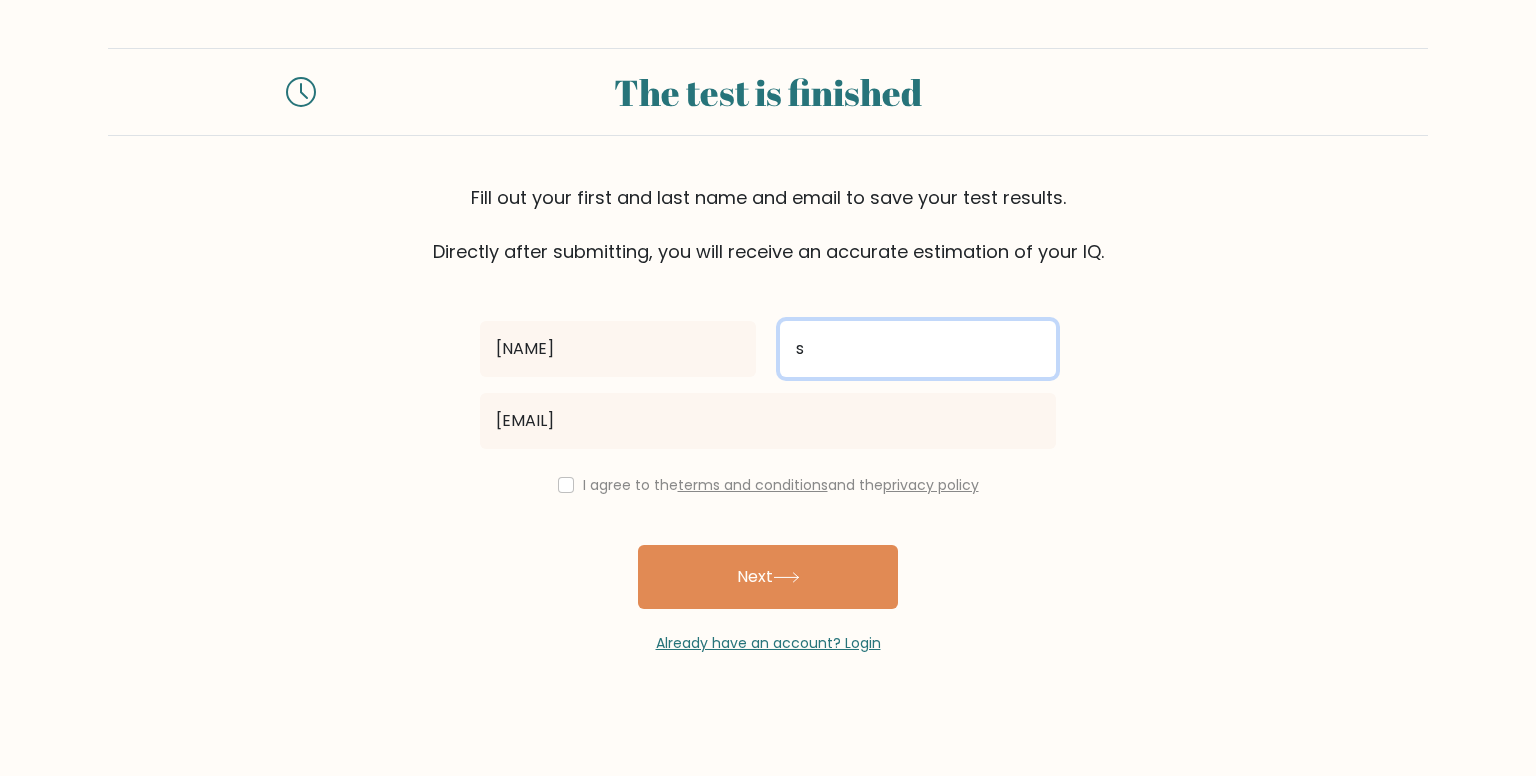 click on "s" at bounding box center (918, 349) 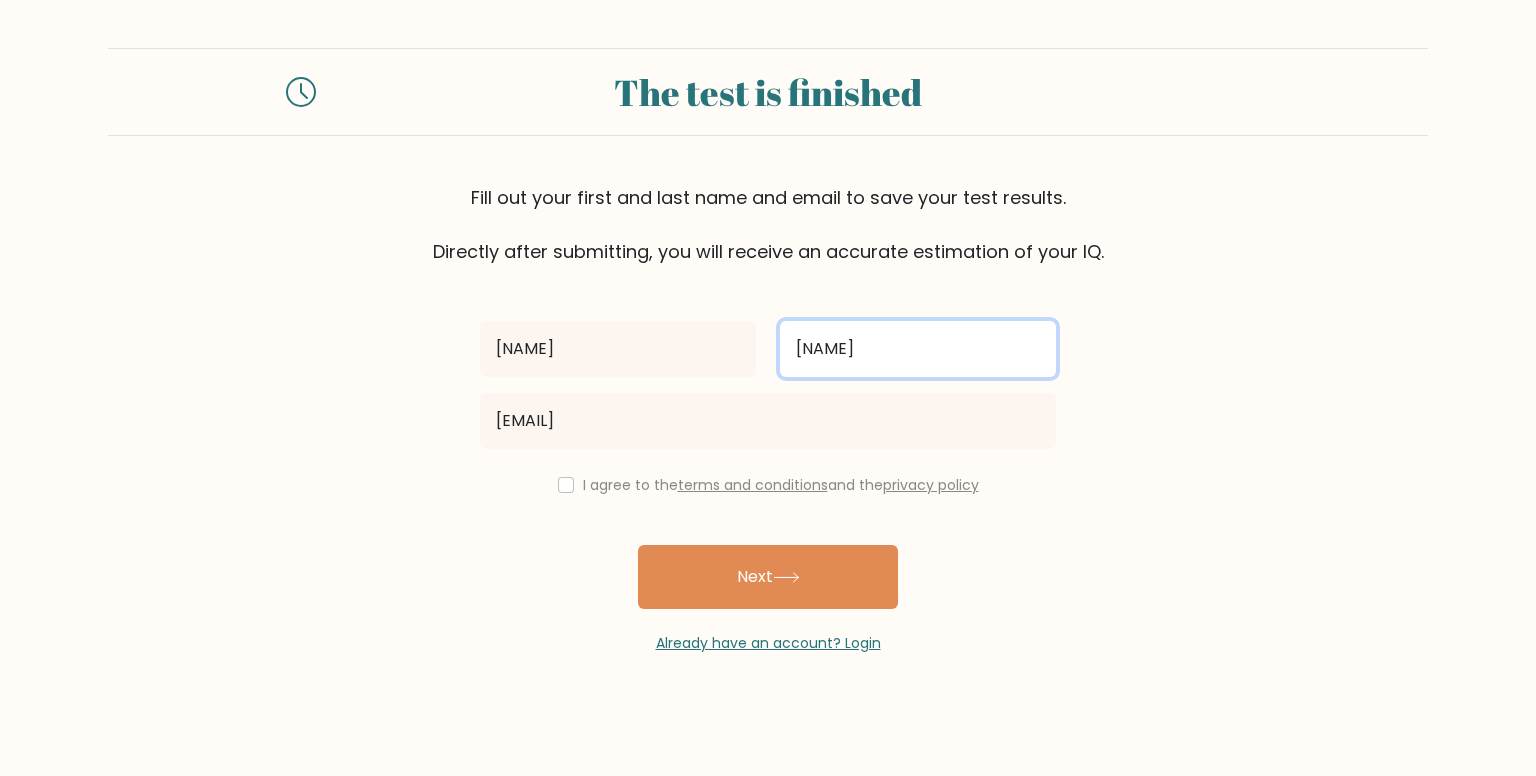 type on "[LAST]" 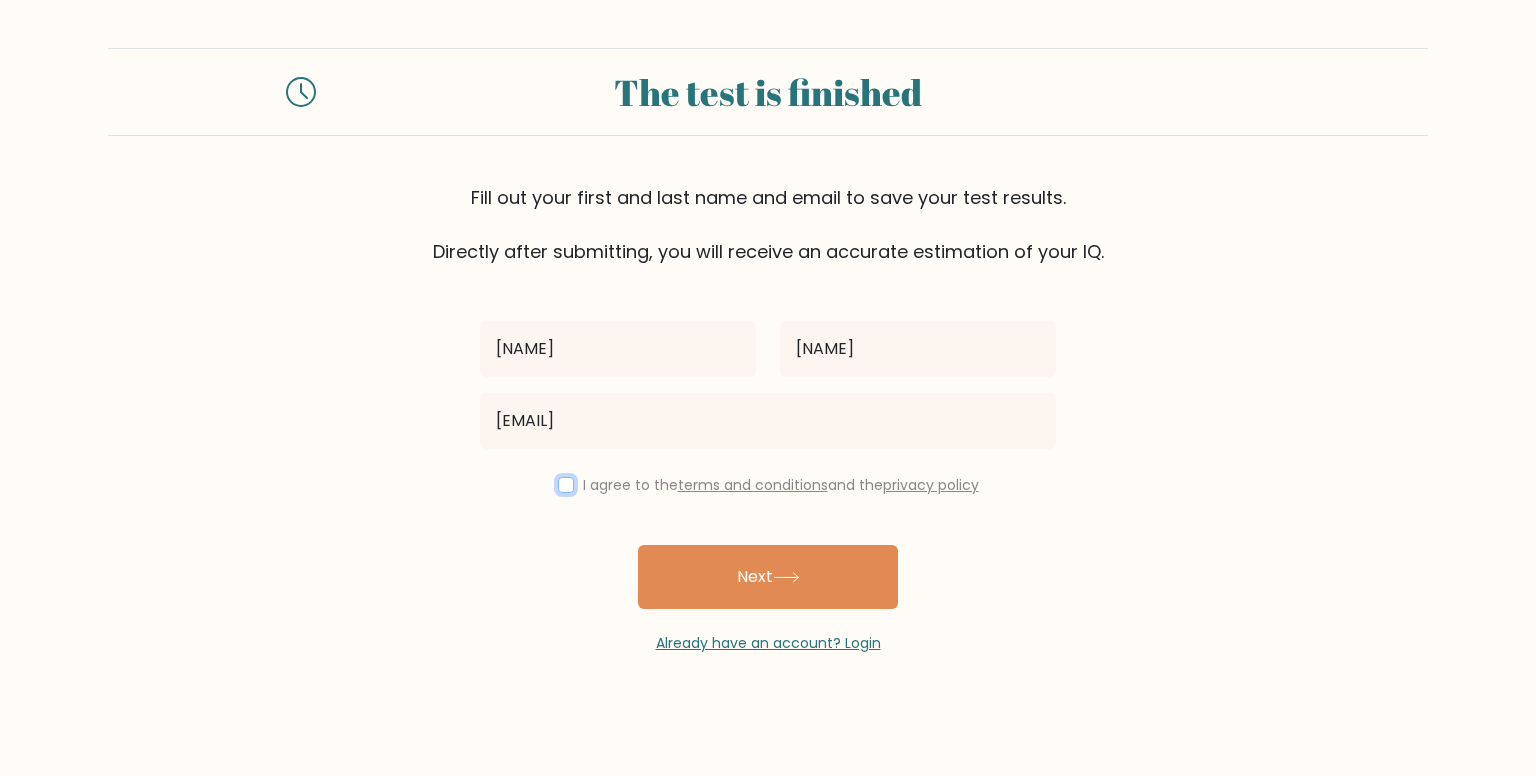 click at bounding box center (566, 485) 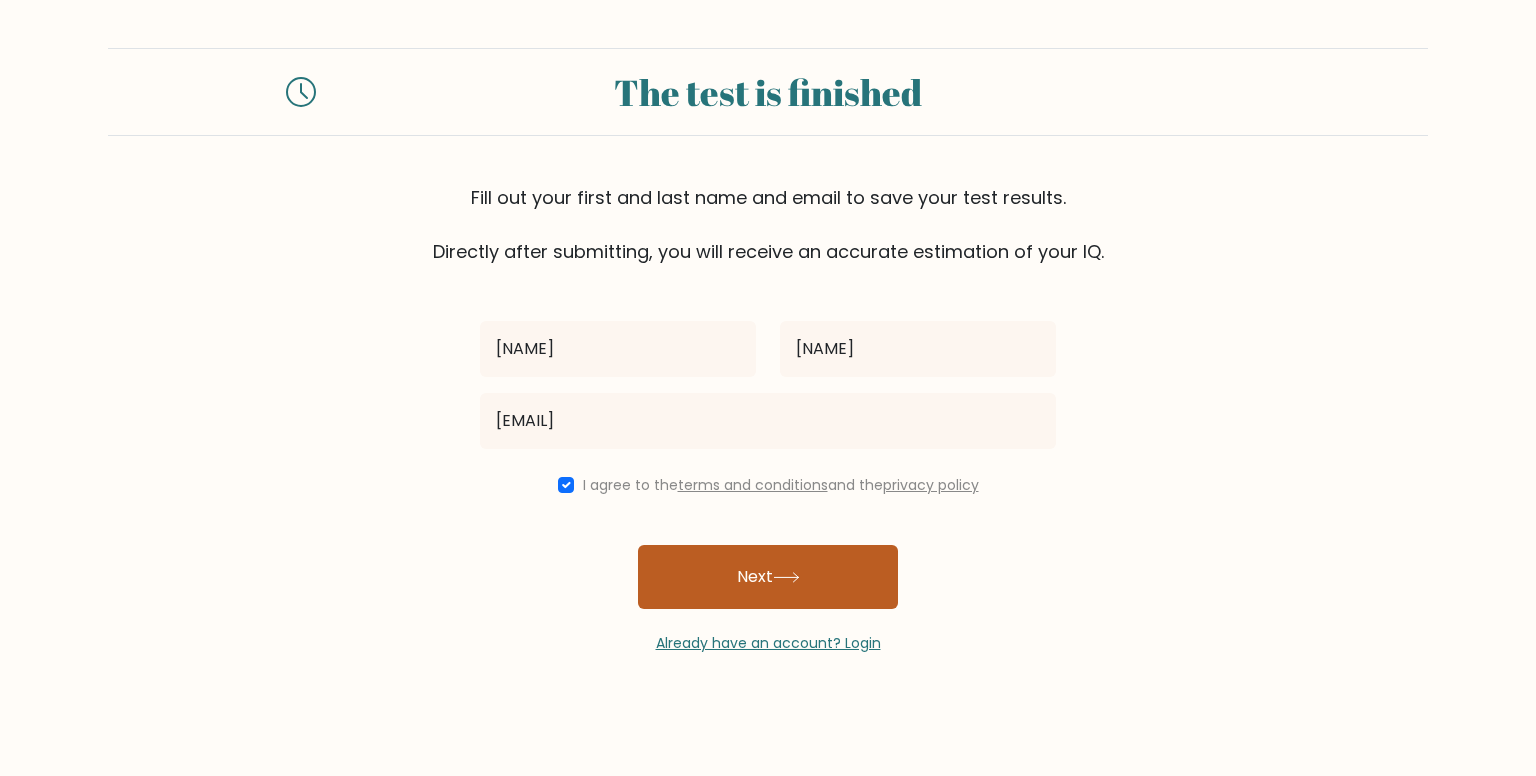 click on "Next" at bounding box center (768, 577) 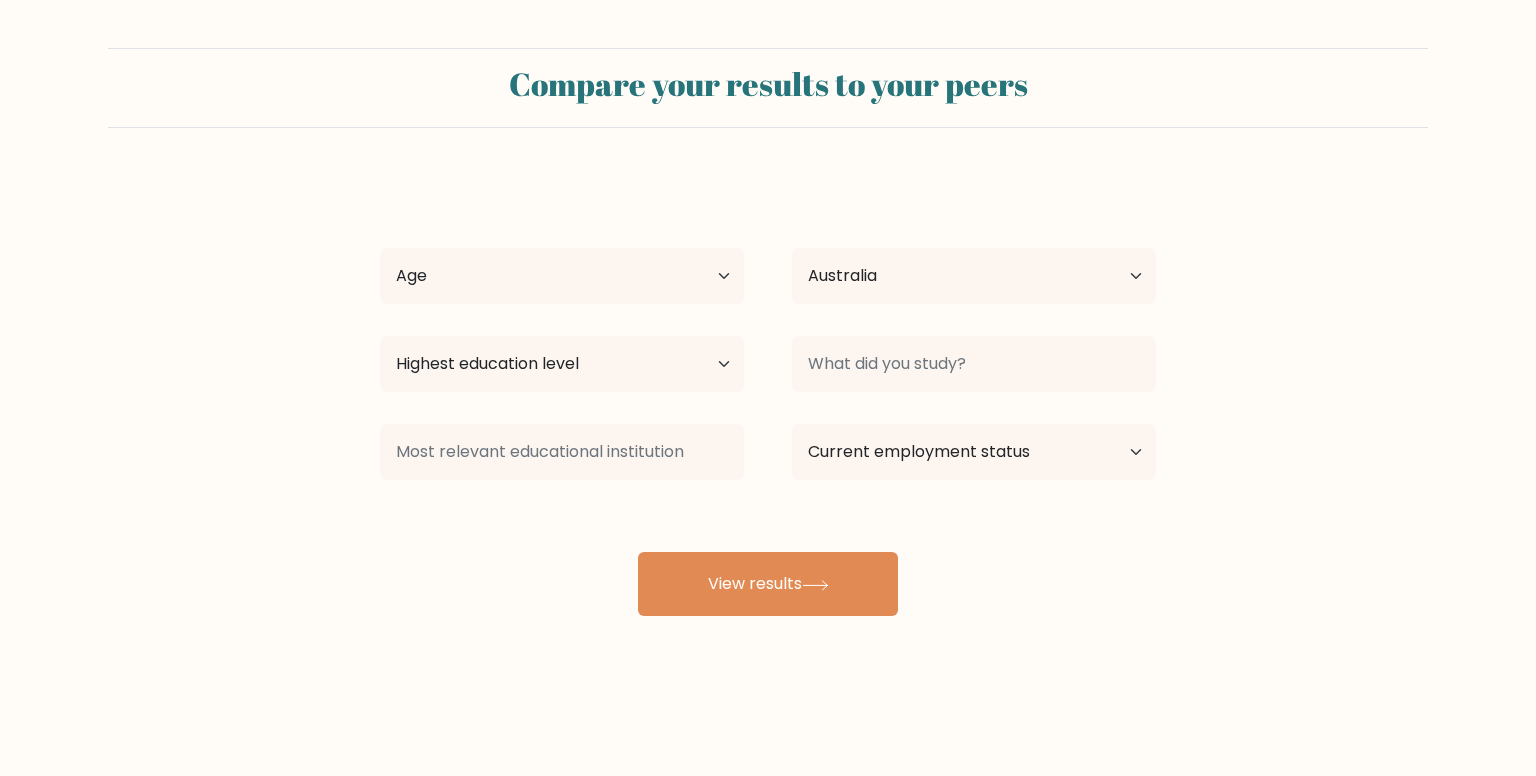 select on "AU" 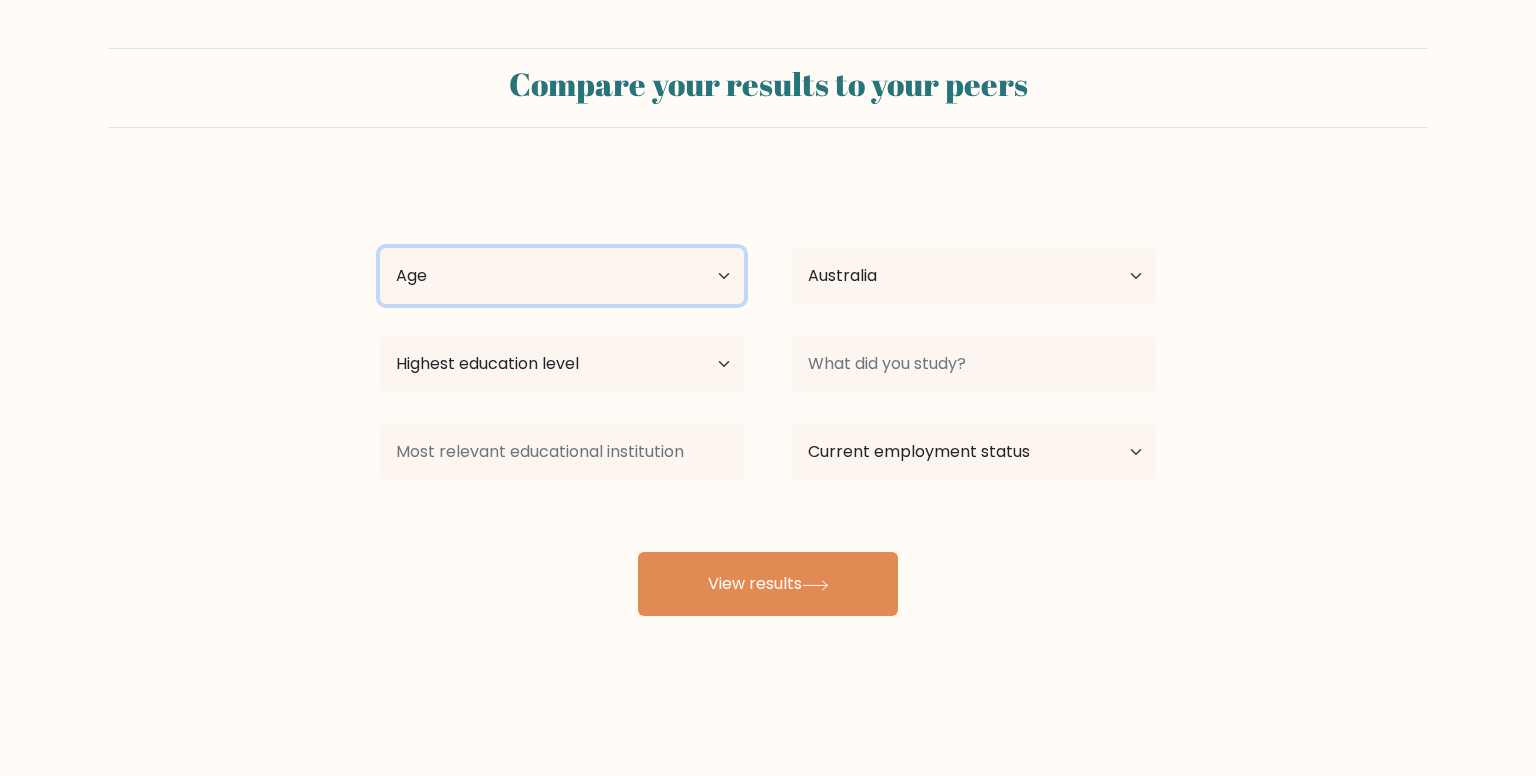 click on "Age
Under 18 years old
18-24 years old
25-34 years old
35-44 years old
45-54 years old
55-64 years old
65 years old and above" at bounding box center (562, 276) 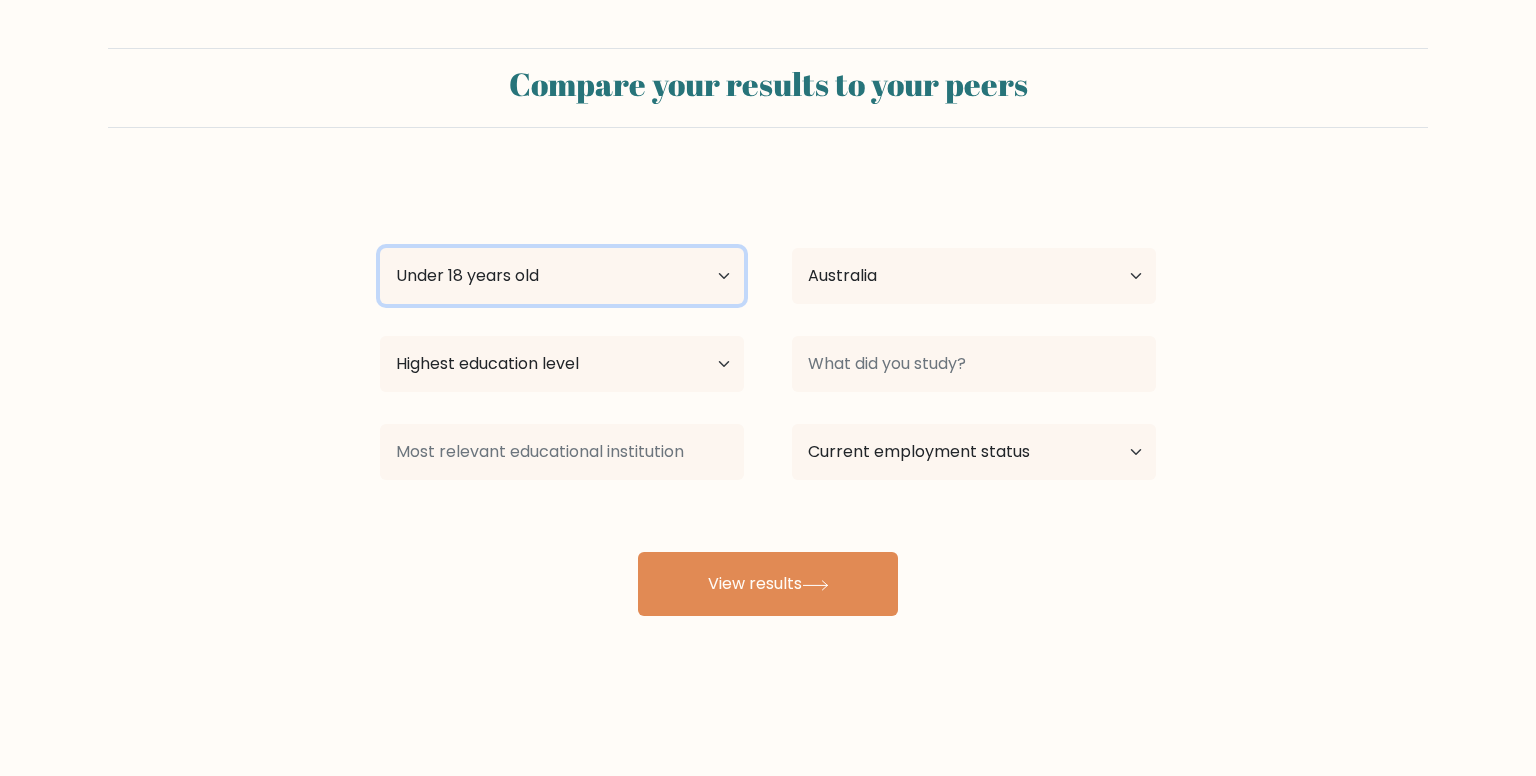 click on "Age
Under 18 years old
18-24 years old
25-34 years old
35-44 years old
45-54 years old
55-64 years old
65 years old and above" at bounding box center [562, 276] 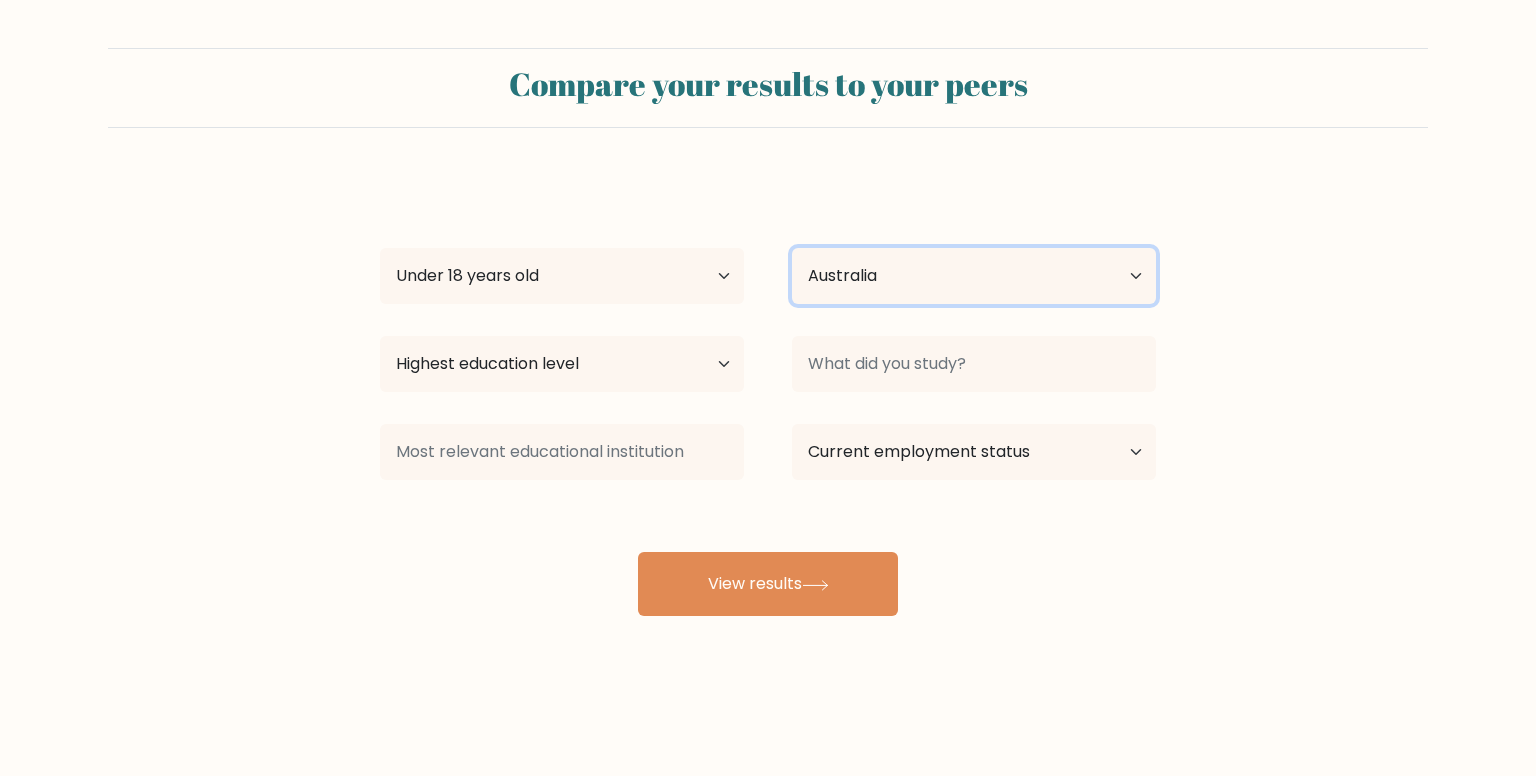 click on "Country
Afghanistan
Albania
Algeria
American Samoa
Andorra
Angola
Anguilla
Antarctica
Antigua and Barbuda
Argentina
Armenia
Aruba
Australia
Austria
Azerbaijan
Bahamas
Bahrain
Bangladesh
Barbados
Belarus
Belgium
Belize
Benin
Bermuda
Bhutan
Bolivia
Bonaire, Sint Eustatius and Saba
Bosnia and Herzegovina
Botswana
Bouvet Island
Brazil
British Indian Ocean Territory
Brunei
Bulgaria
Burkina Faso
Burundi
Cabo Verde
Cambodia
Cameroon
Canada
Cayman Islands
Central African Republic
Chad
Chile
China
Christmas Island
Cocos (Keeling) Islands
Colombia
Comoros
Congo
Congo (the Democratic Republic of the)
Cook Islands
Costa Rica
Côte d'Ivoire
Croatia
Cuba" at bounding box center (974, 276) 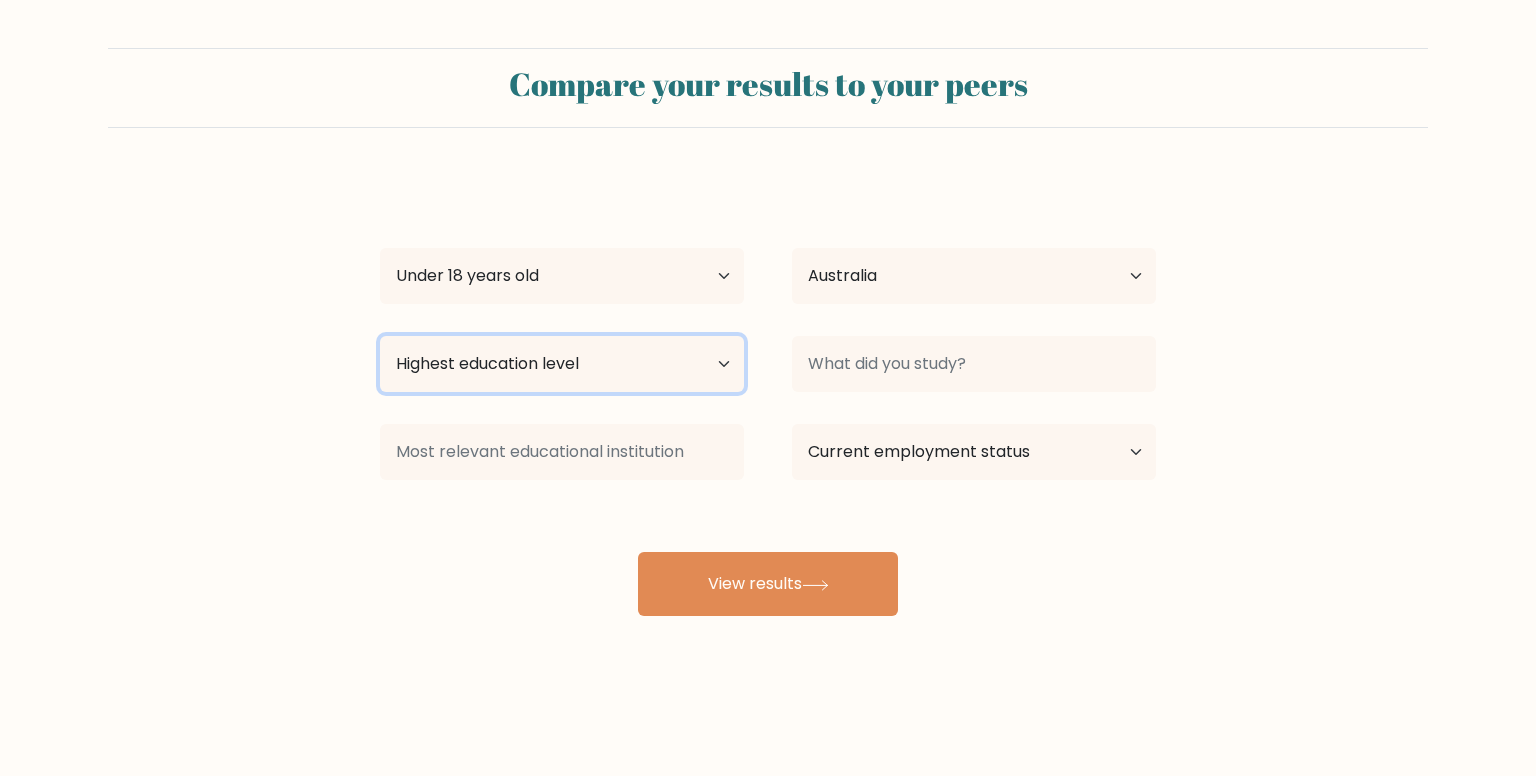 click on "Highest education level
No schooling
Primary
Lower Secondary
Upper Secondary
Occupation Specific
Bachelor's degree
Master's degree
Doctoral degree" at bounding box center (562, 364) 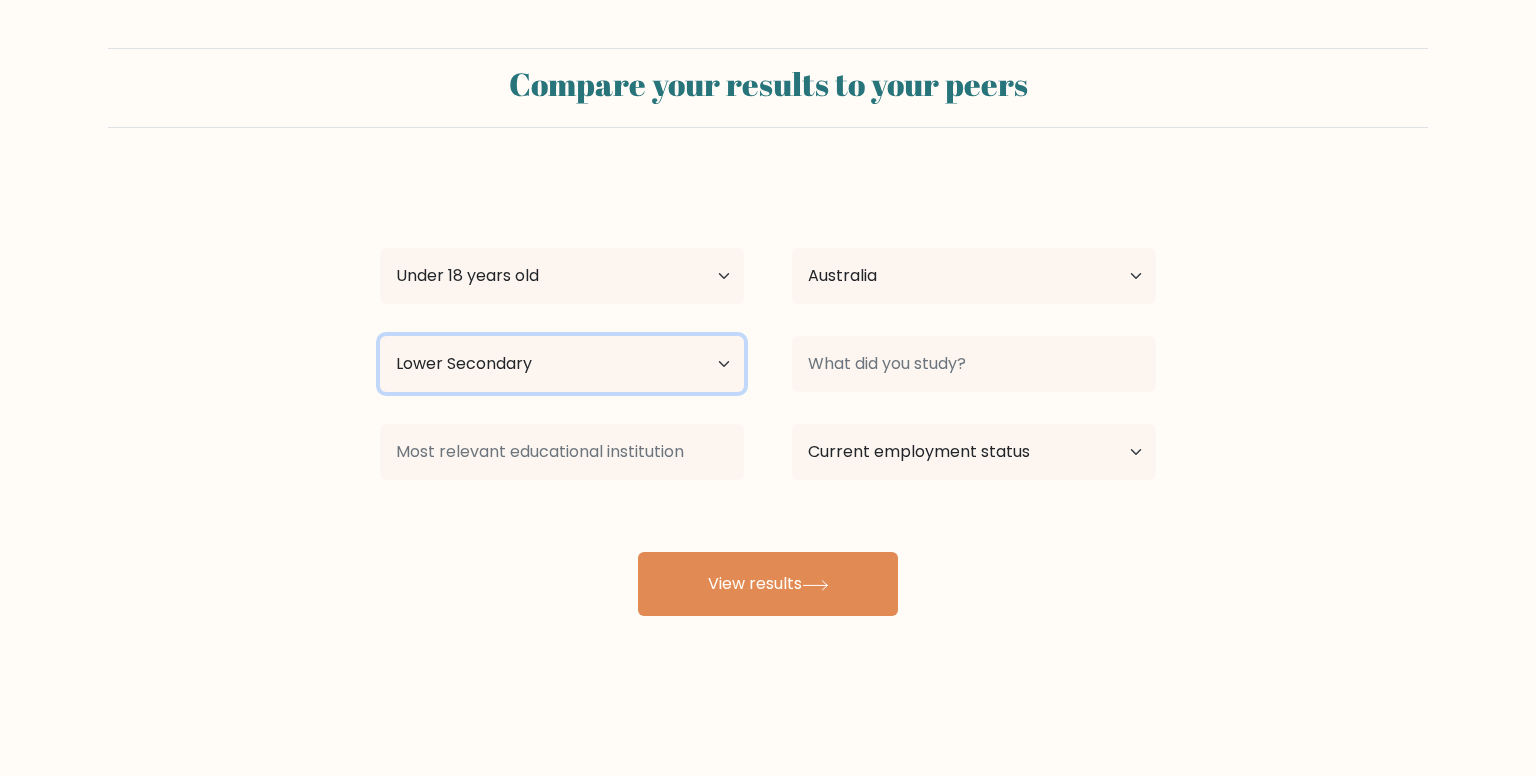 click on "Highest education level
No schooling
Primary
Lower Secondary
Upper Secondary
Occupation Specific
Bachelor's degree
Master's degree
Doctoral degree" at bounding box center (562, 364) 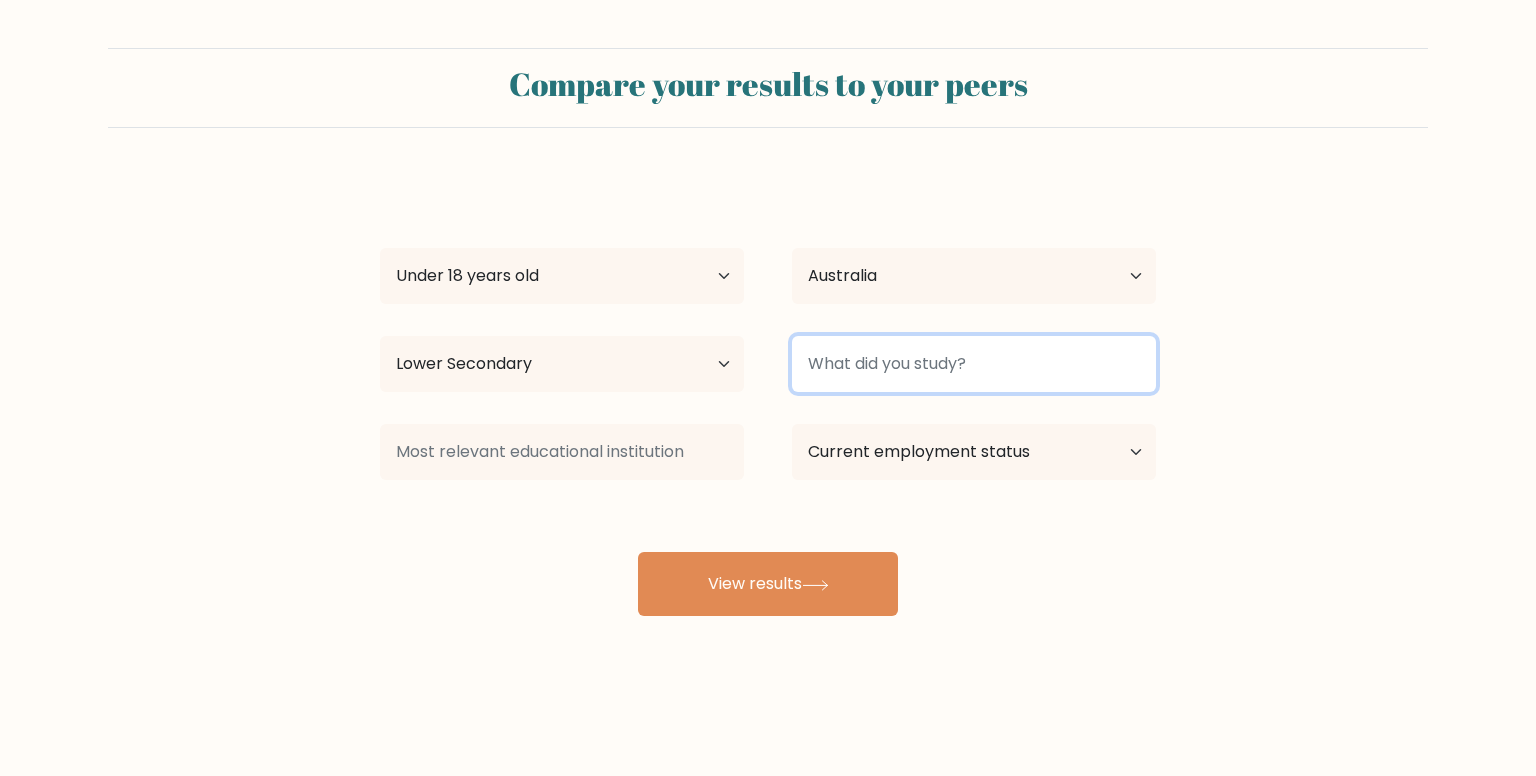 click at bounding box center (974, 364) 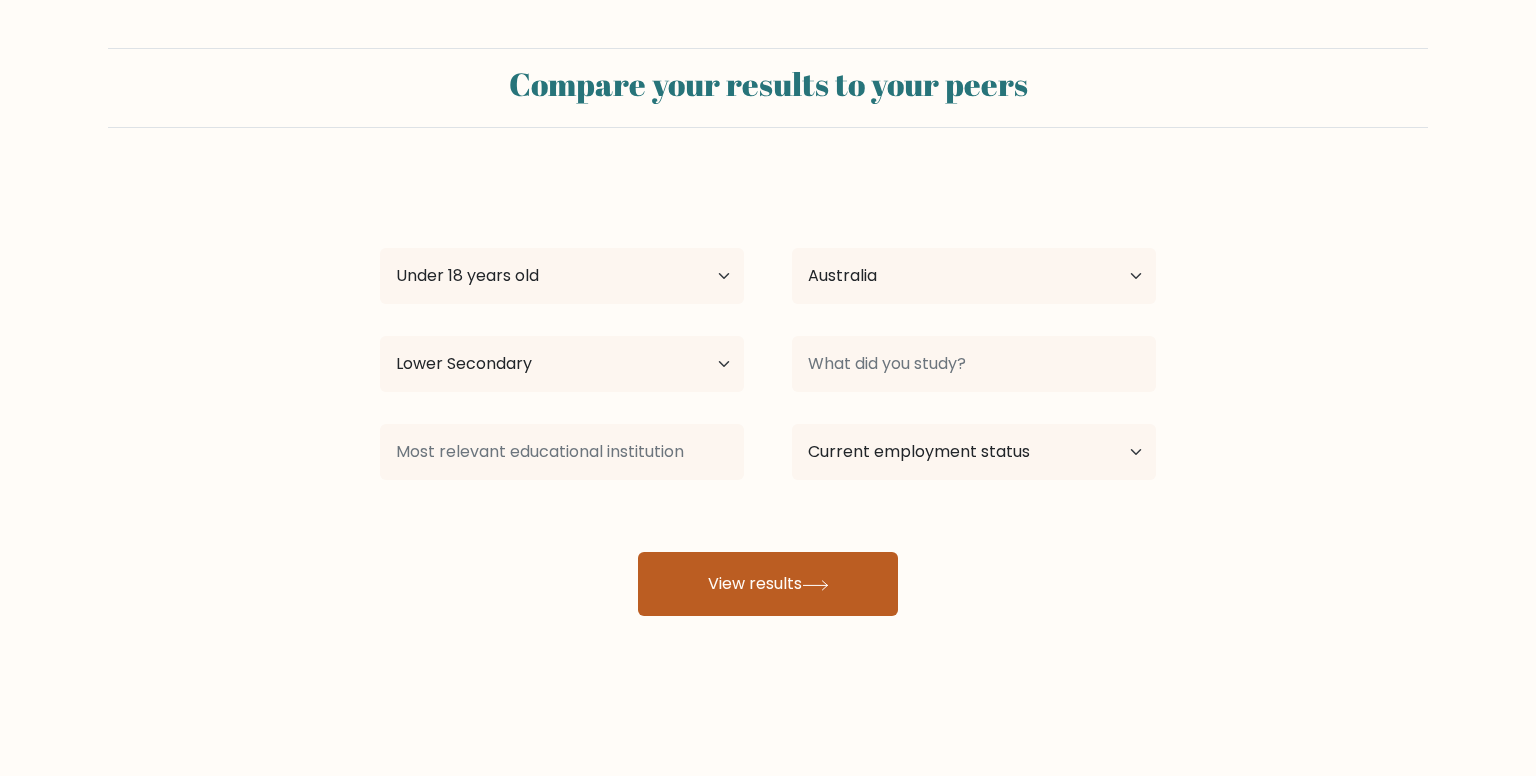 click on "View results" at bounding box center [768, 584] 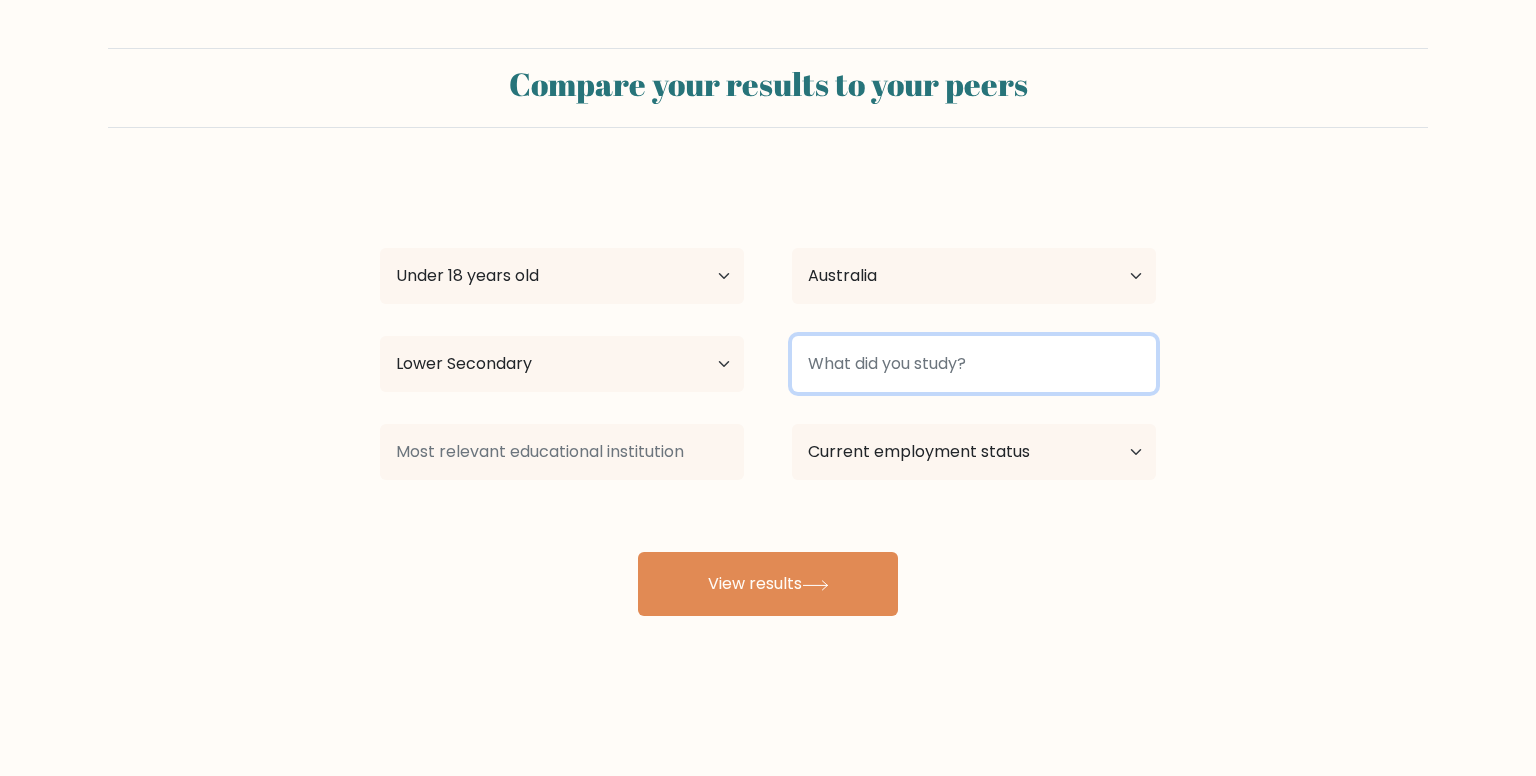 click at bounding box center [974, 364] 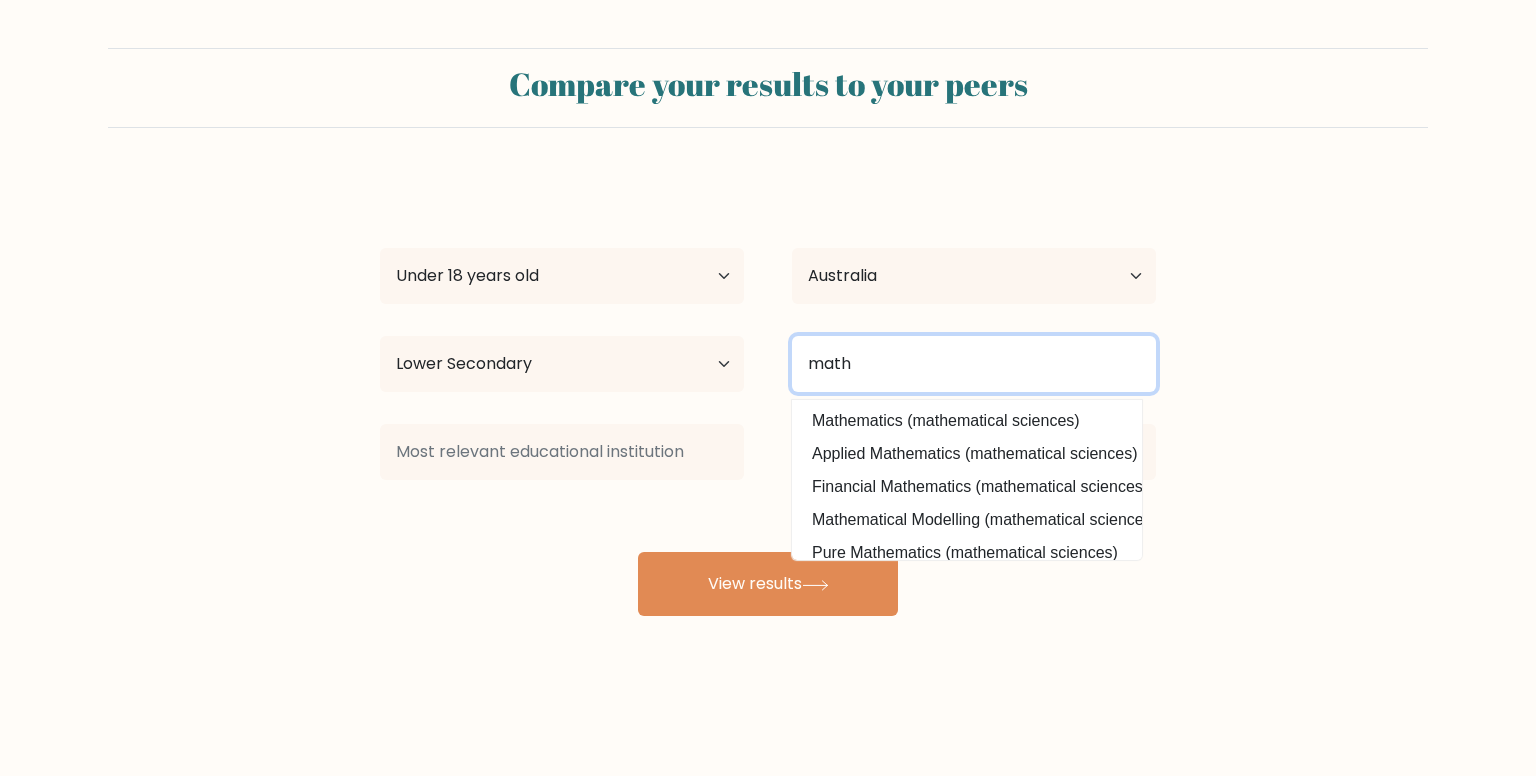 type on "math" 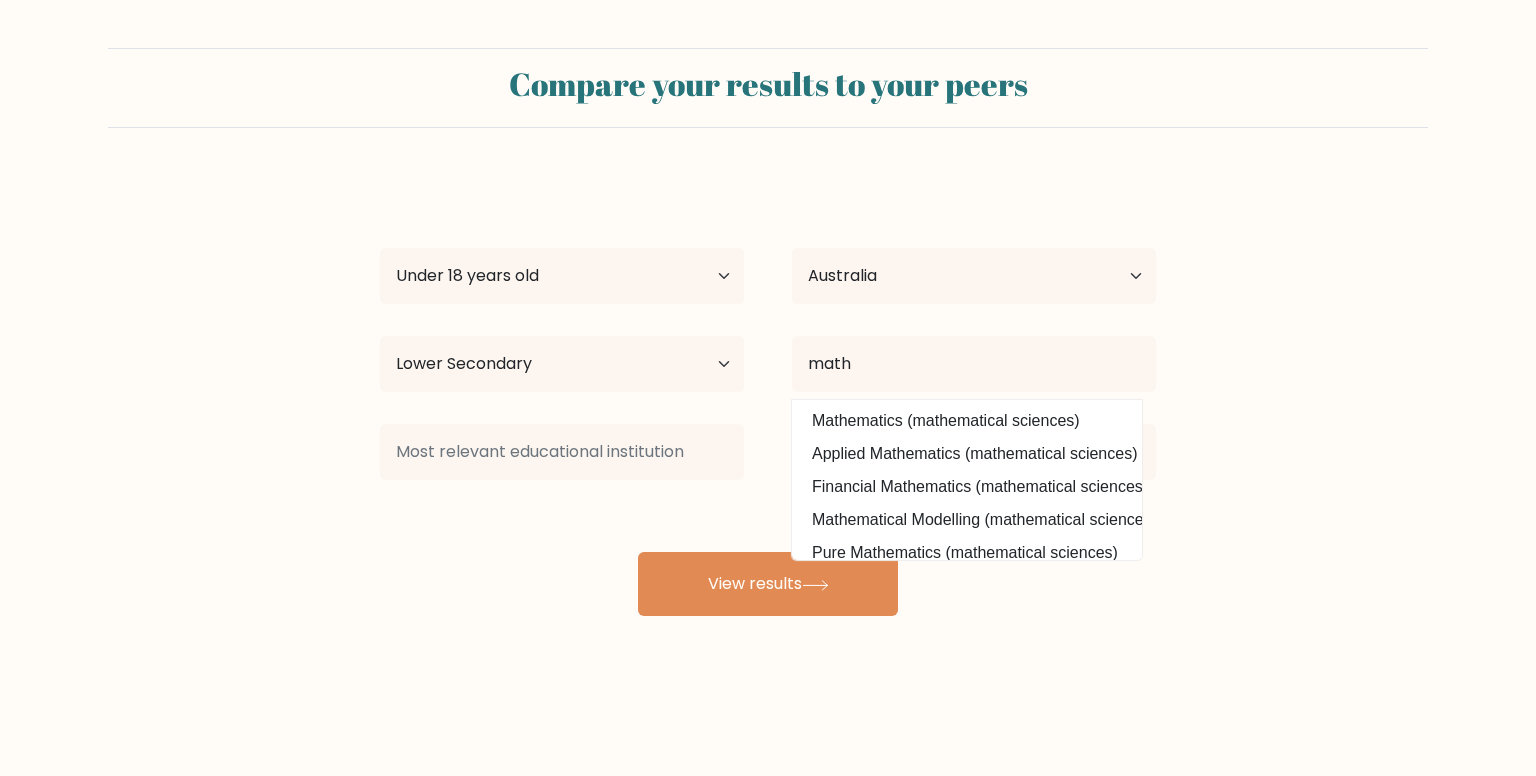 click on "Compare your results to your peers
john
smith
Age
Under 18 years old
18-24 years old
25-34 years old
35-44 years old
45-54 years old
55-64 years old
65 years old and above
Country
Afghanistan
Albania
Algeria
American Samoa
Andorra
Angola
Anguilla
Antarctica
Antigua and Barbuda
Argentina
Armenia
Aruba Chad" at bounding box center (768, 379) 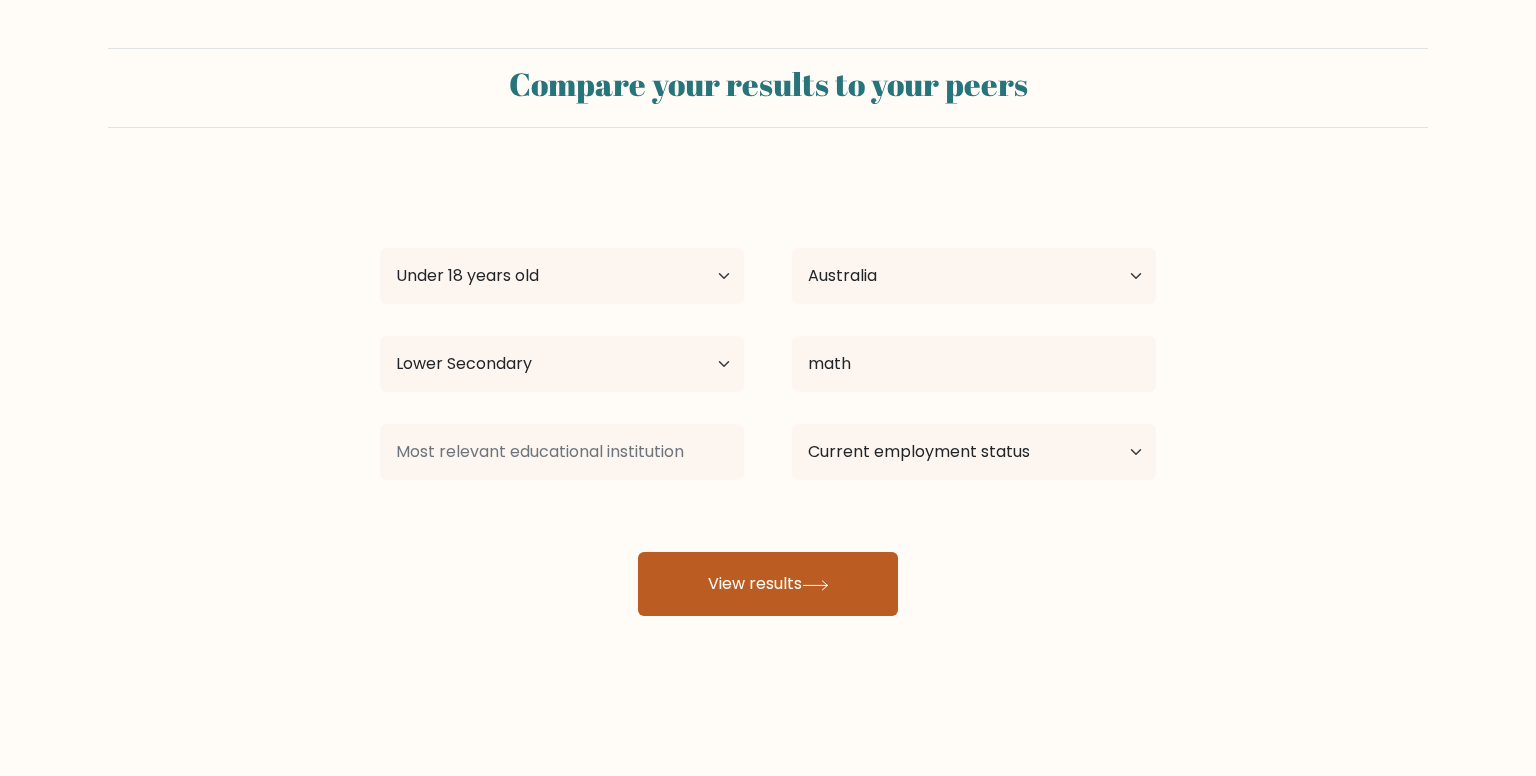 click on "View results" at bounding box center (768, 584) 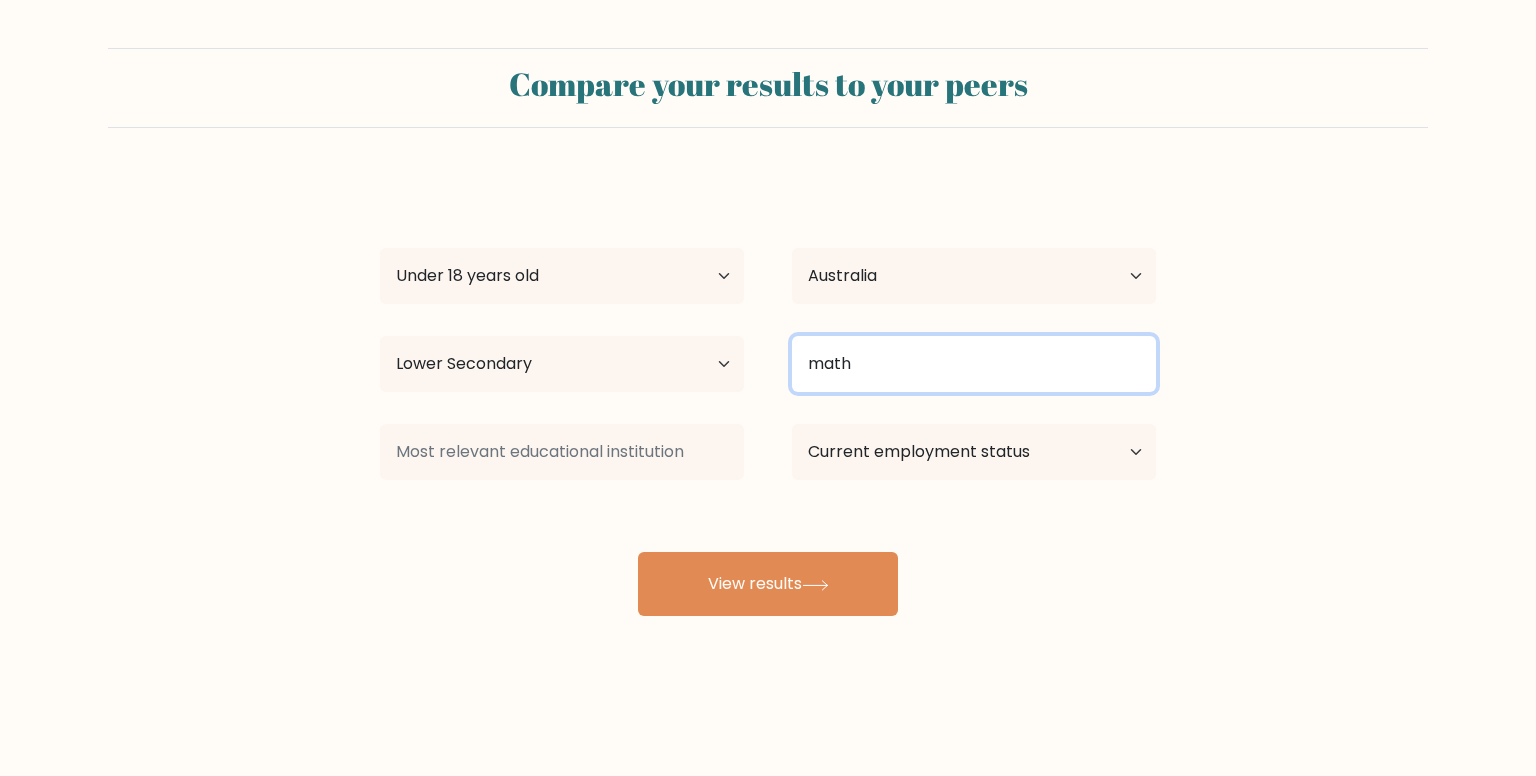 click on "math" at bounding box center (974, 364) 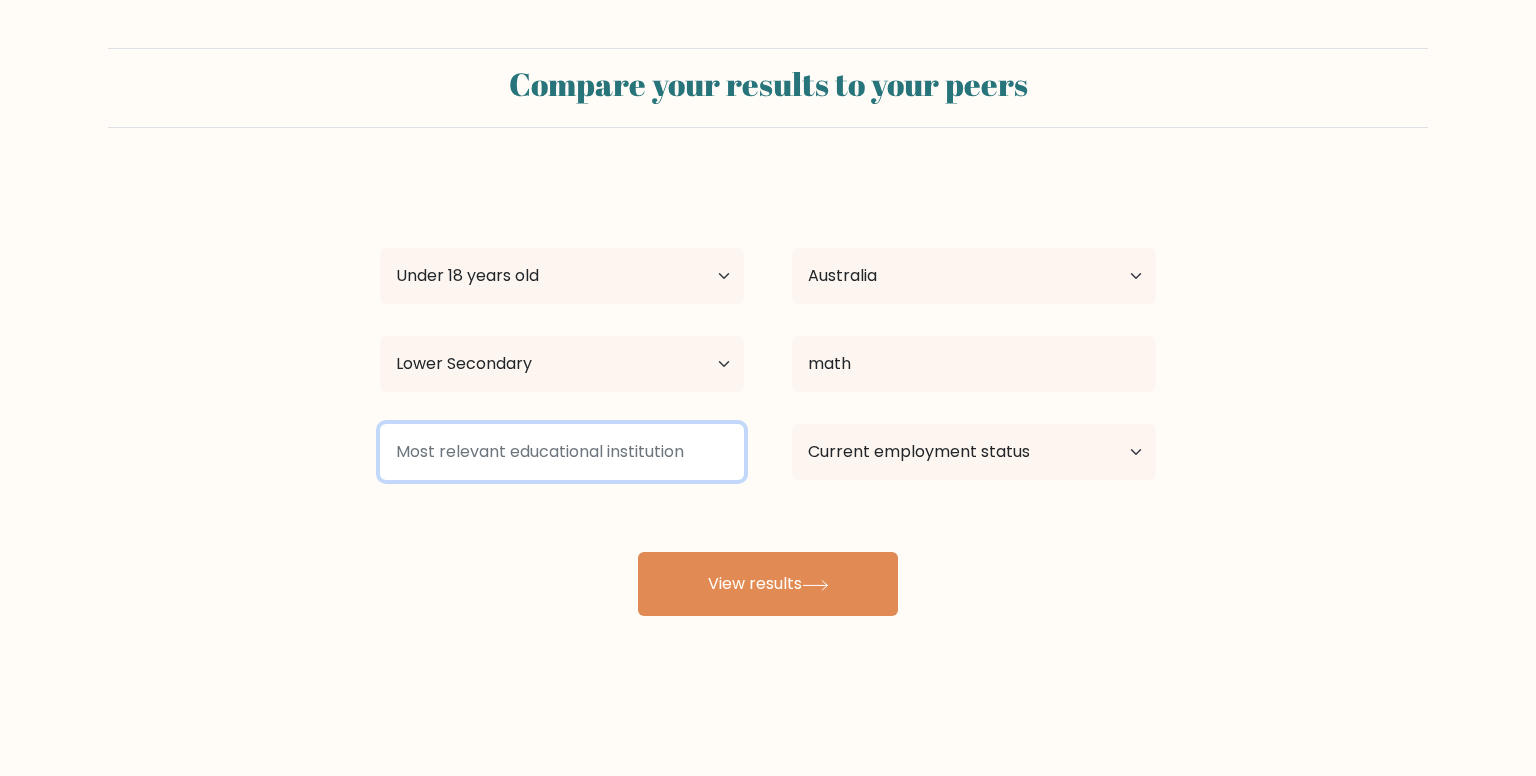 click at bounding box center (562, 452) 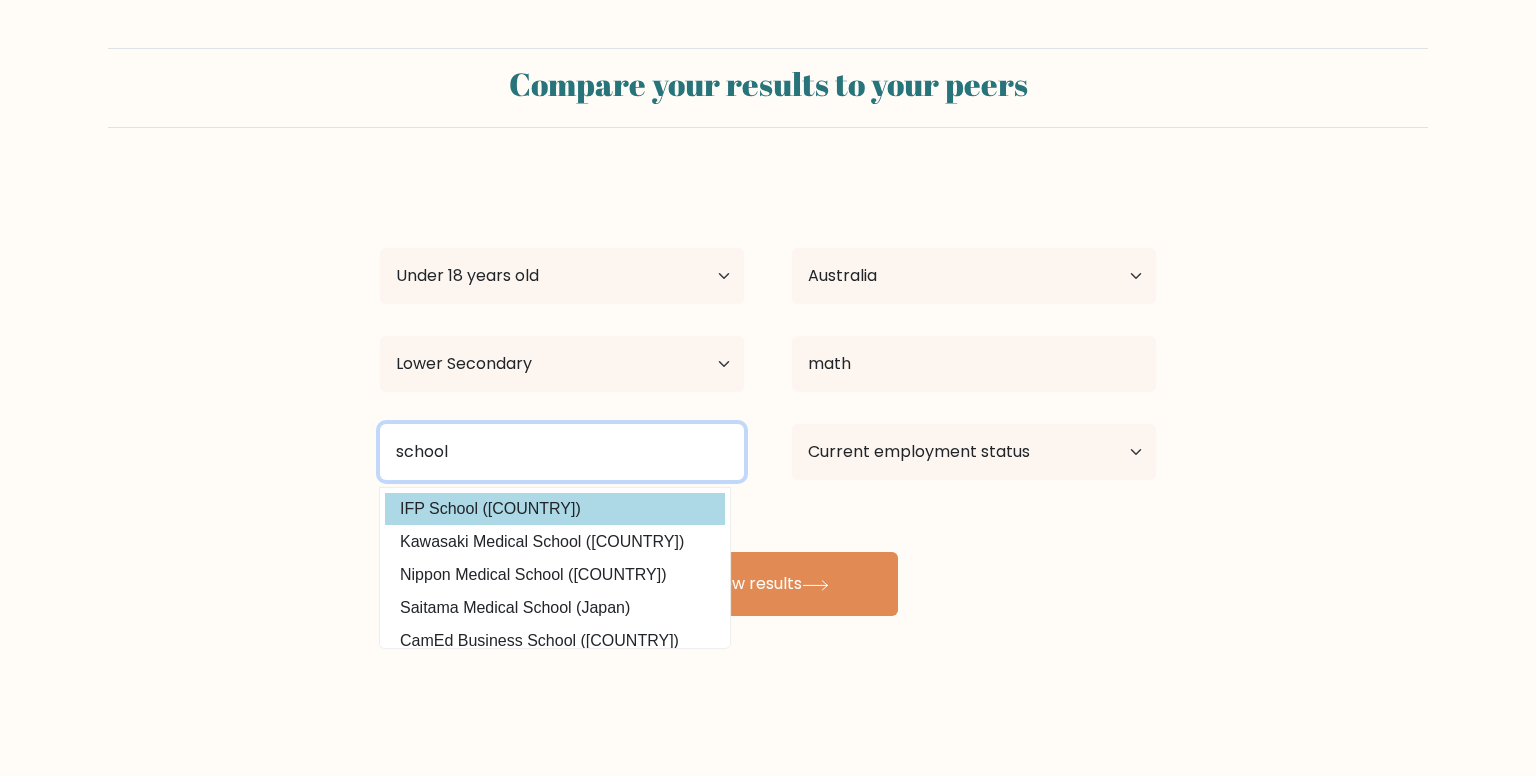 type on "school" 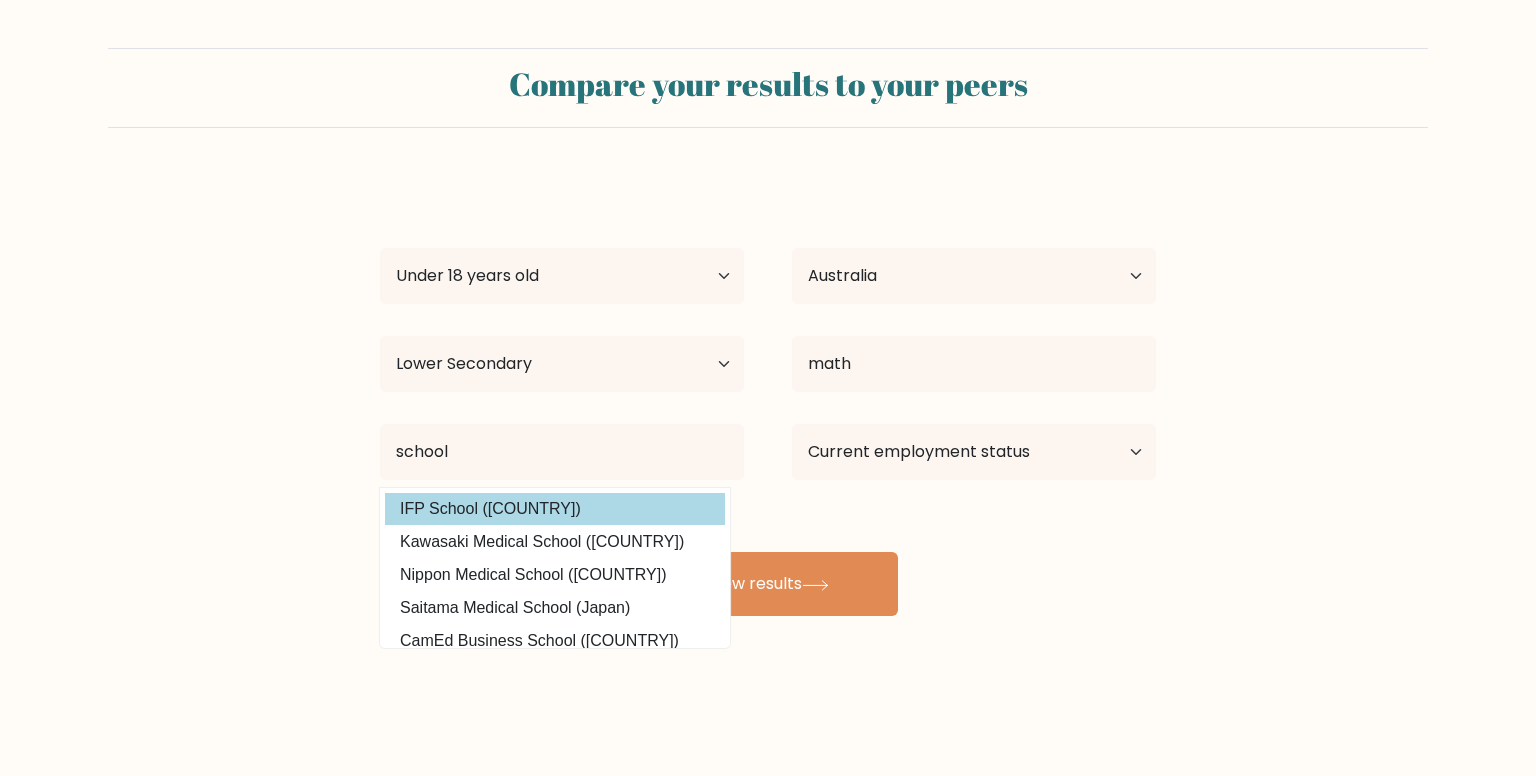 click on "john
smith
Age
Under 18 years old
18-24 years old
25-34 years old
35-44 years old
45-54 years old
55-64 years old
65 years old and above
Country
Afghanistan
Albania
Algeria
American Samoa
Andorra
Angola
Anguilla
Antarctica
Antigua and Barbuda
Argentina
Armenia
Aruba
Australia
Austria
Azerbaijan
Bahamas
Bahrain
Bangladesh
Barbados
Belarus
Belgium
Belize
Benin
Bermuda
Bhutan
Bolivia
Bonaire, Sint Eustatius and Saba
Bosnia and Herzegovina
Botswana
Bouvet Island
Brazil
Brunei" at bounding box center (768, 396) 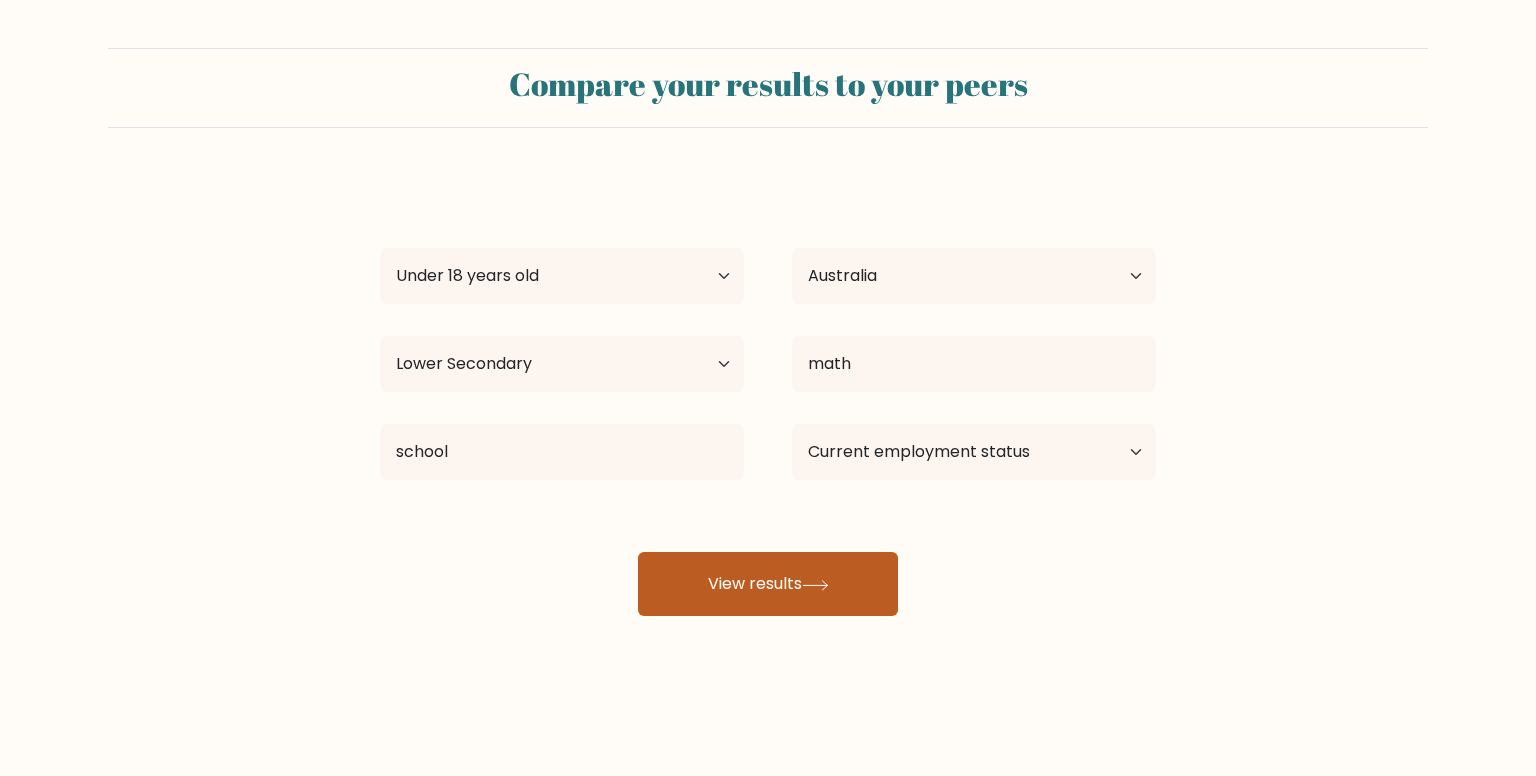 click on "View results" at bounding box center (768, 584) 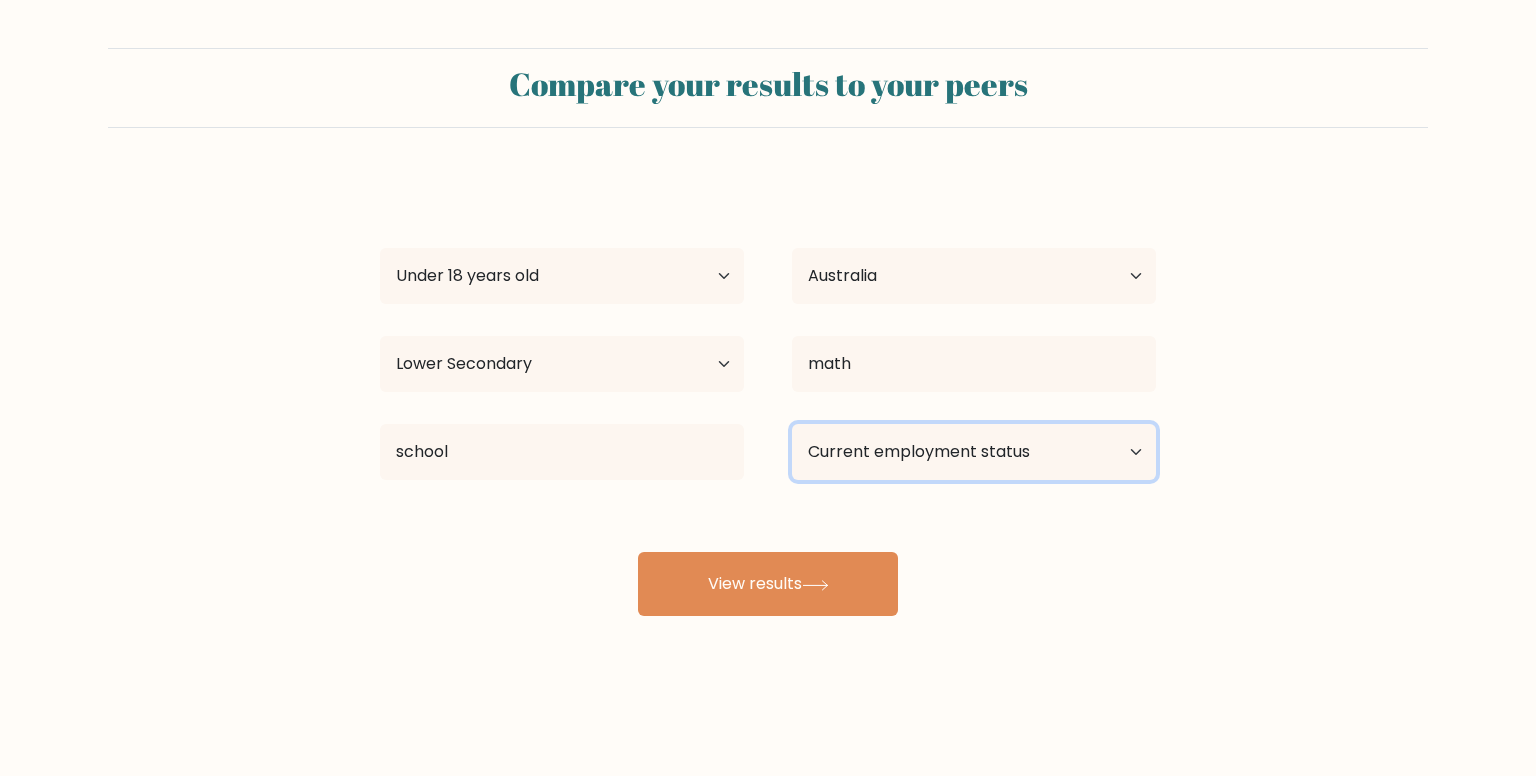 click on "Current employment status
Employed
Student
Retired
Other / prefer not to answer" at bounding box center (974, 452) 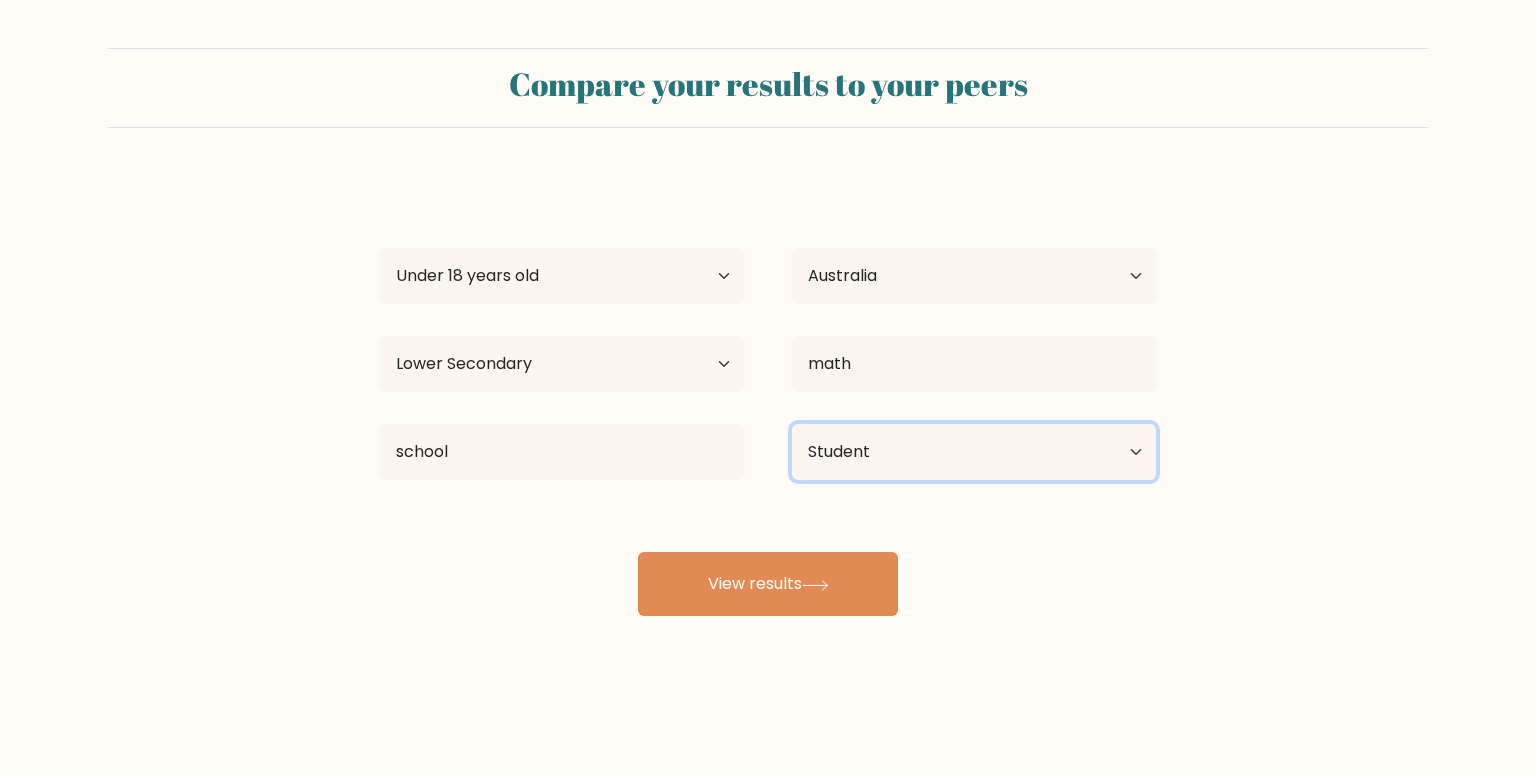 click on "Current employment status
Employed
Student
Retired
Other / prefer not to answer" at bounding box center [974, 452] 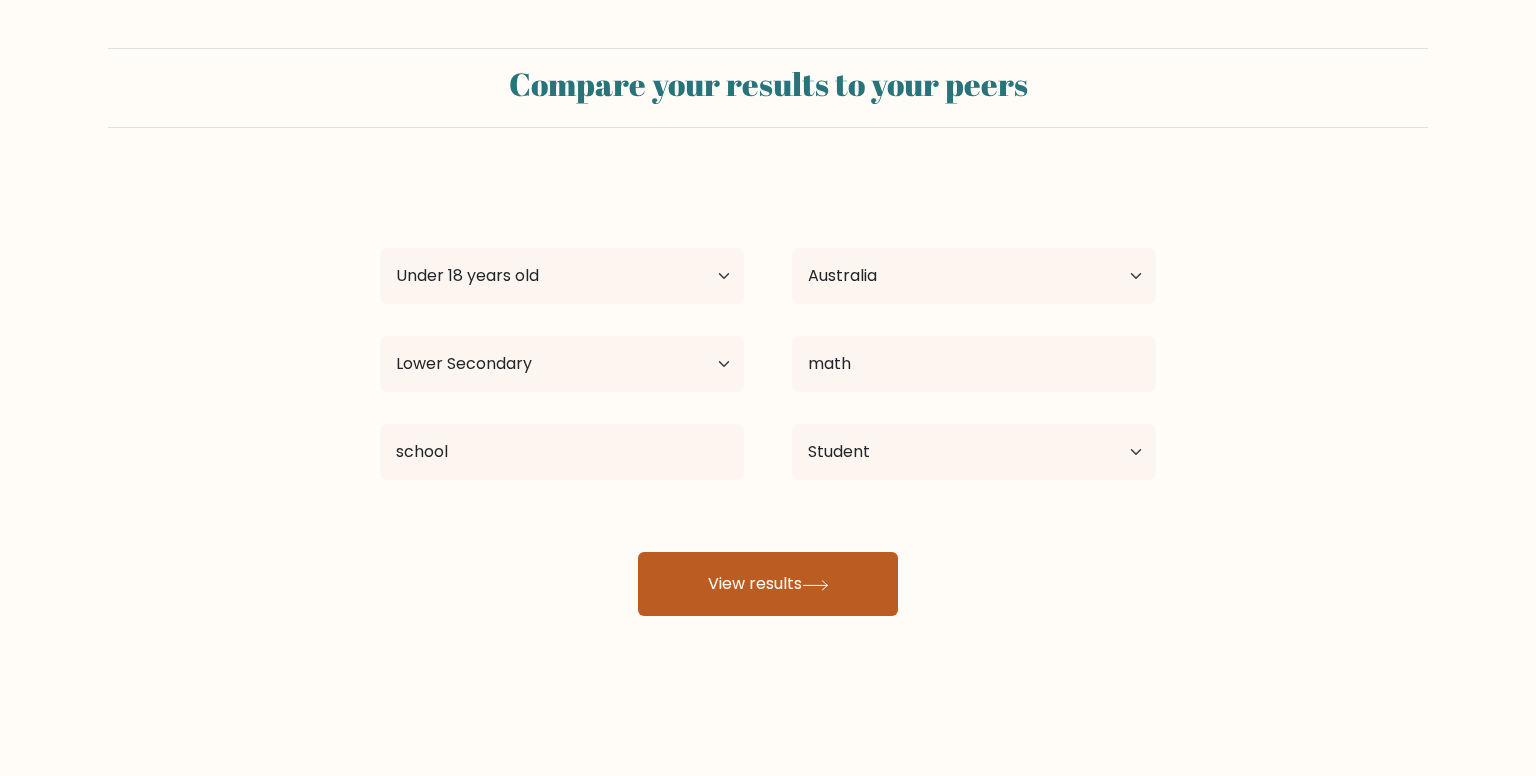 click on "View results" at bounding box center [768, 584] 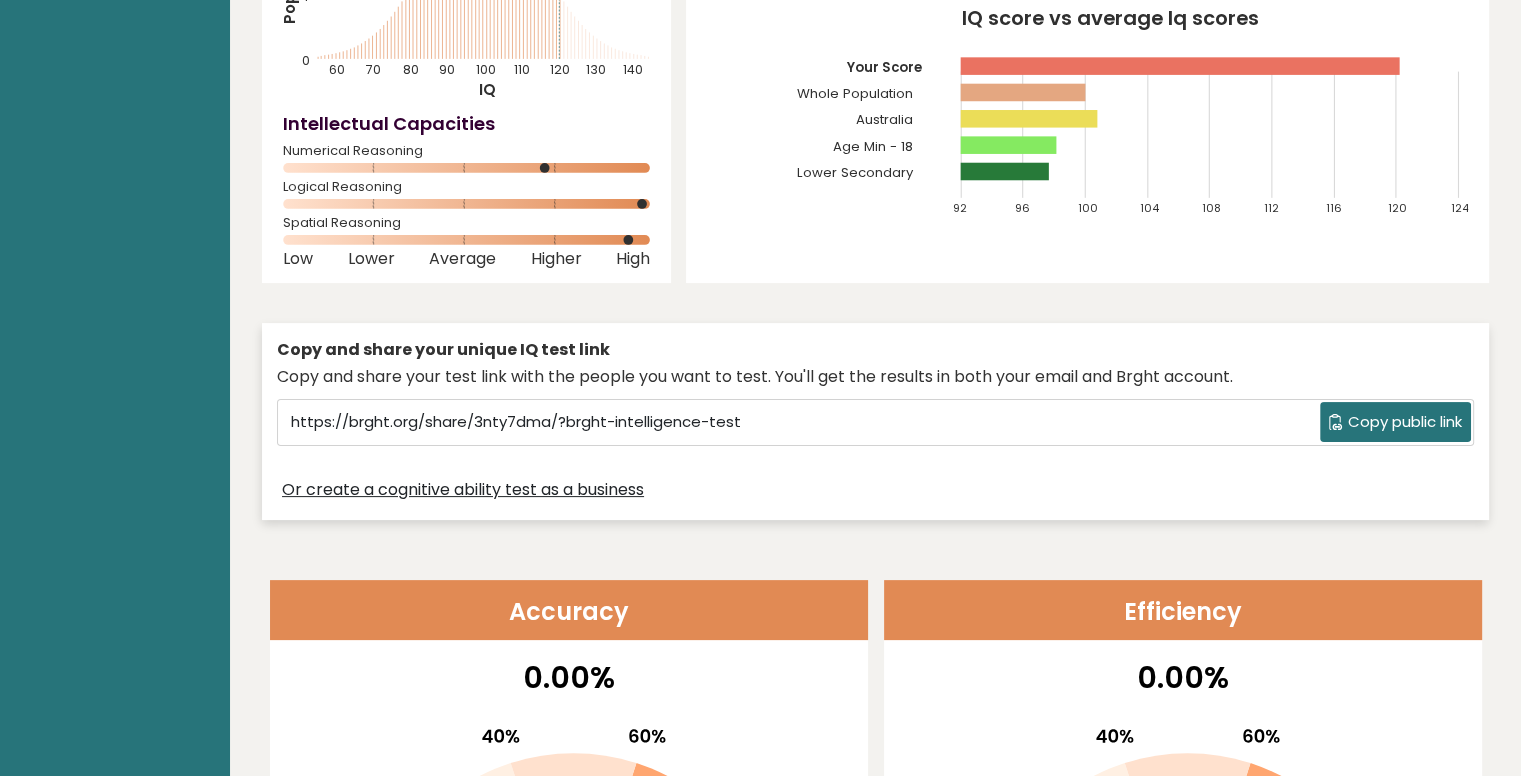 scroll, scrollTop: 0, scrollLeft: 0, axis: both 